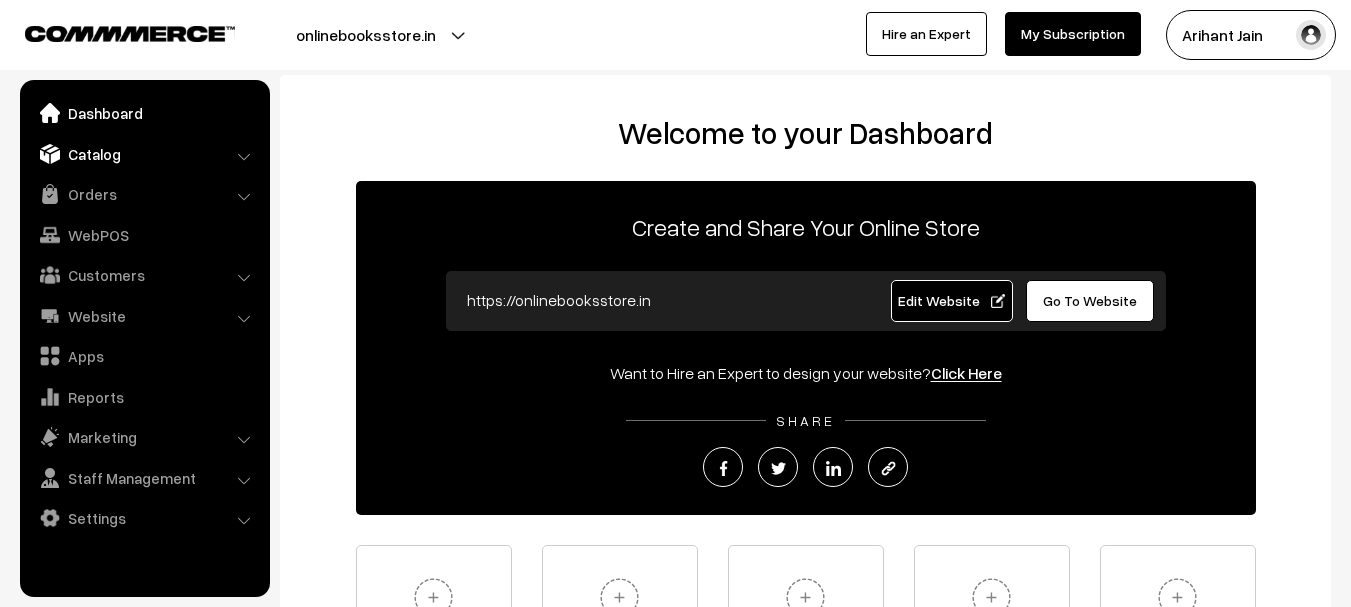 scroll, scrollTop: 0, scrollLeft: 0, axis: both 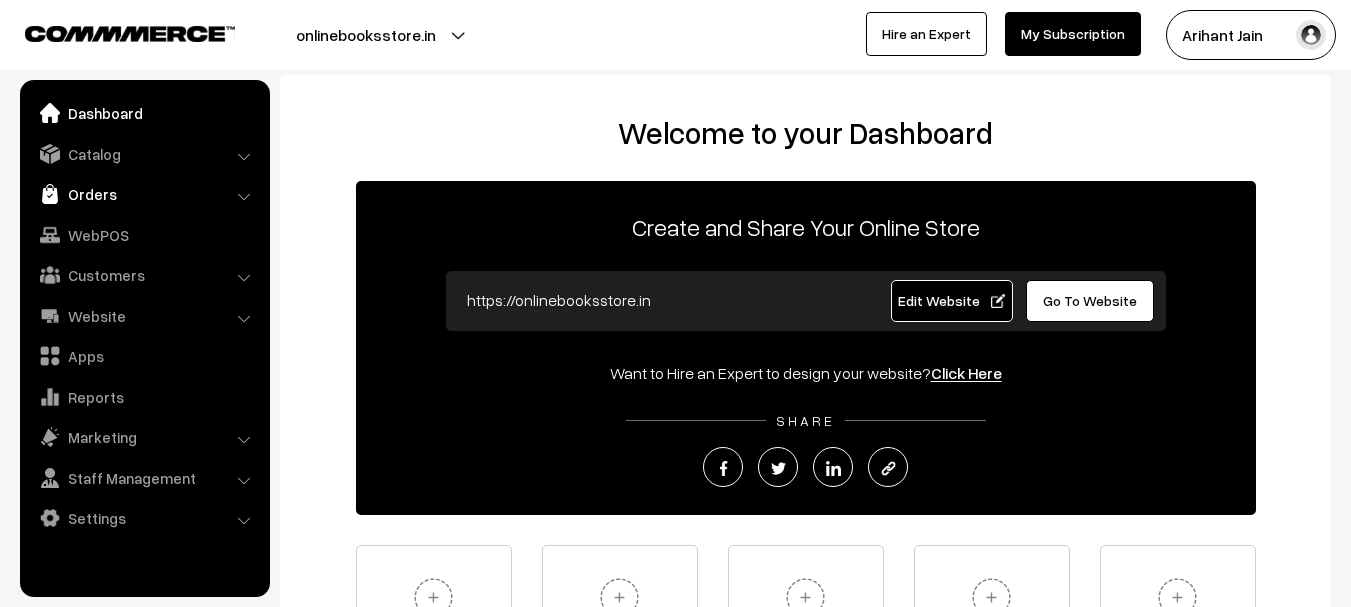 click on "Orders" at bounding box center (144, 194) 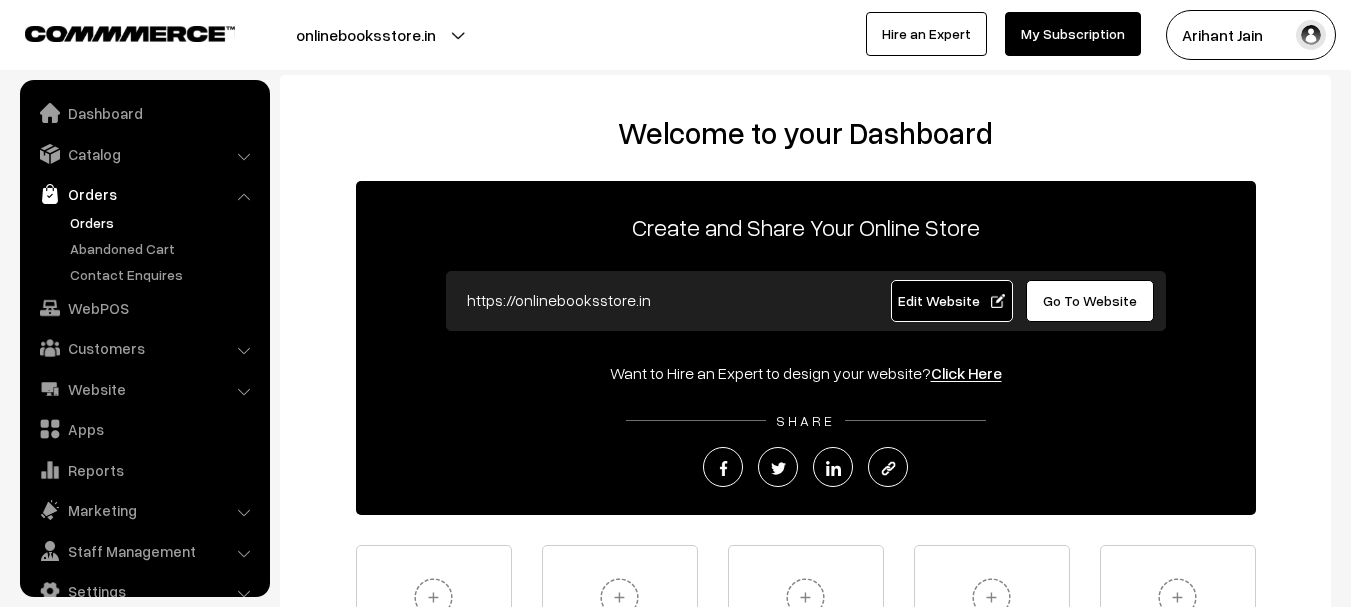 click on "Orders" at bounding box center [164, 222] 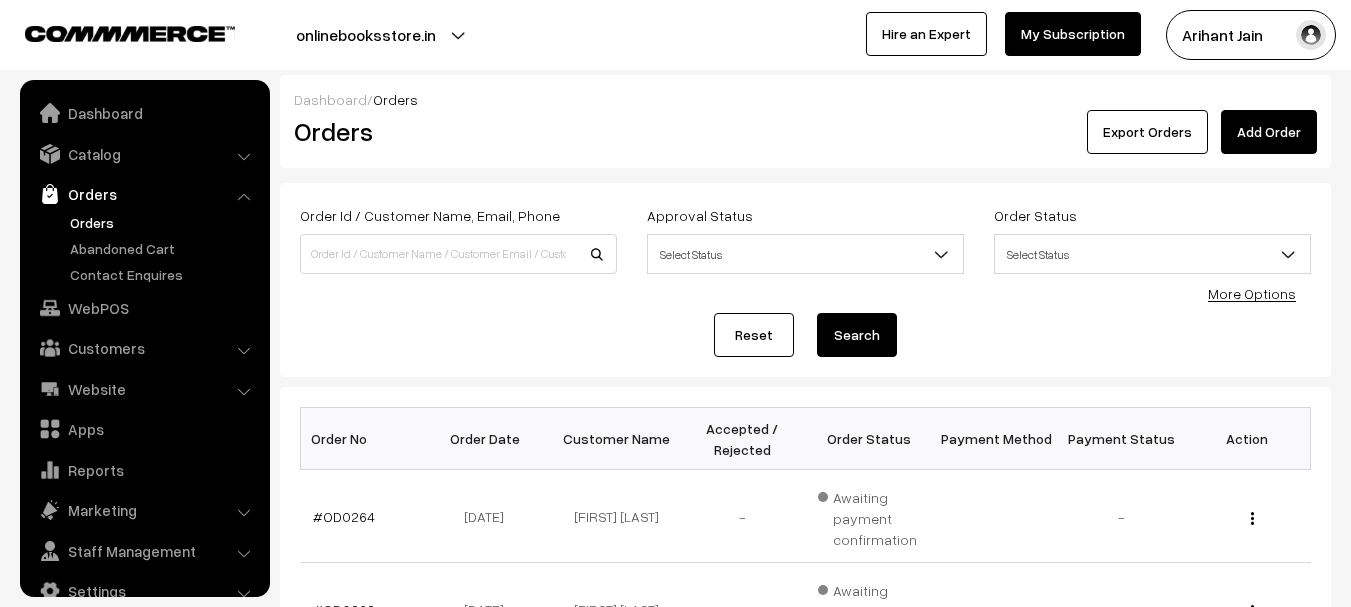 scroll, scrollTop: 0, scrollLeft: 0, axis: both 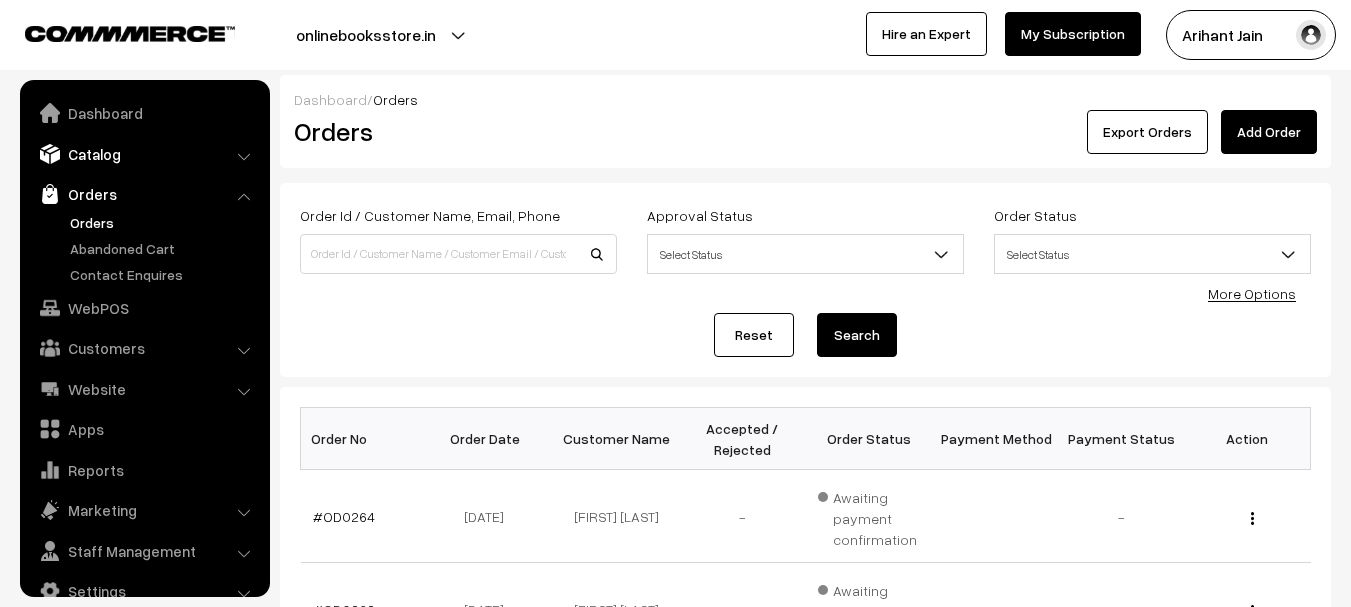 click on "Catalog" at bounding box center [144, 154] 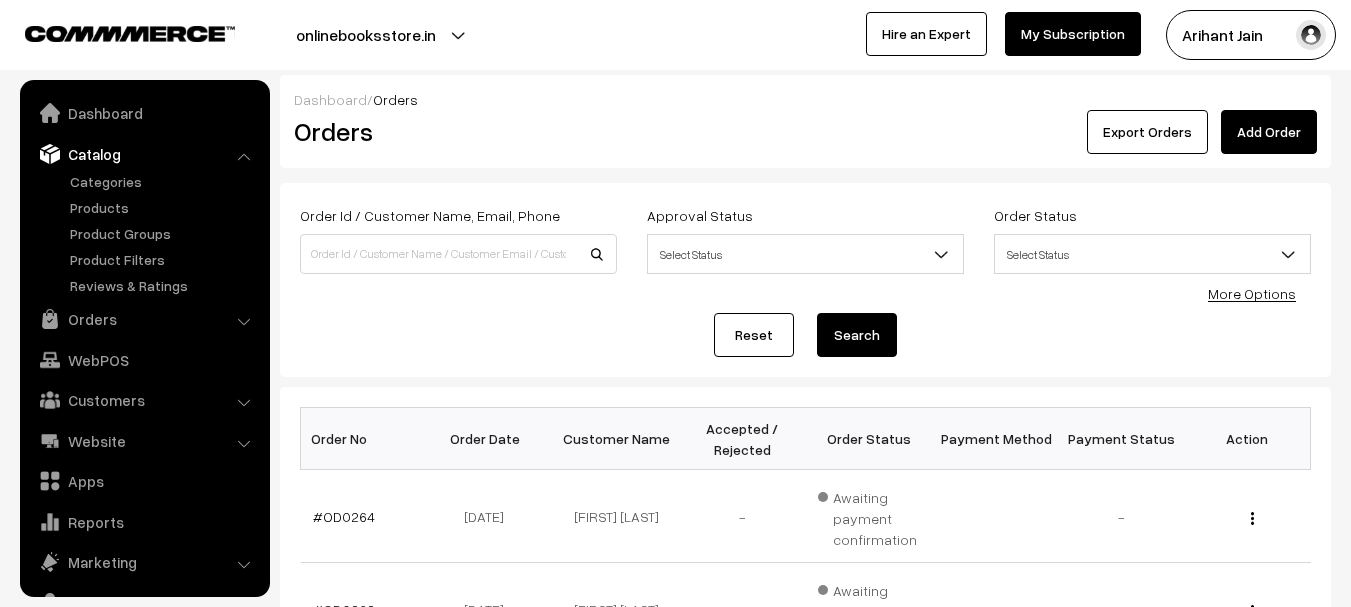 click on "Categories" at bounding box center (145, 233) 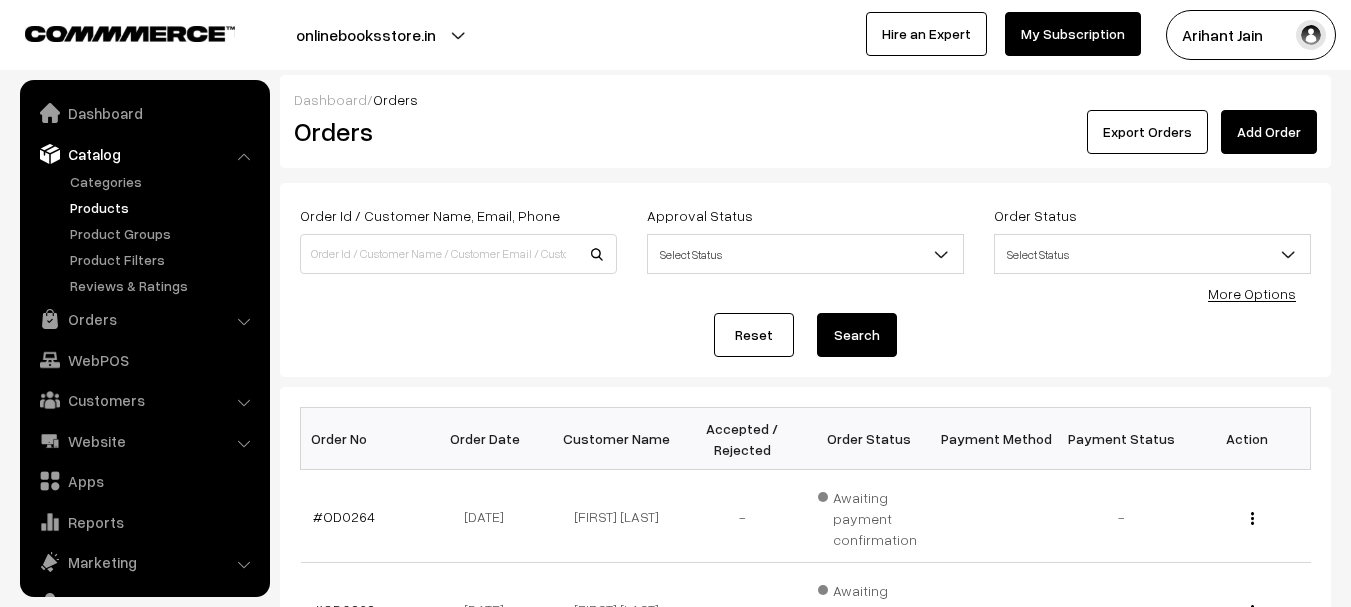 click on "Products" at bounding box center (164, 207) 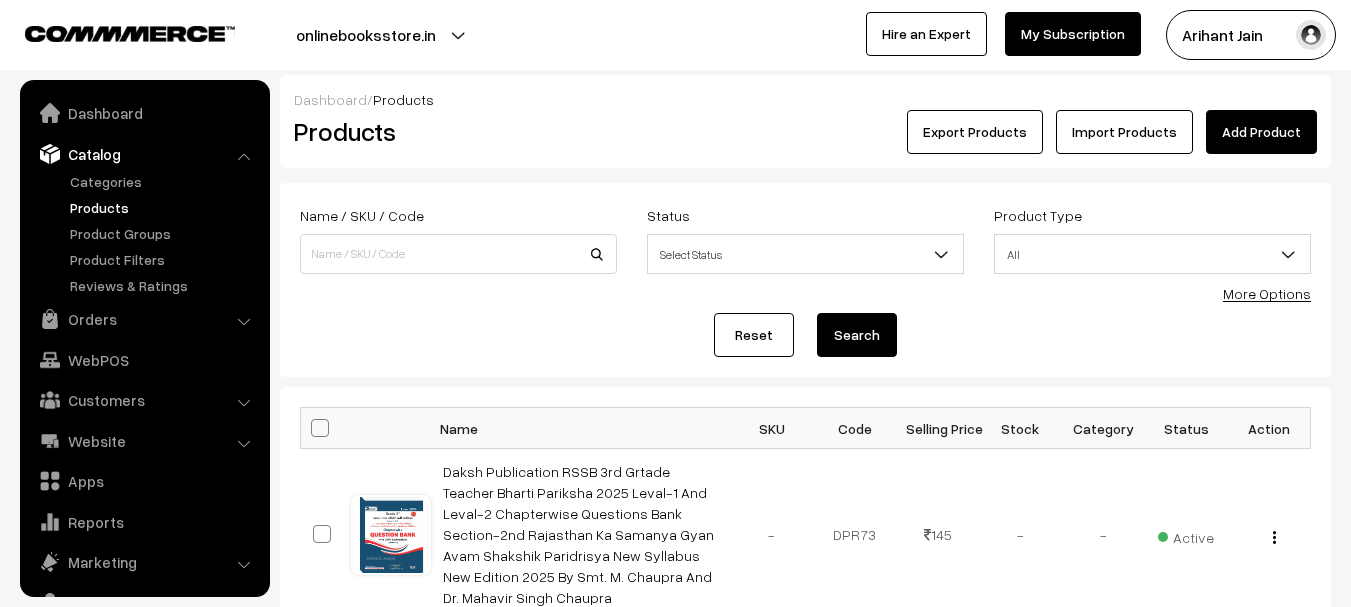 scroll, scrollTop: 0, scrollLeft: 0, axis: both 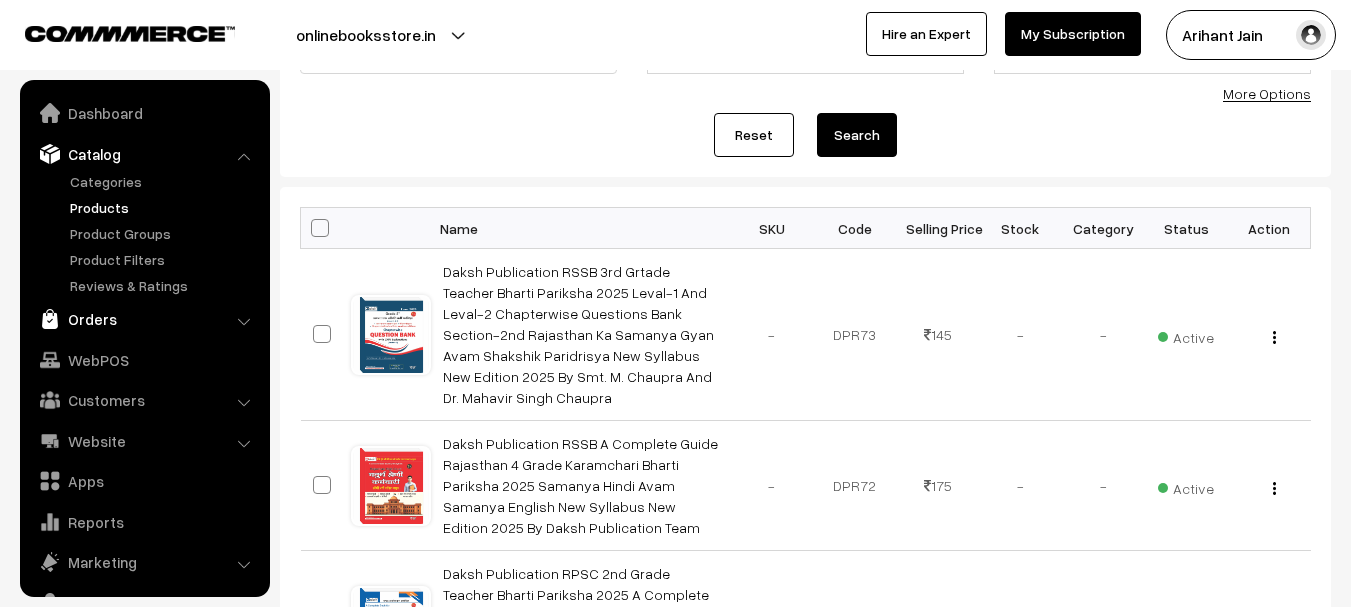 click on "Orders" at bounding box center [144, 319] 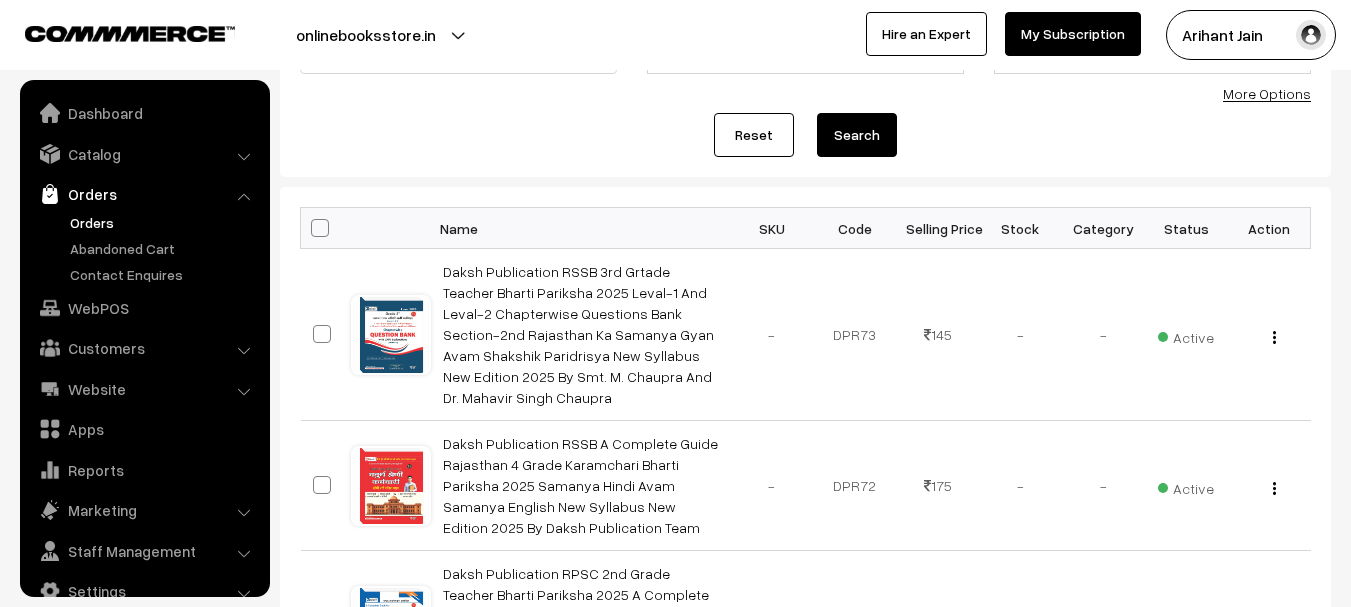 click on "Orders" at bounding box center [164, 222] 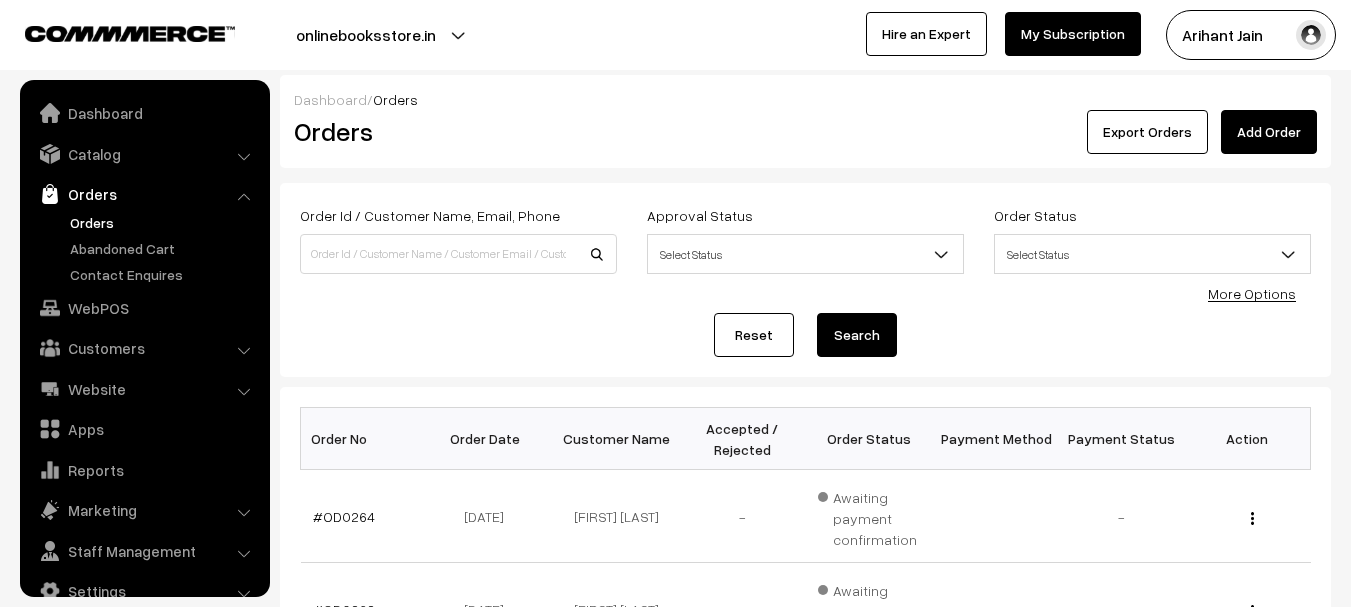 scroll, scrollTop: 0, scrollLeft: 0, axis: both 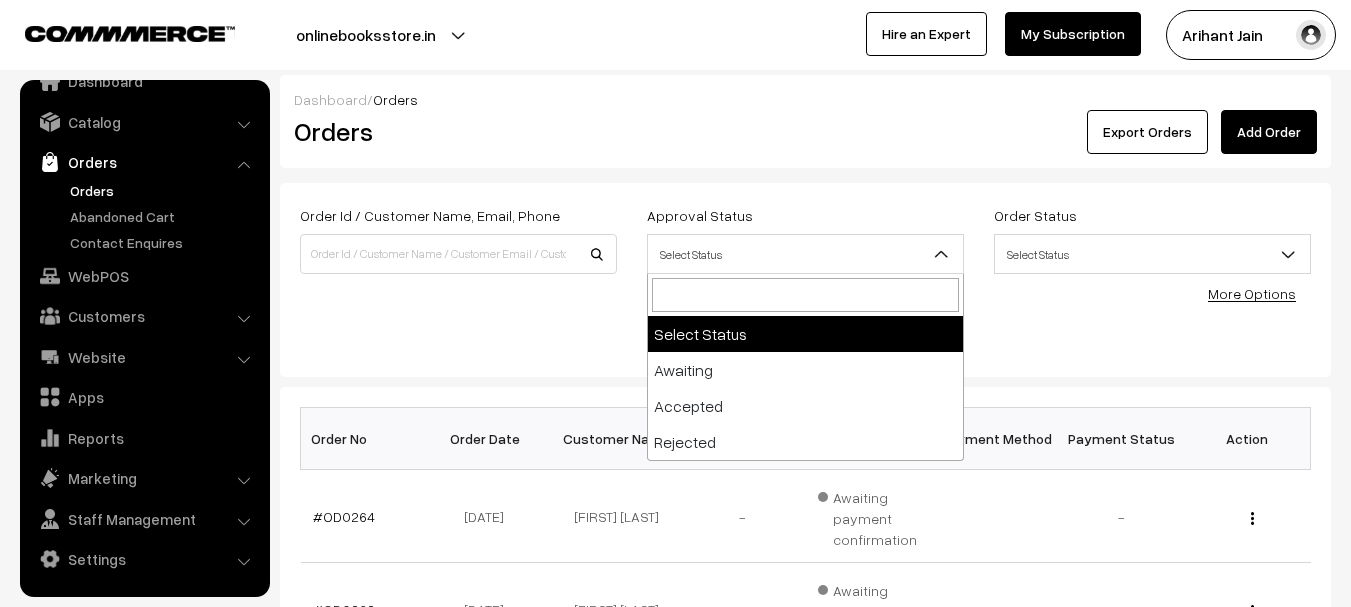 click on "Select Status" at bounding box center [805, 254] 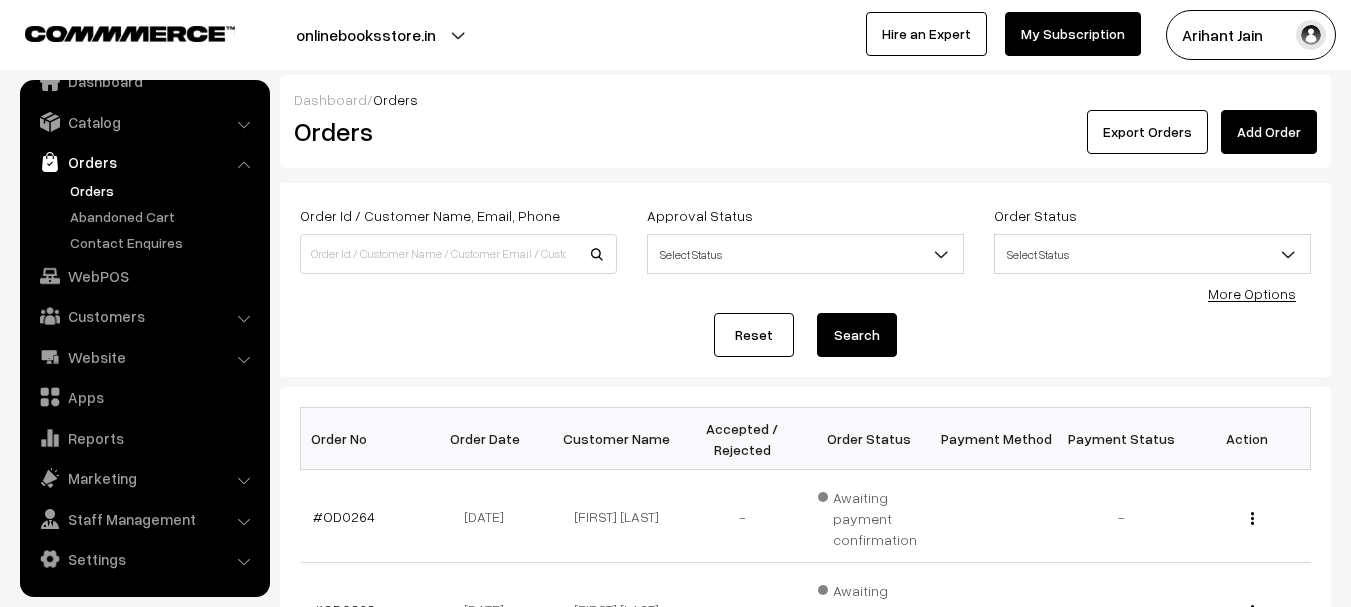 click on "Reset
Search" at bounding box center [805, 335] 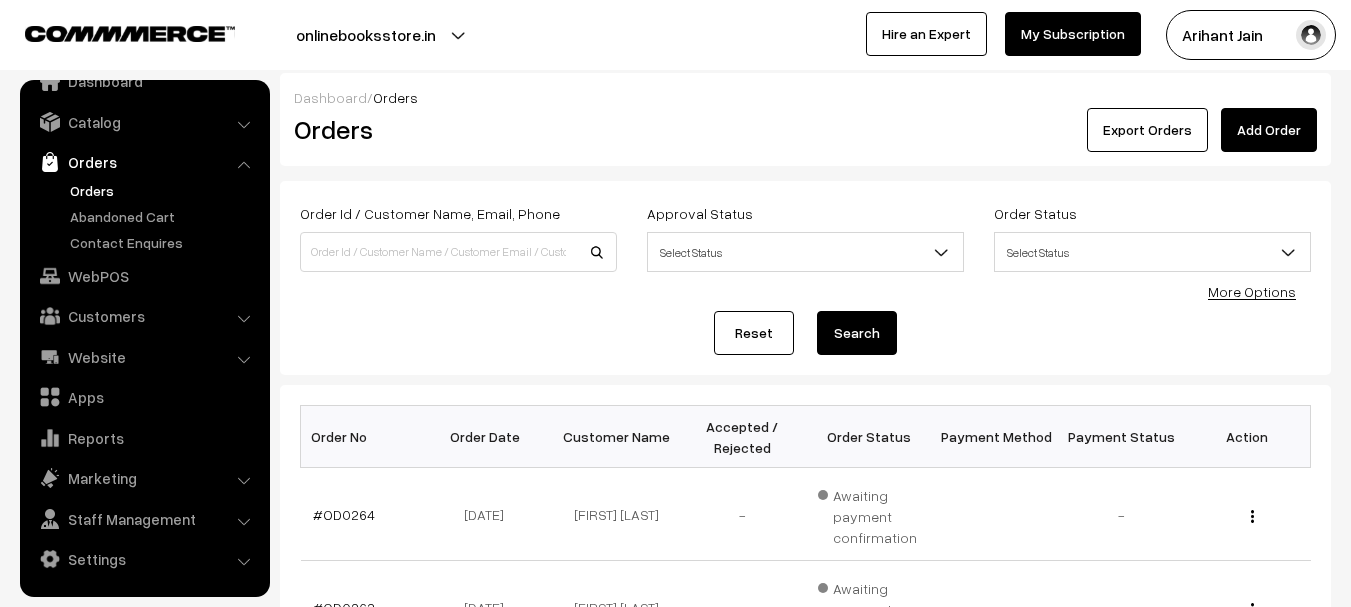 scroll, scrollTop: 0, scrollLeft: 0, axis: both 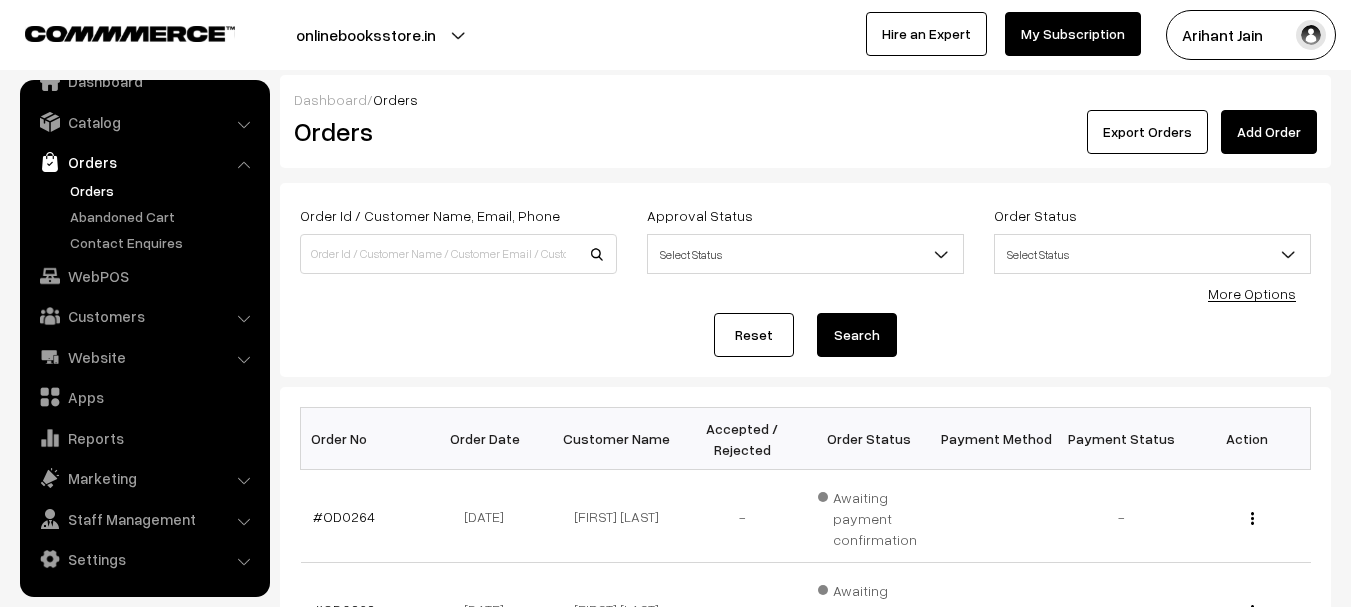 click on "Select Status" at bounding box center [805, 254] 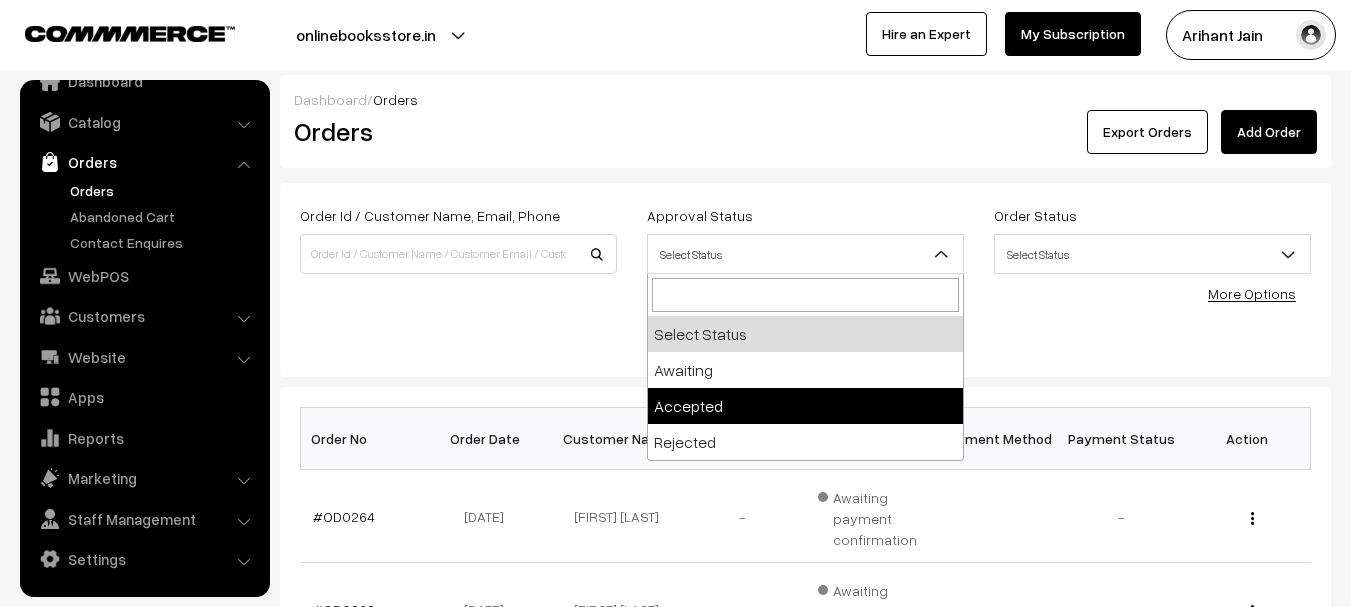 select on "1" 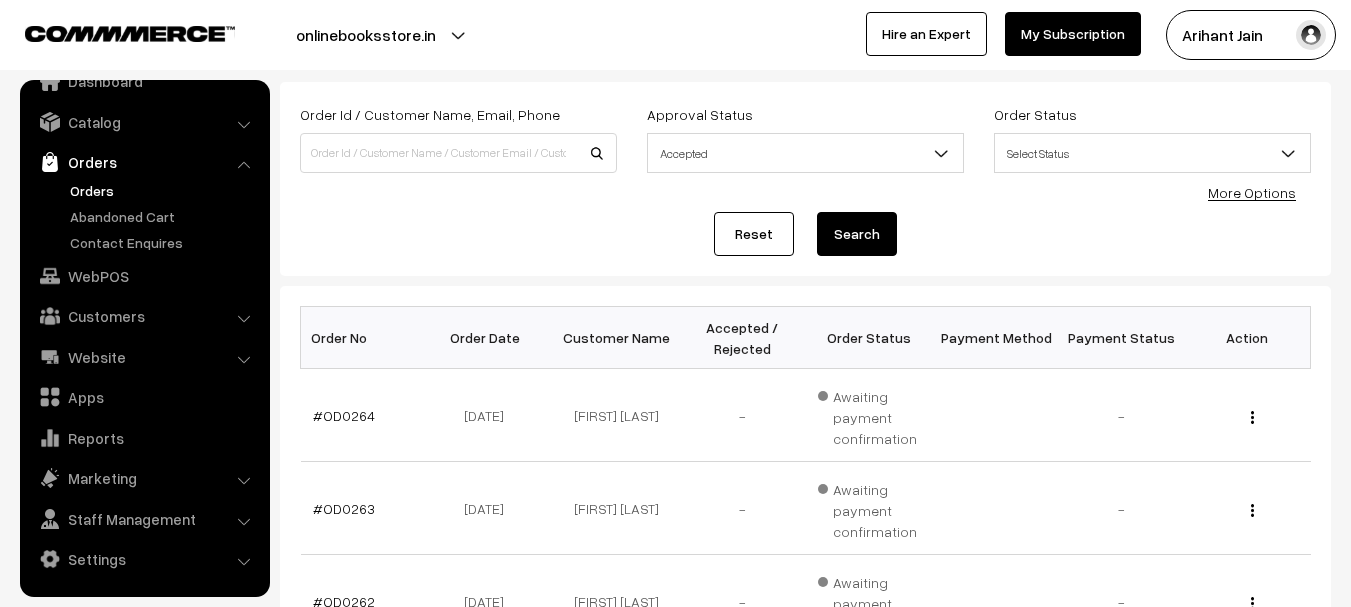 scroll, scrollTop: 100, scrollLeft: 0, axis: vertical 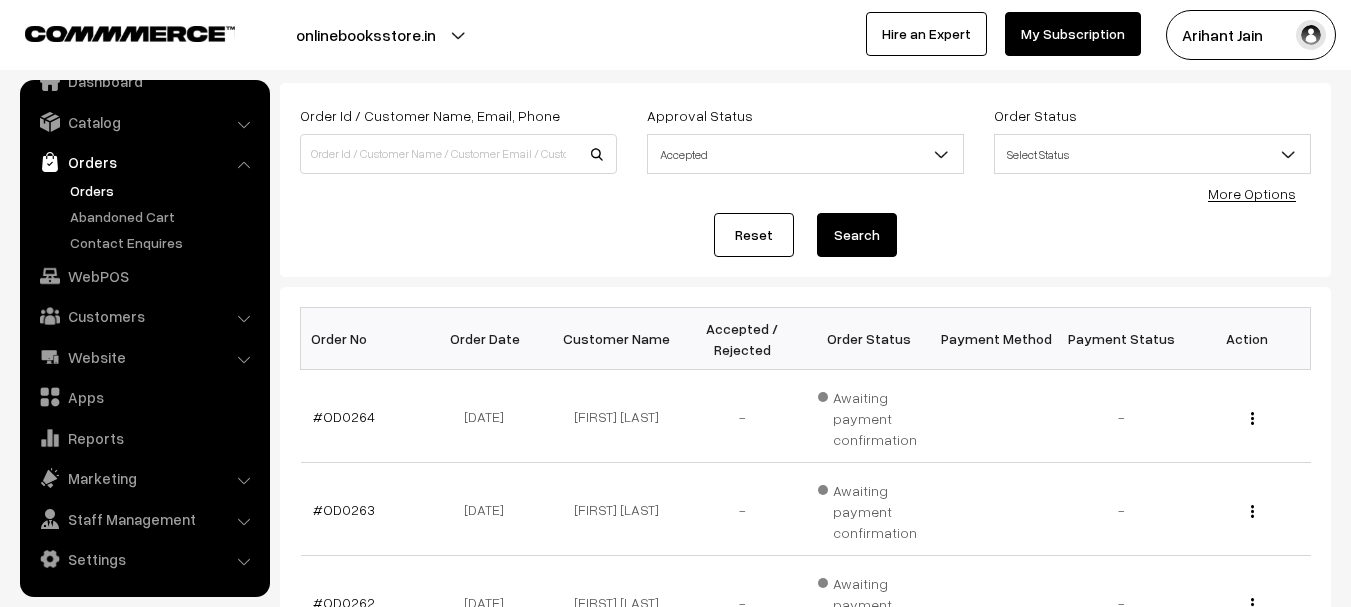 click on "Select Status" at bounding box center (1152, 154) 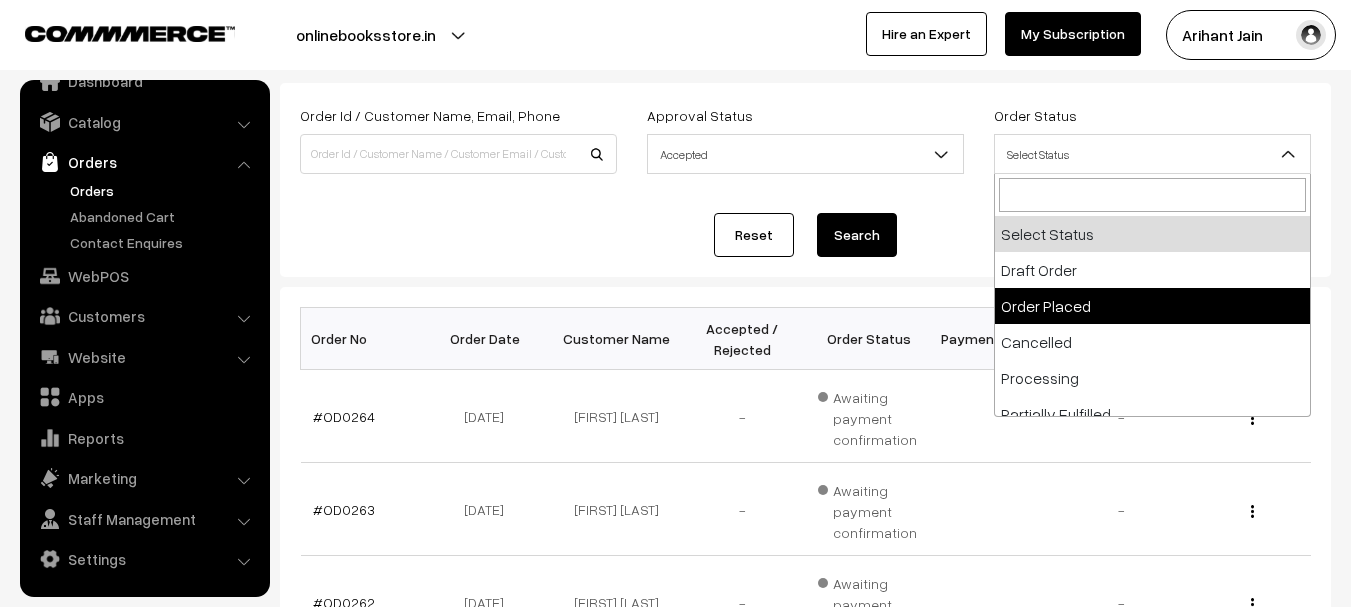 select on "2" 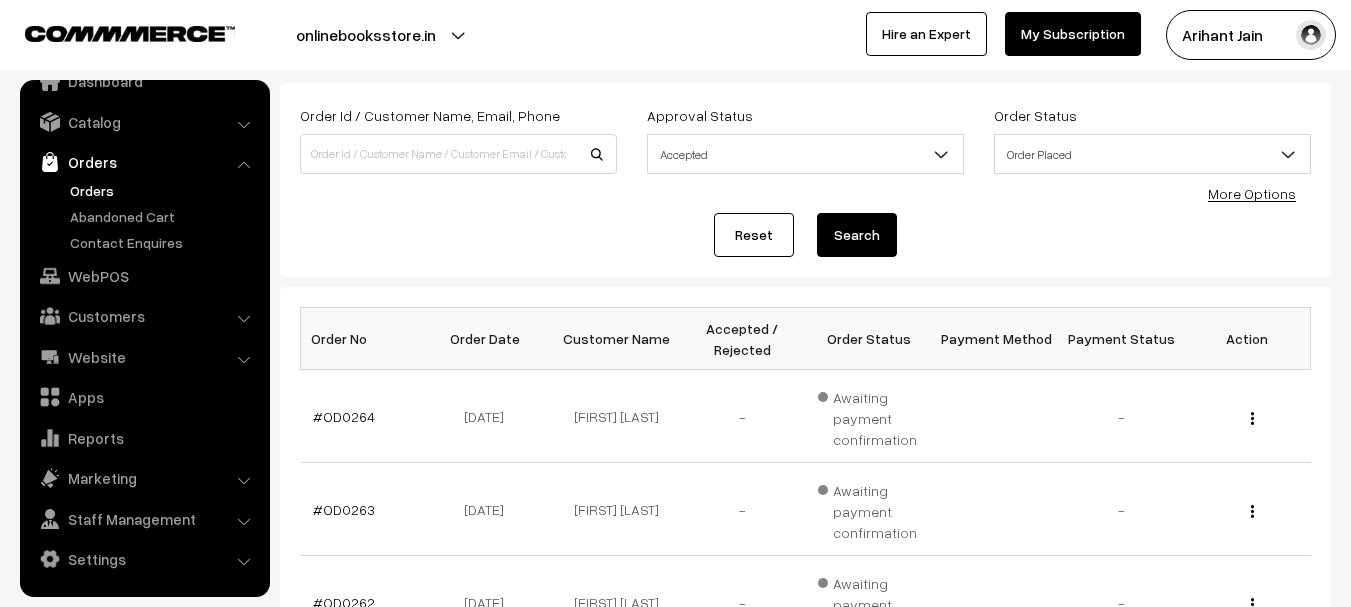 click on "Search" at bounding box center [857, 235] 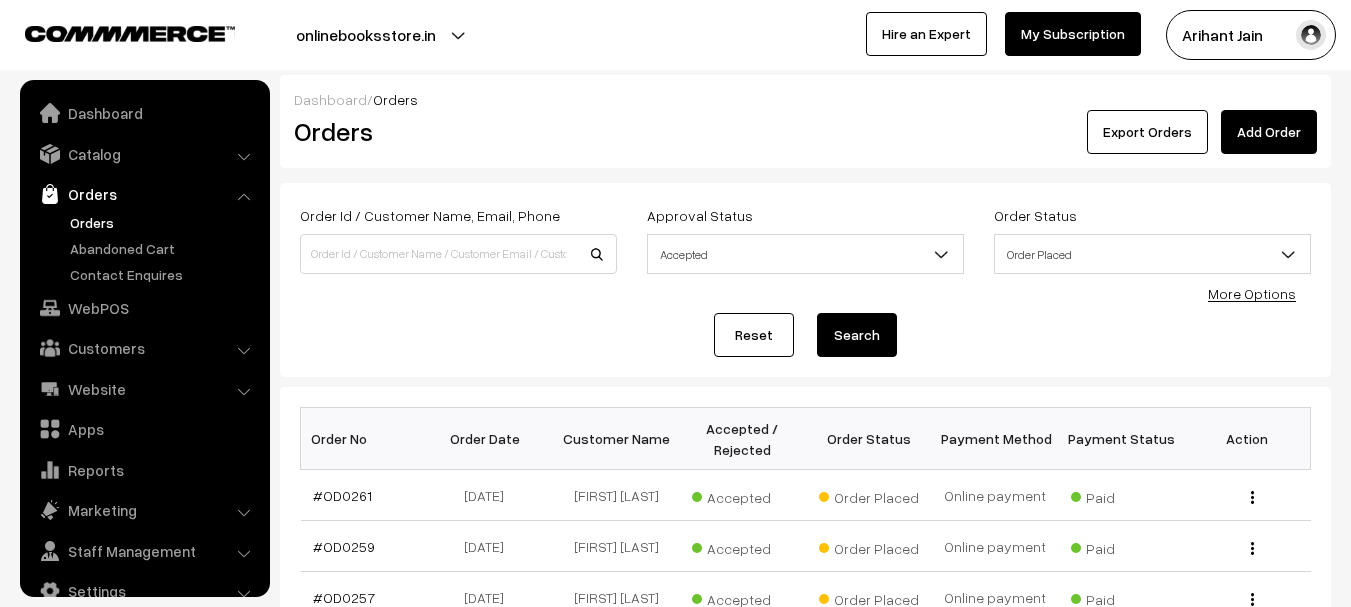 scroll, scrollTop: 0, scrollLeft: 0, axis: both 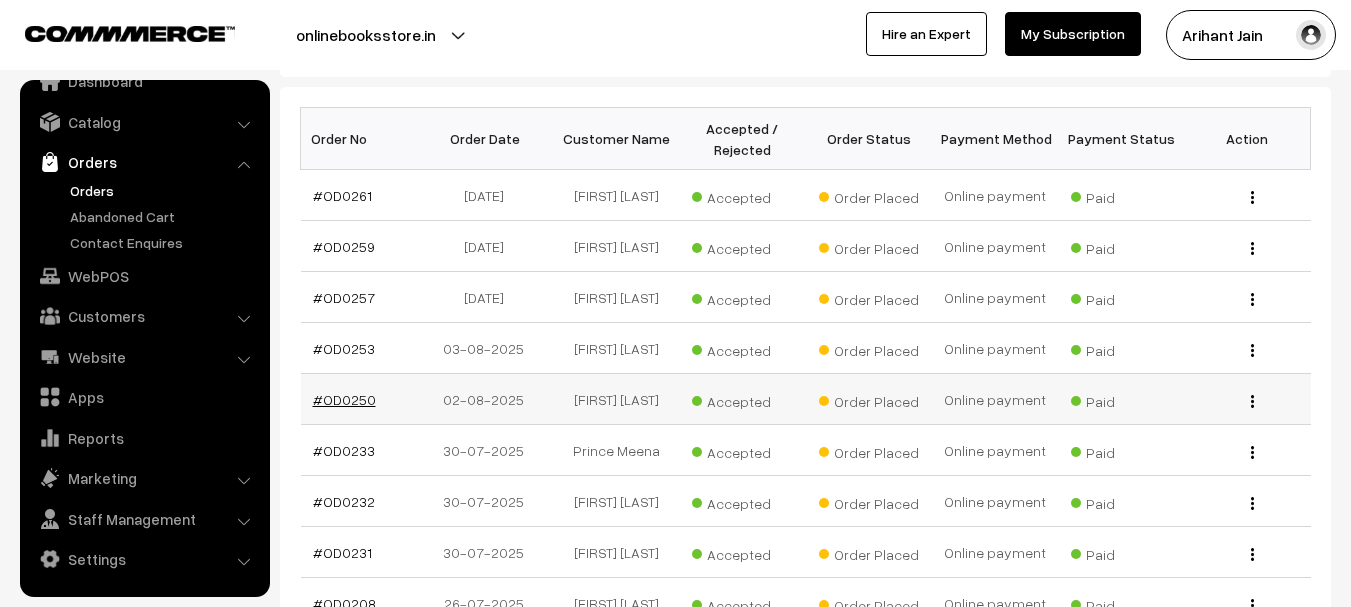 click on "#OD0250" at bounding box center (344, 399) 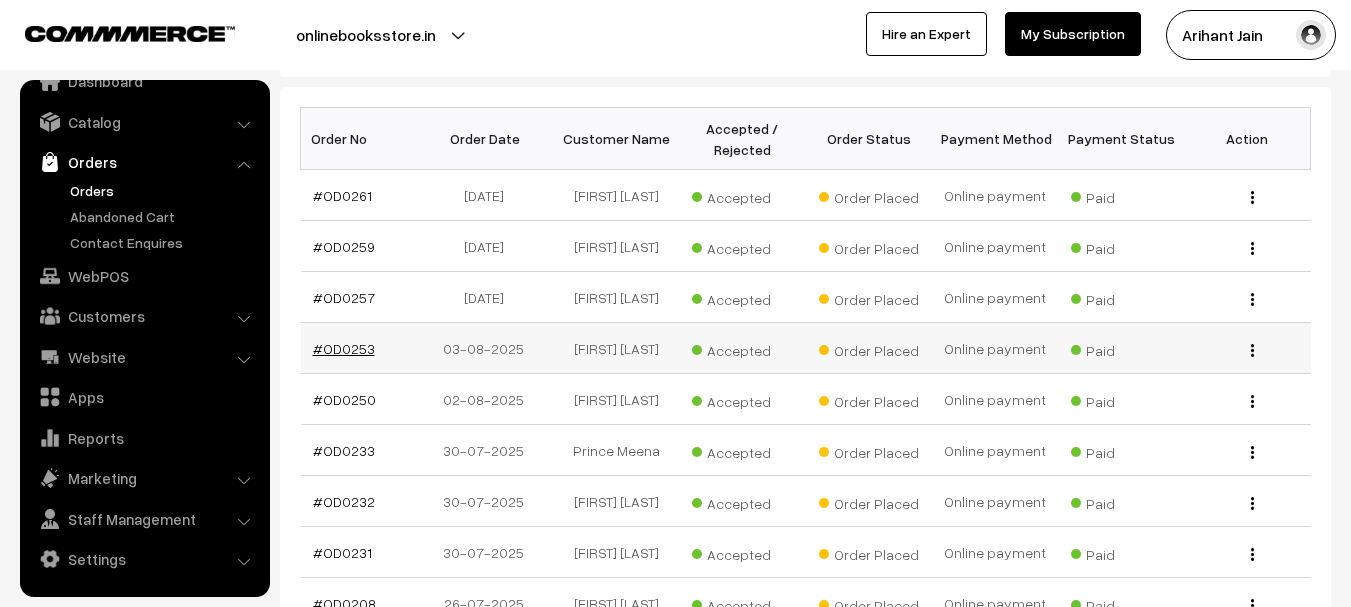 click on "#OD0253" at bounding box center (344, 348) 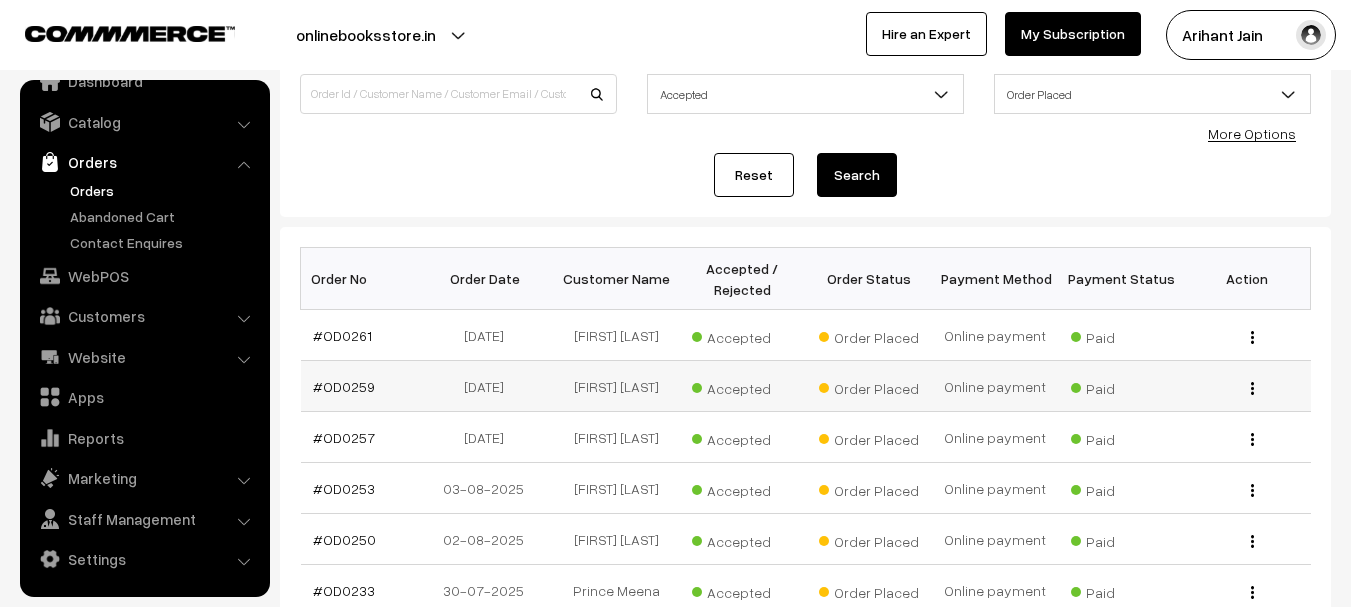 scroll, scrollTop: 200, scrollLeft: 0, axis: vertical 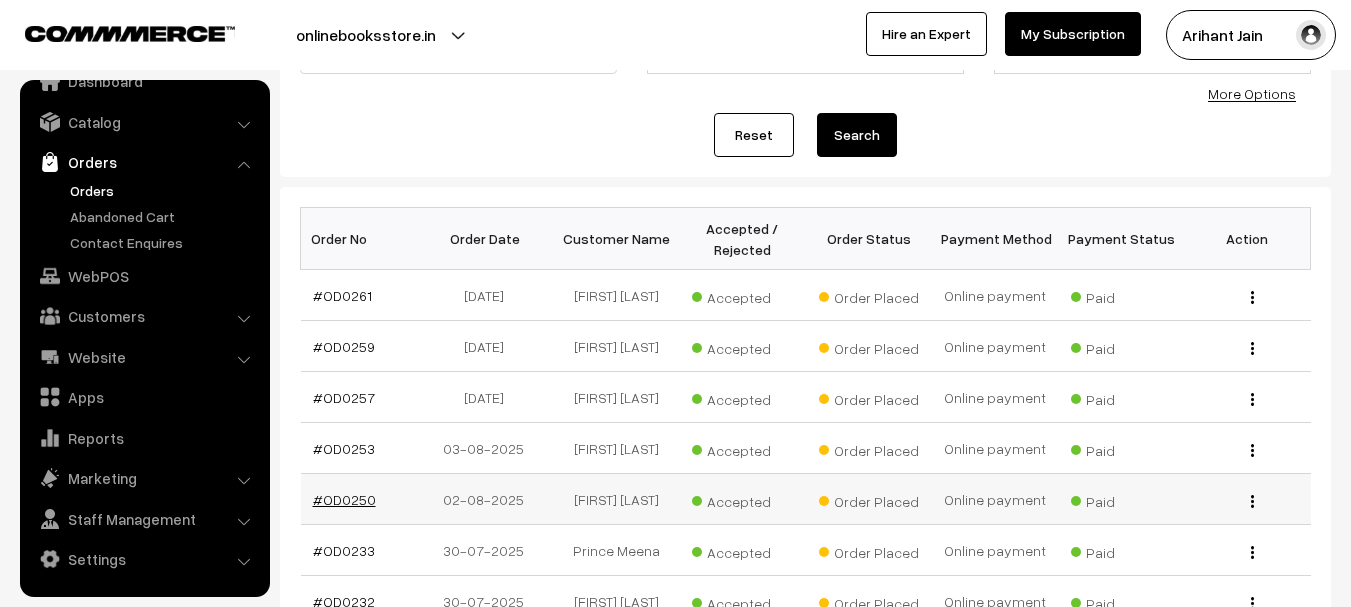 click on "#OD0250" at bounding box center [344, 499] 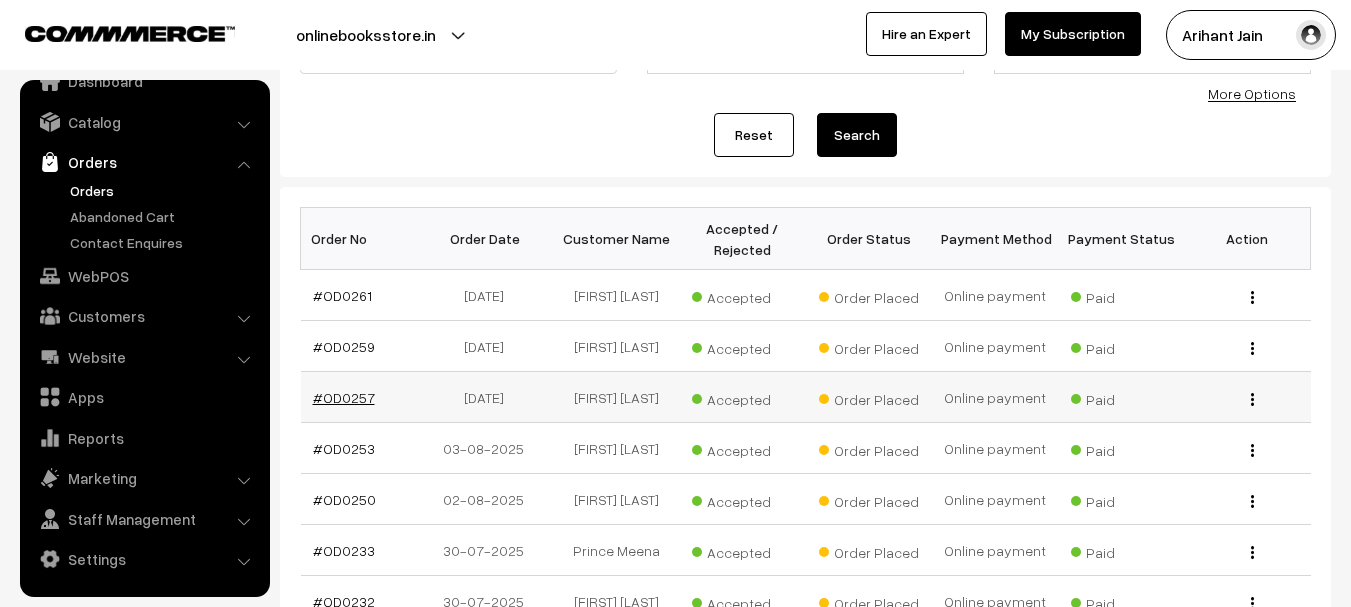click on "#OD0257" at bounding box center (344, 397) 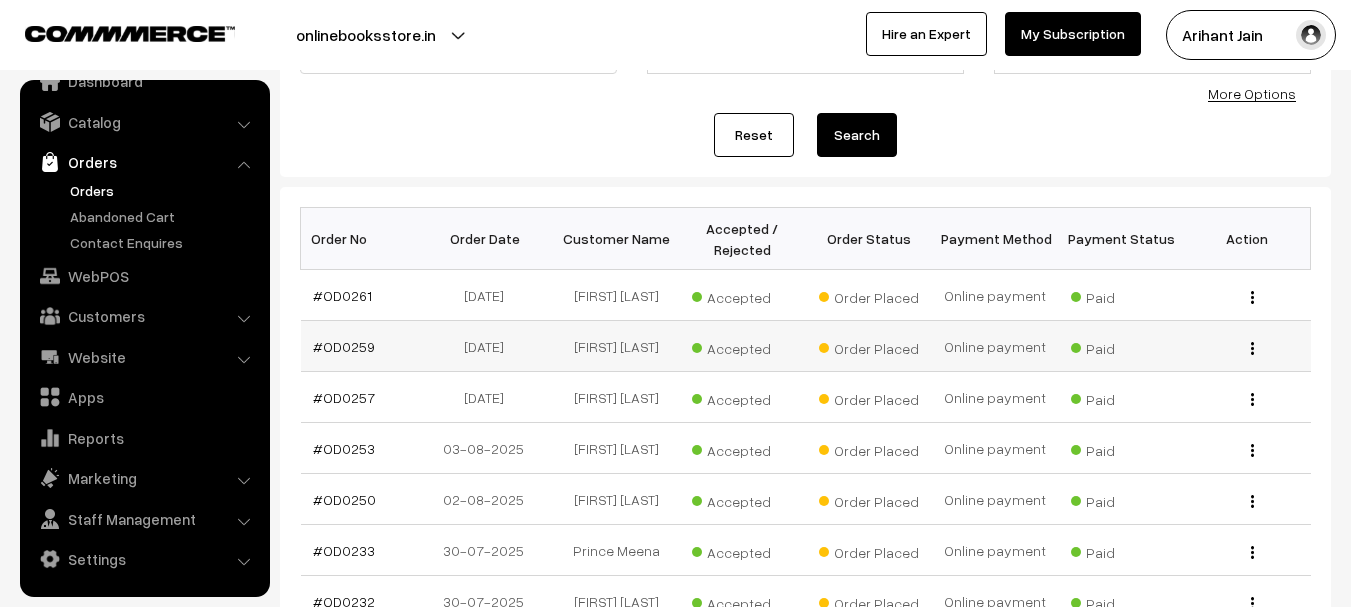 click on "#OD0259" at bounding box center [364, 346] 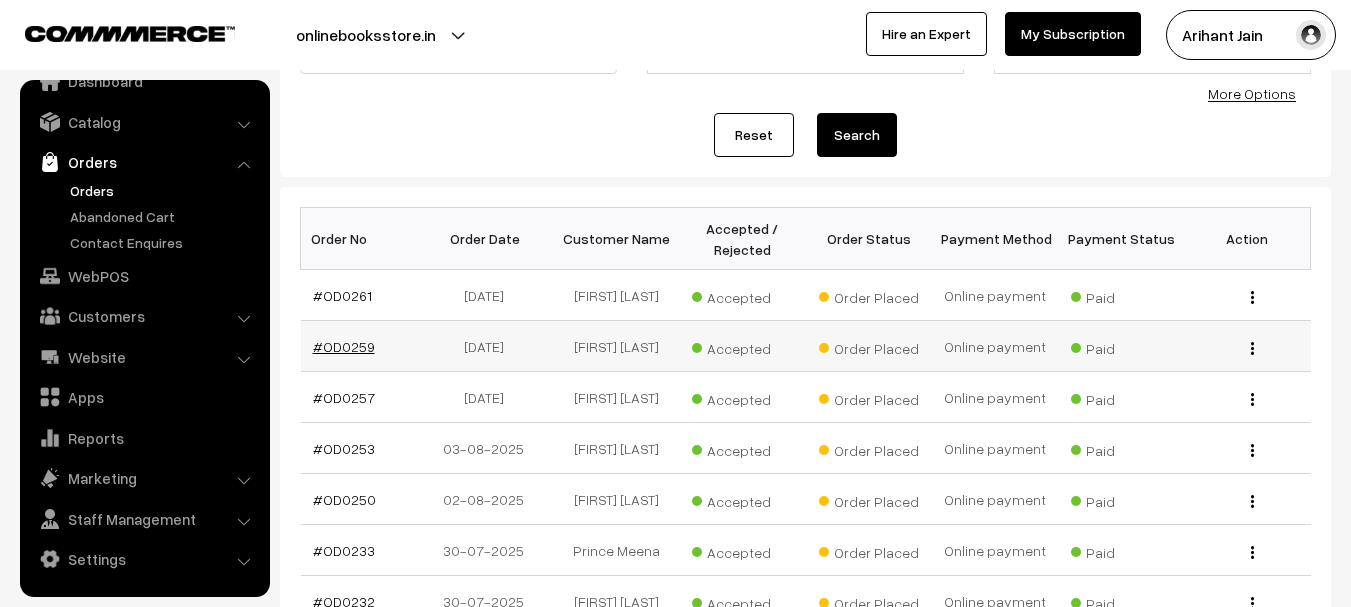 click on "#OD0259" at bounding box center [344, 346] 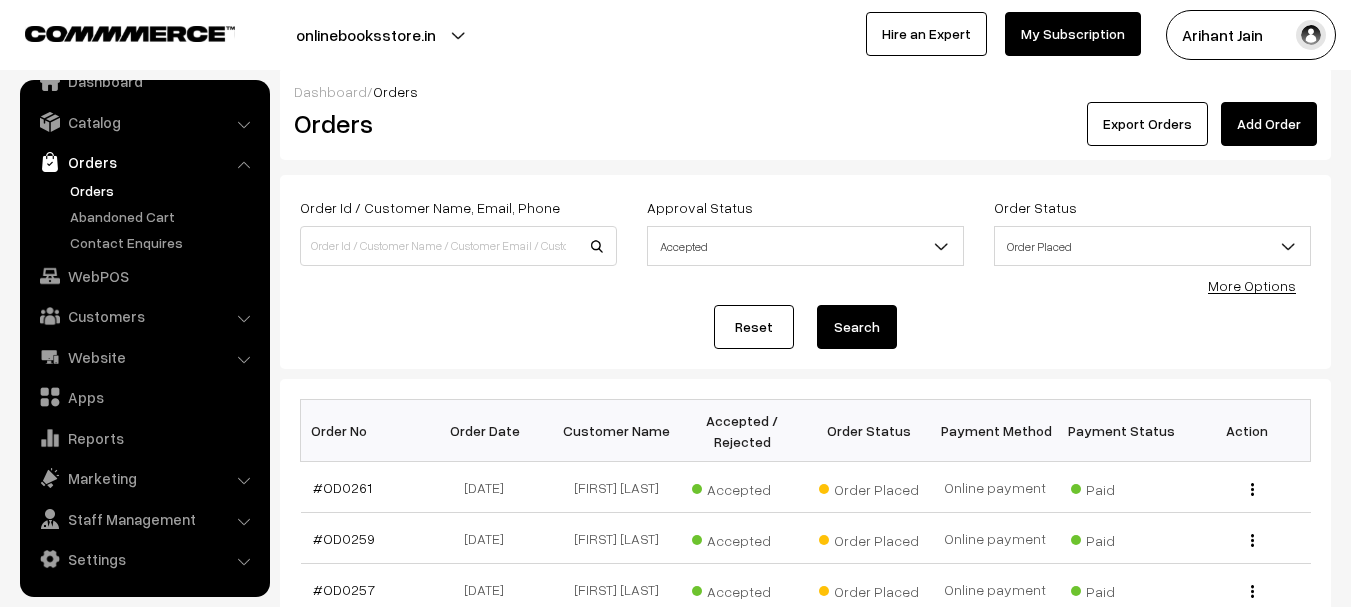 scroll, scrollTop: 0, scrollLeft: 0, axis: both 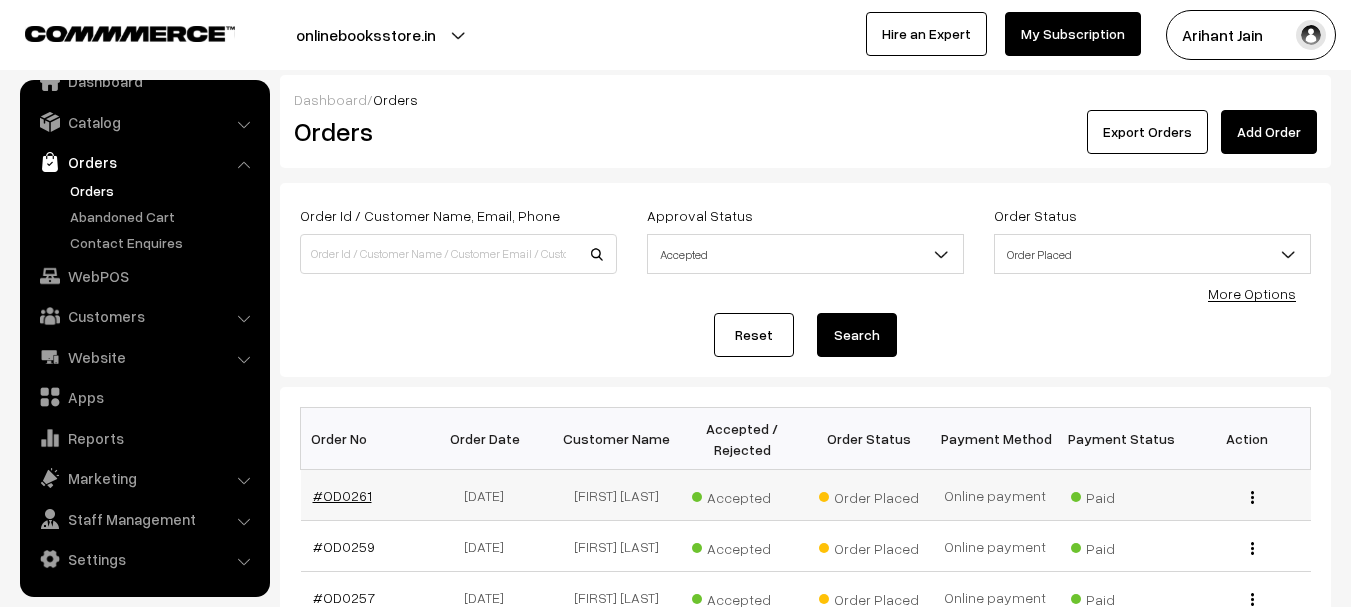 click on "#OD0261" at bounding box center [342, 495] 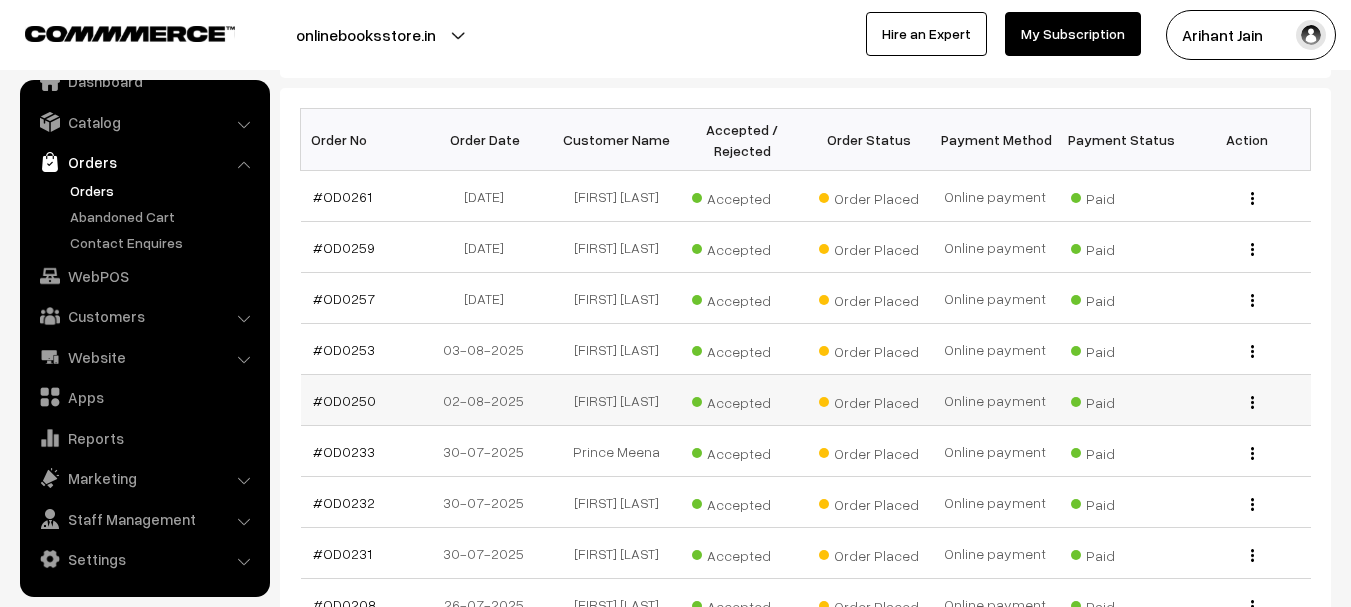 scroll, scrollTop: 300, scrollLeft: 0, axis: vertical 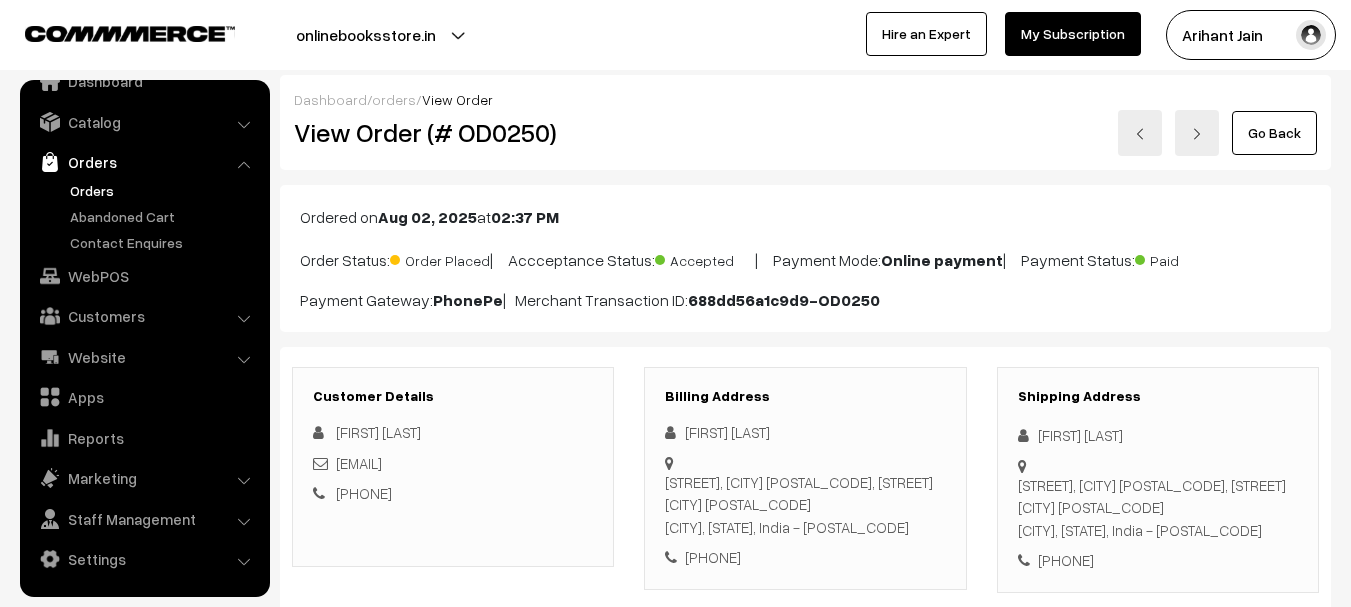 click on "View Order (# OD0250)" at bounding box center (454, 132) 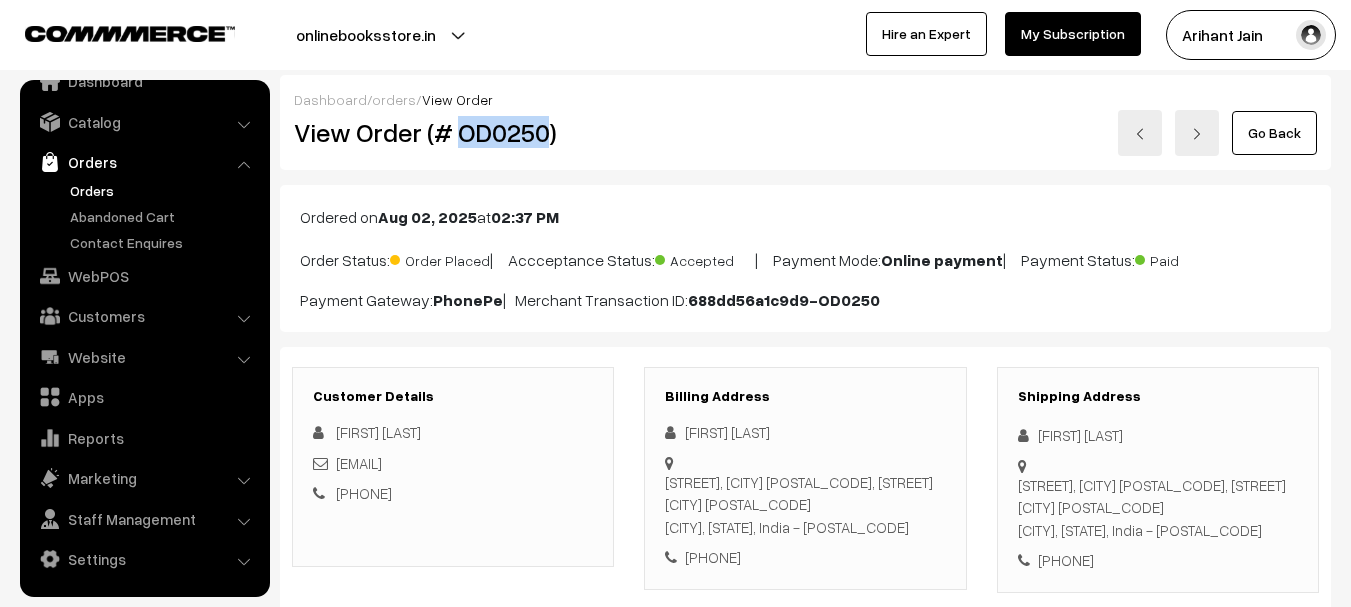 drag, startPoint x: 483, startPoint y: 135, endPoint x: 524, endPoint y: 171, distance: 54.56189 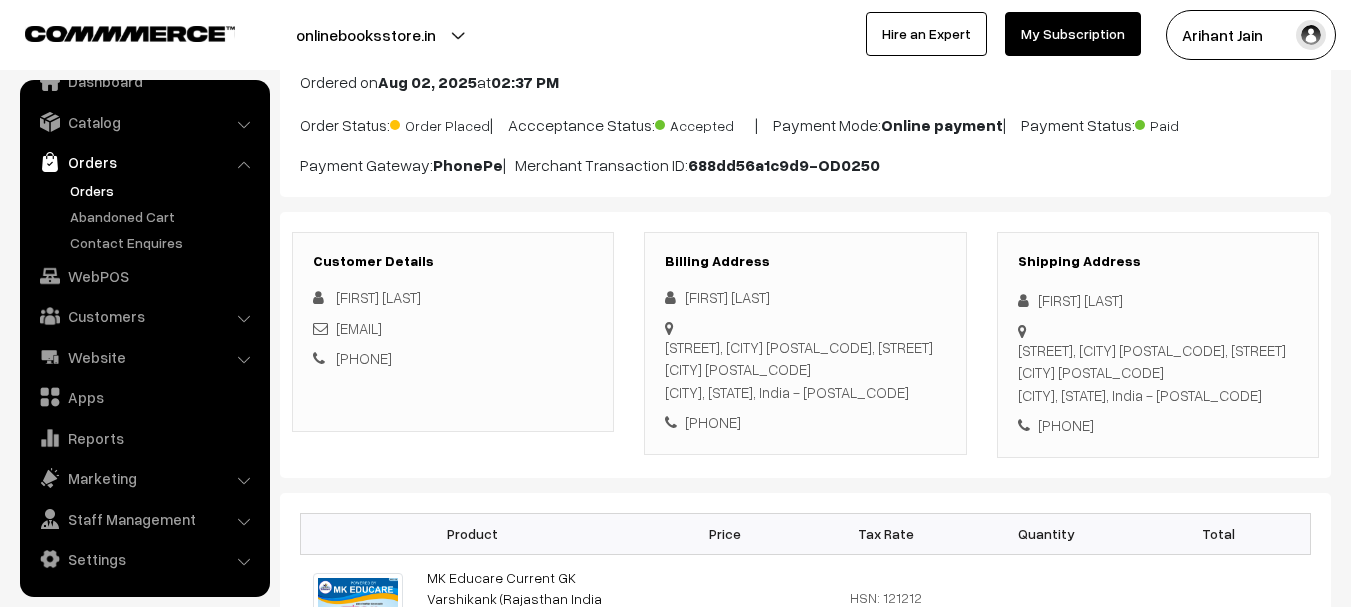 scroll, scrollTop: 100, scrollLeft: 0, axis: vertical 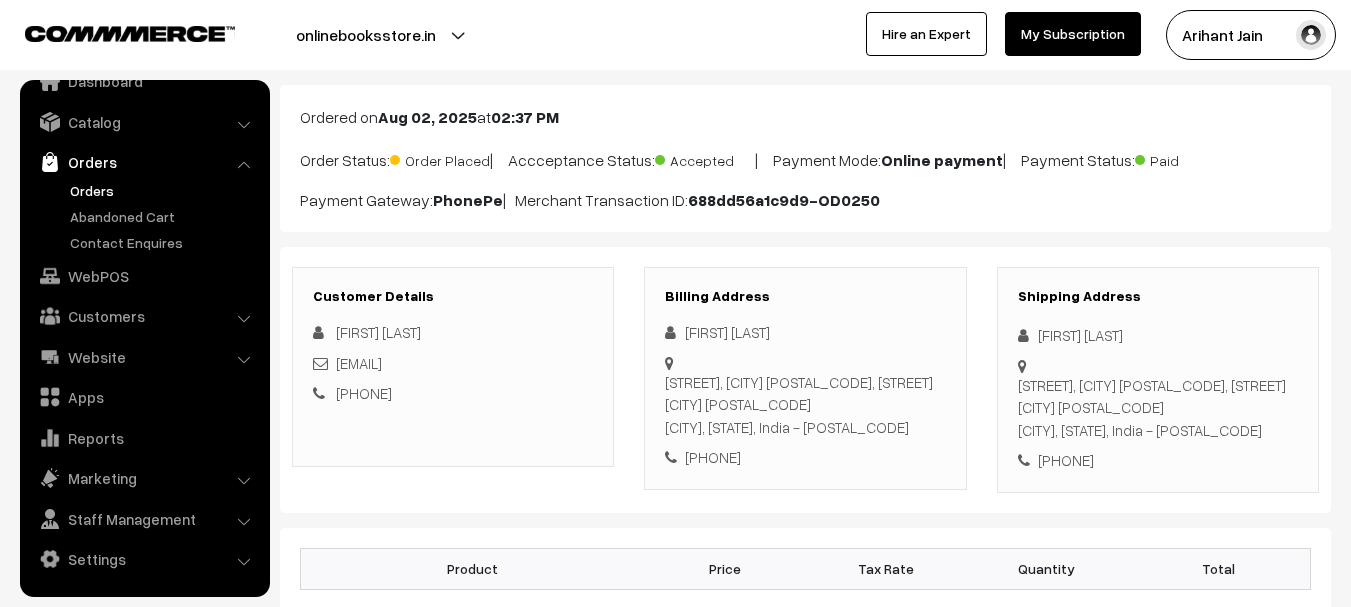 click on "Puran bairwa" at bounding box center [1158, 335] 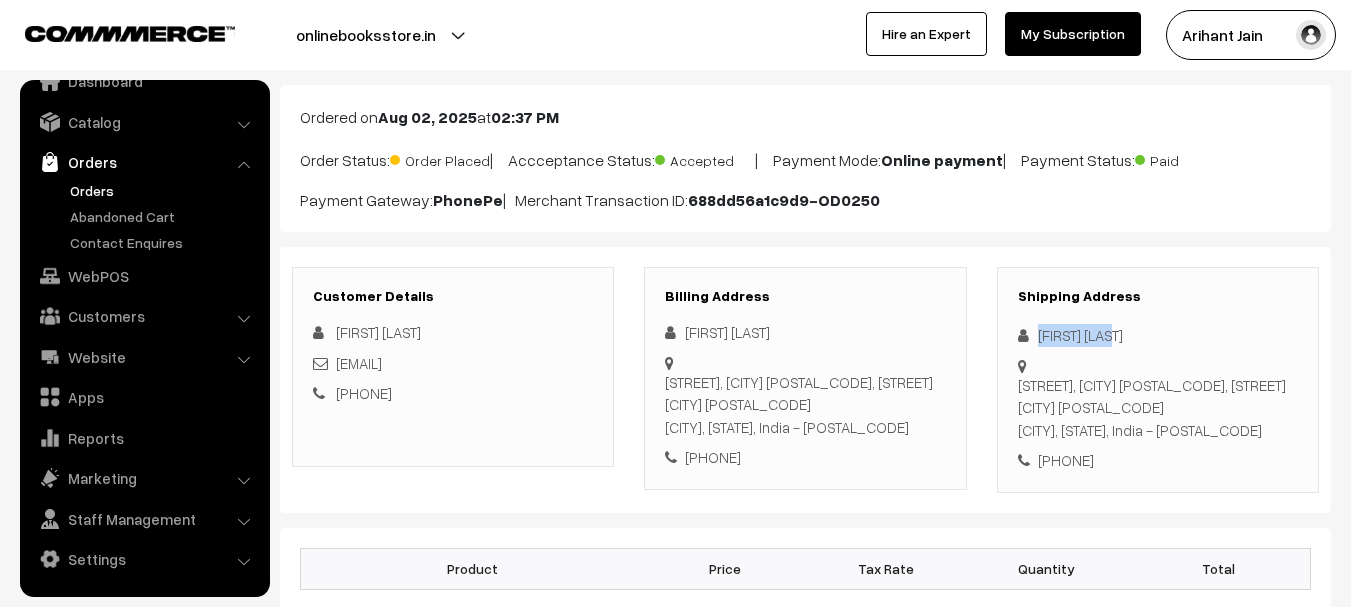 copy on "Puran bairwa" 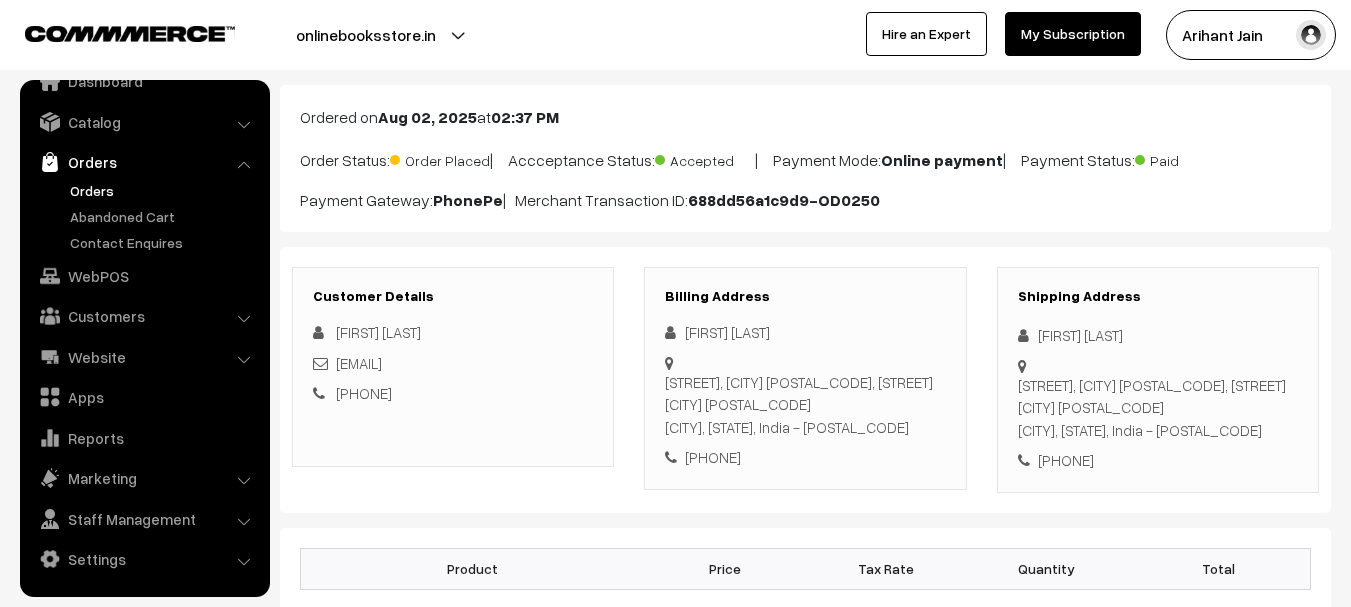 click on "+91 8529526376" at bounding box center (1158, 460) 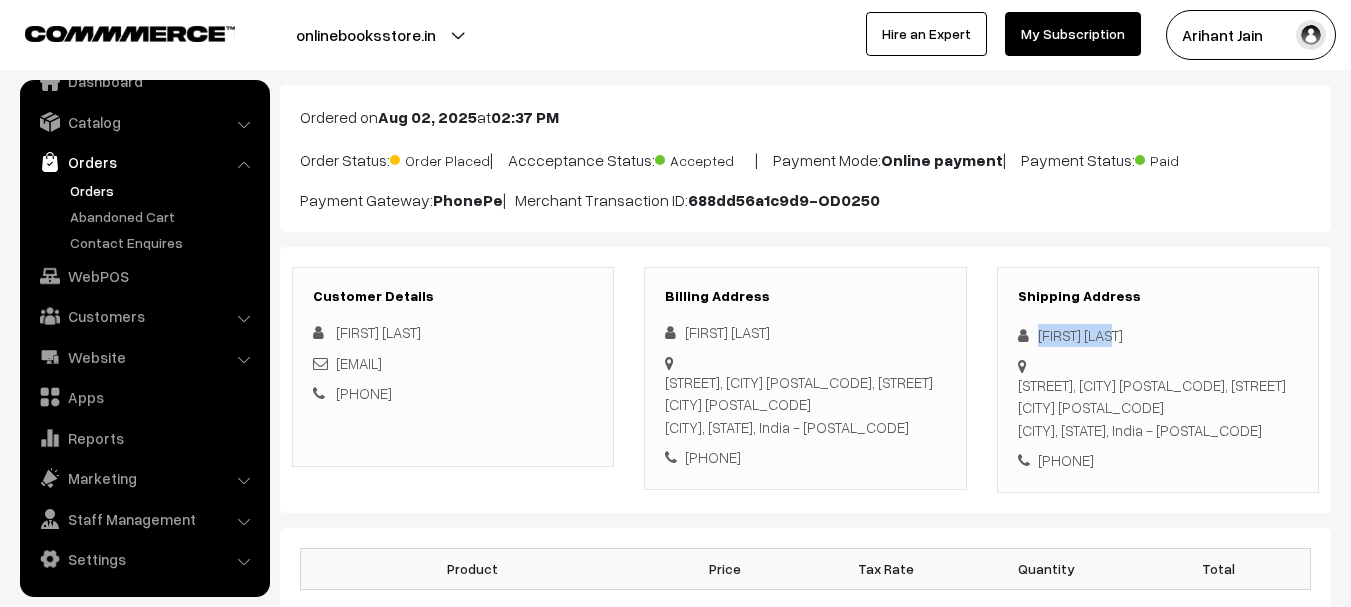 copy on "Puran bairwa" 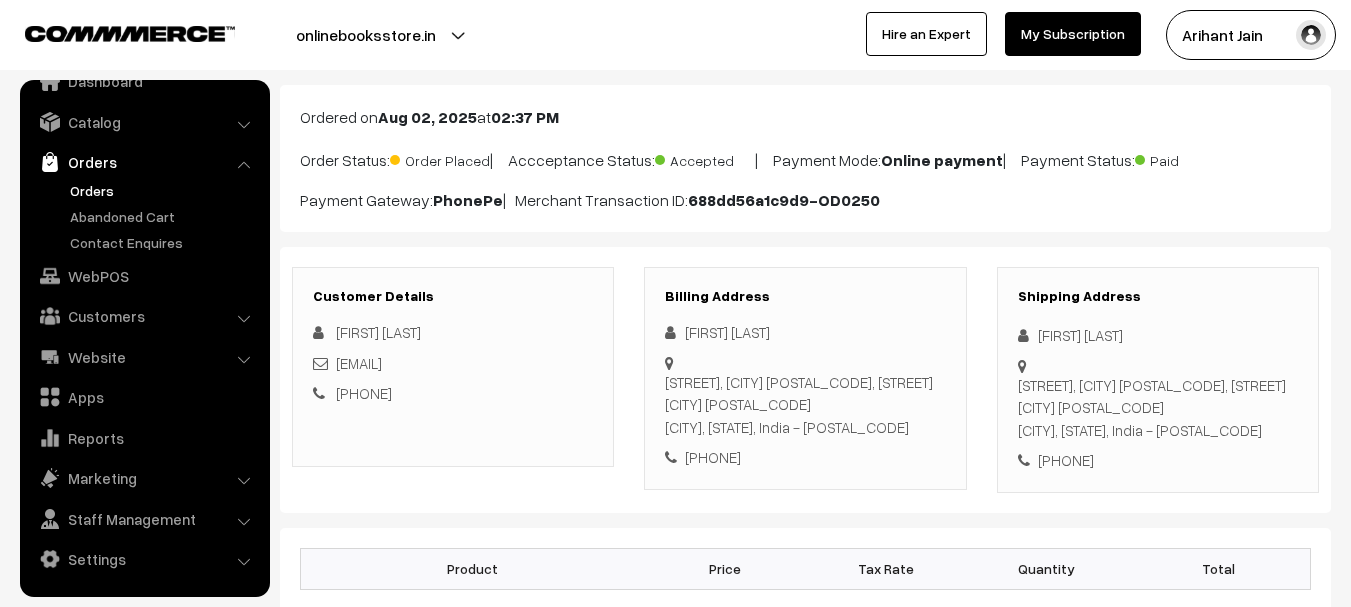 click on "Chandpol, gagrar, chittorgarh 312901, M2 prayas chandpol, gagrar, chittorgarh 312901
Chittorgarh,                                 Rajasthan,  India                                 - 312901" at bounding box center (805, 405) 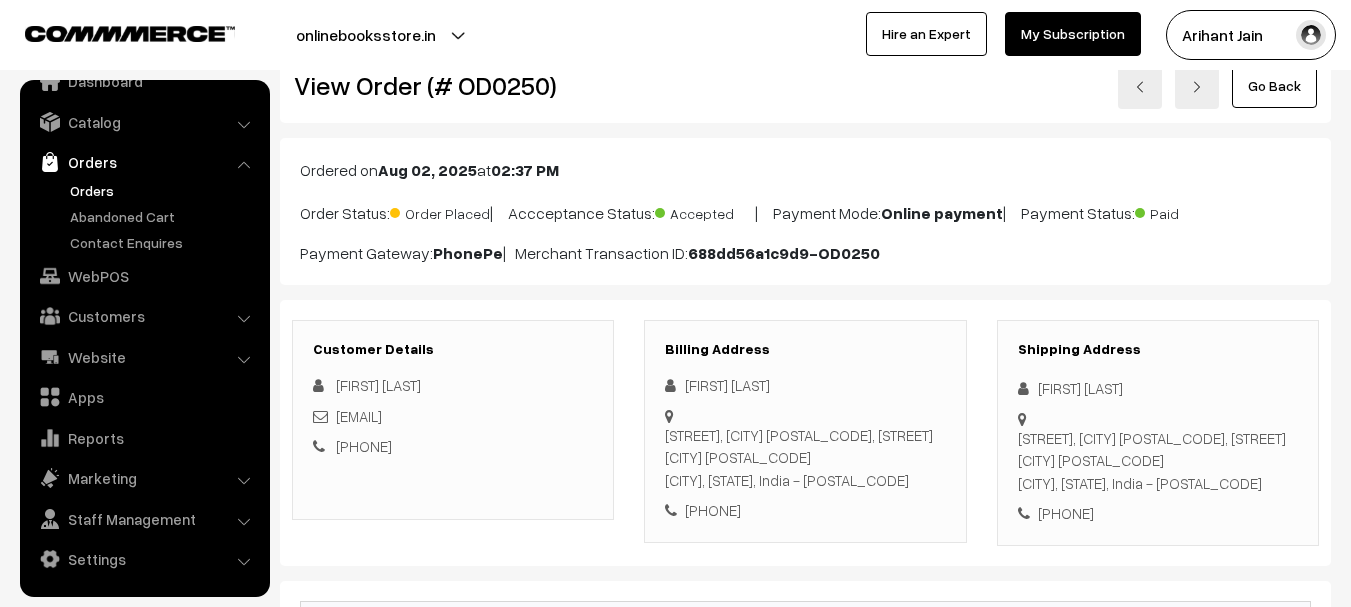 scroll, scrollTop: 0, scrollLeft: 0, axis: both 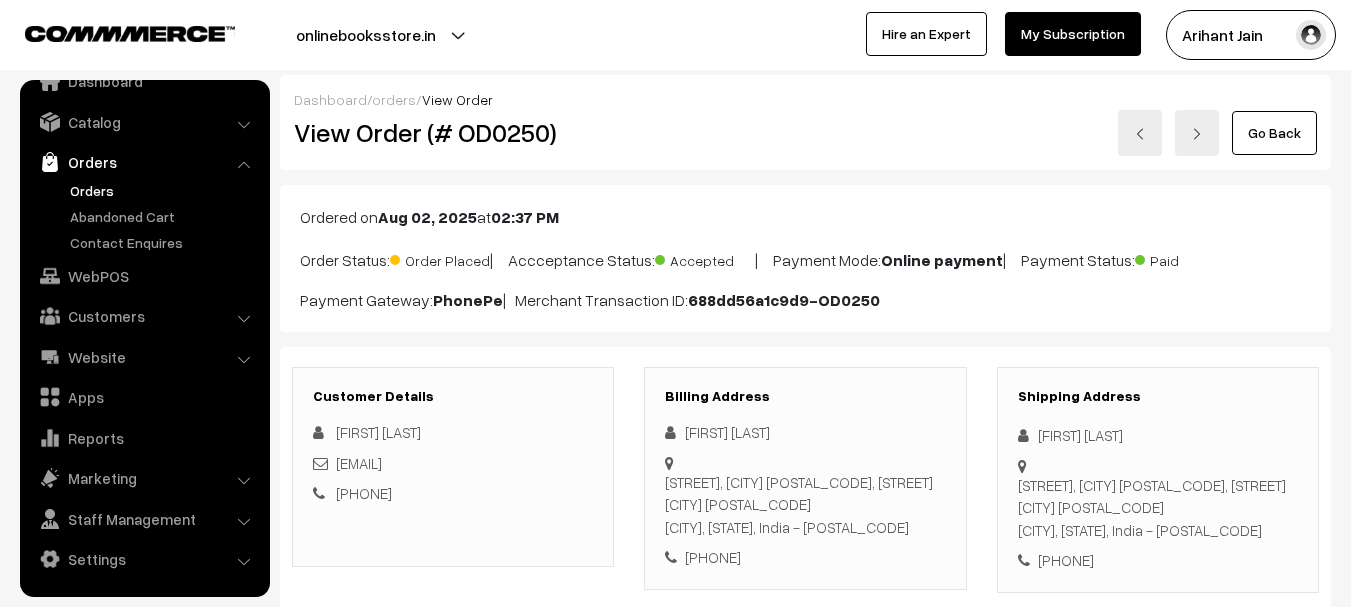 click on "View Order (# OD0250)" at bounding box center [454, 133] 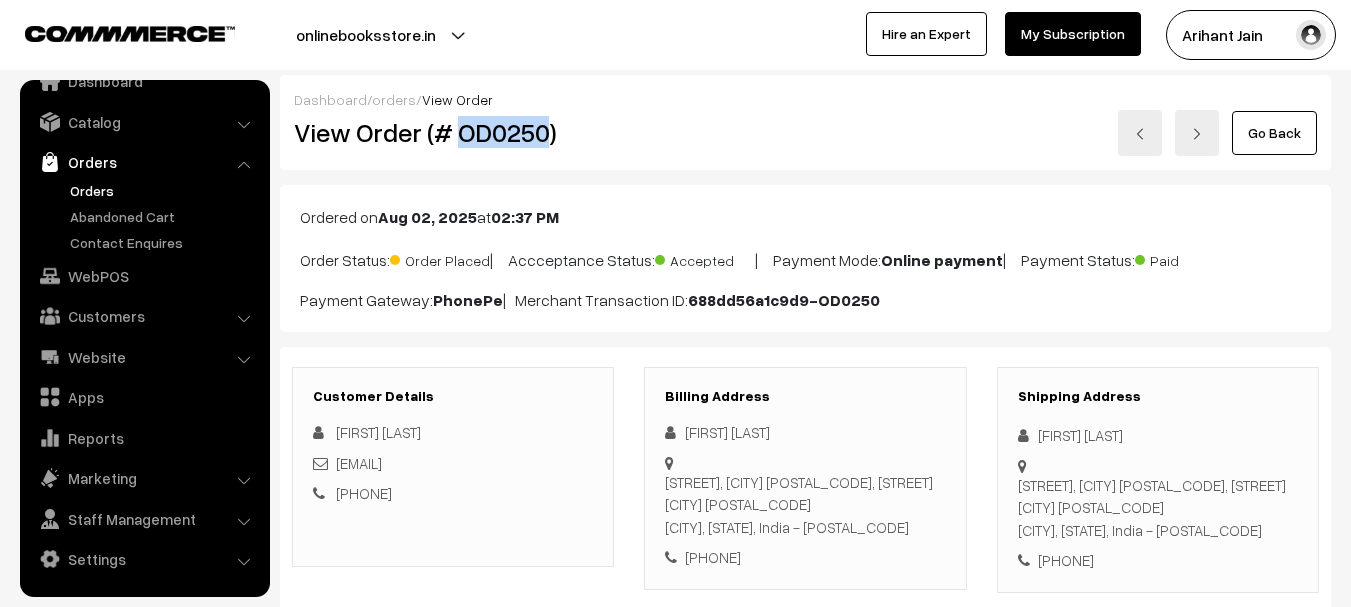 click on "View Order (# OD0250)" at bounding box center (454, 133) 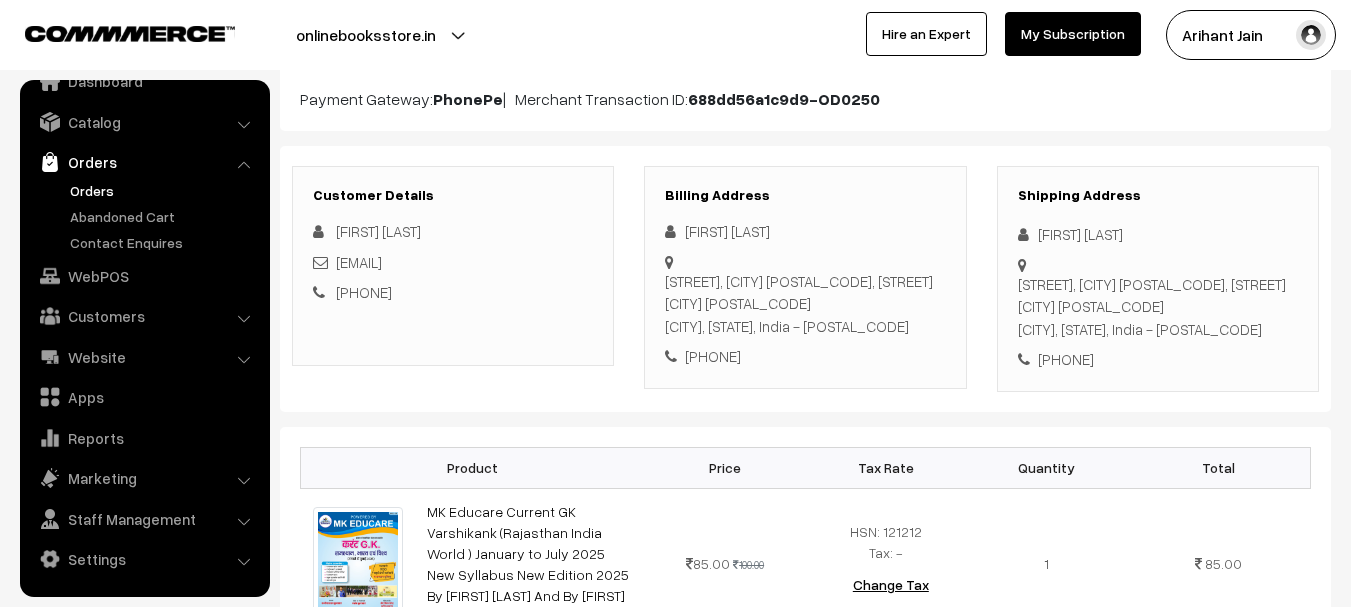 scroll, scrollTop: 400, scrollLeft: 0, axis: vertical 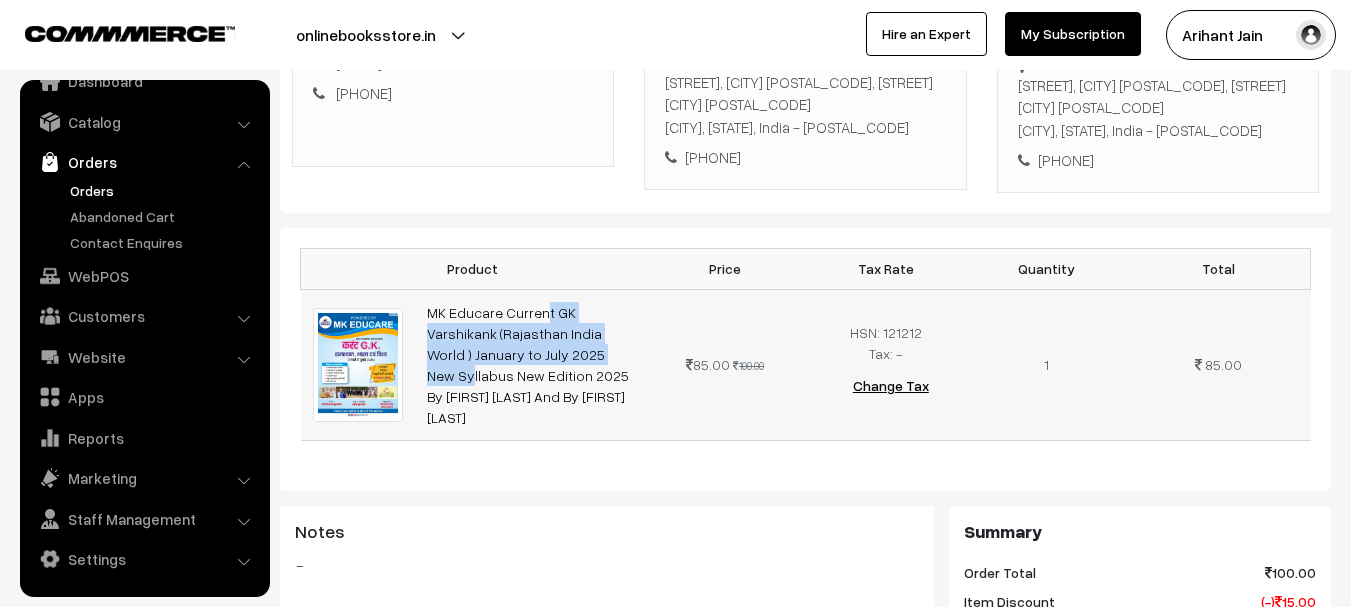 copy on "MK Educare Current GK Varshikank (Rajasthan India World ) January to" 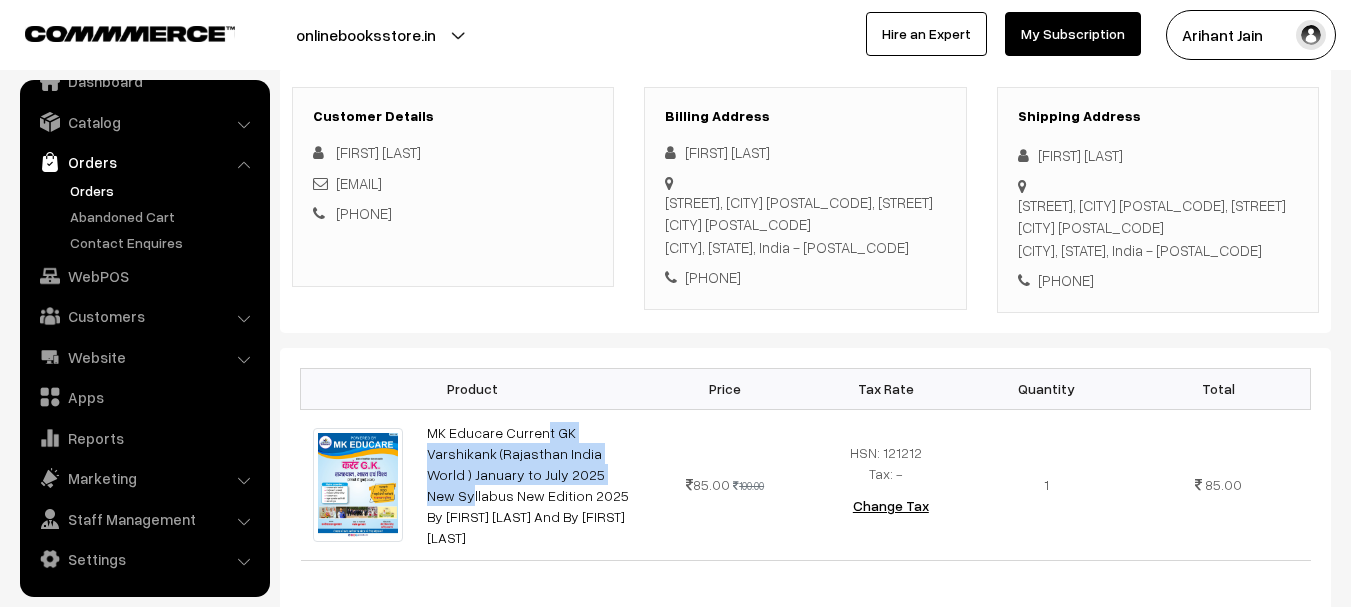 scroll, scrollTop: 0, scrollLeft: 0, axis: both 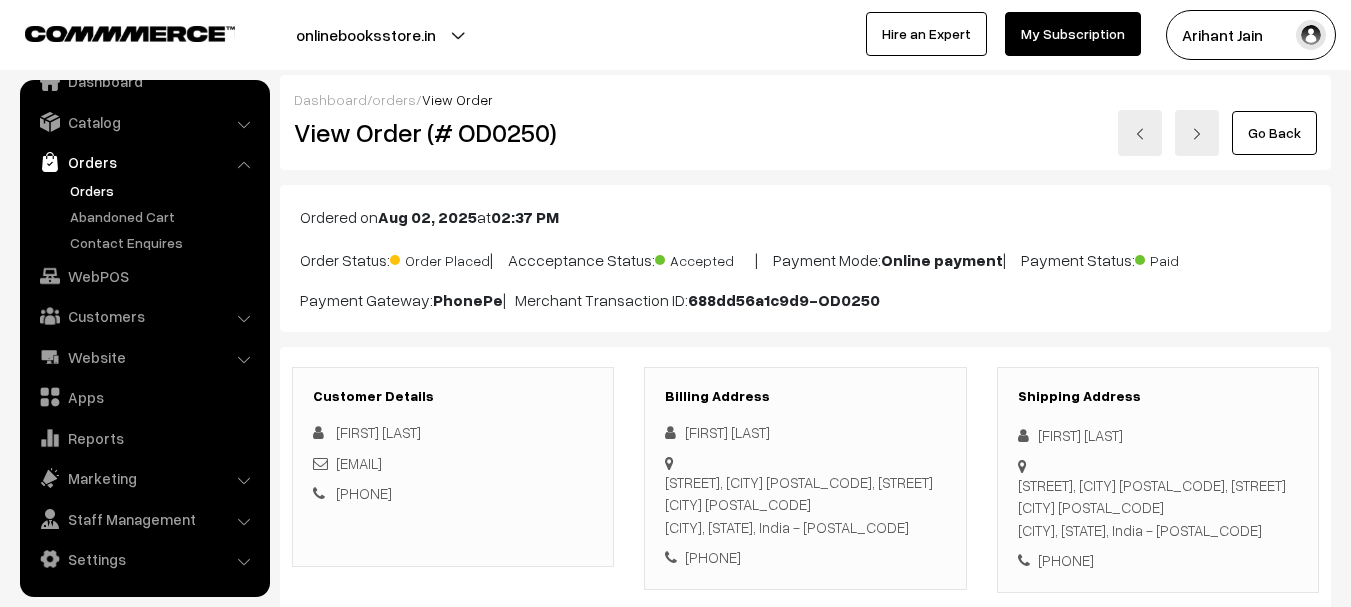 click on "View Order (# OD0250)" at bounding box center (454, 132) 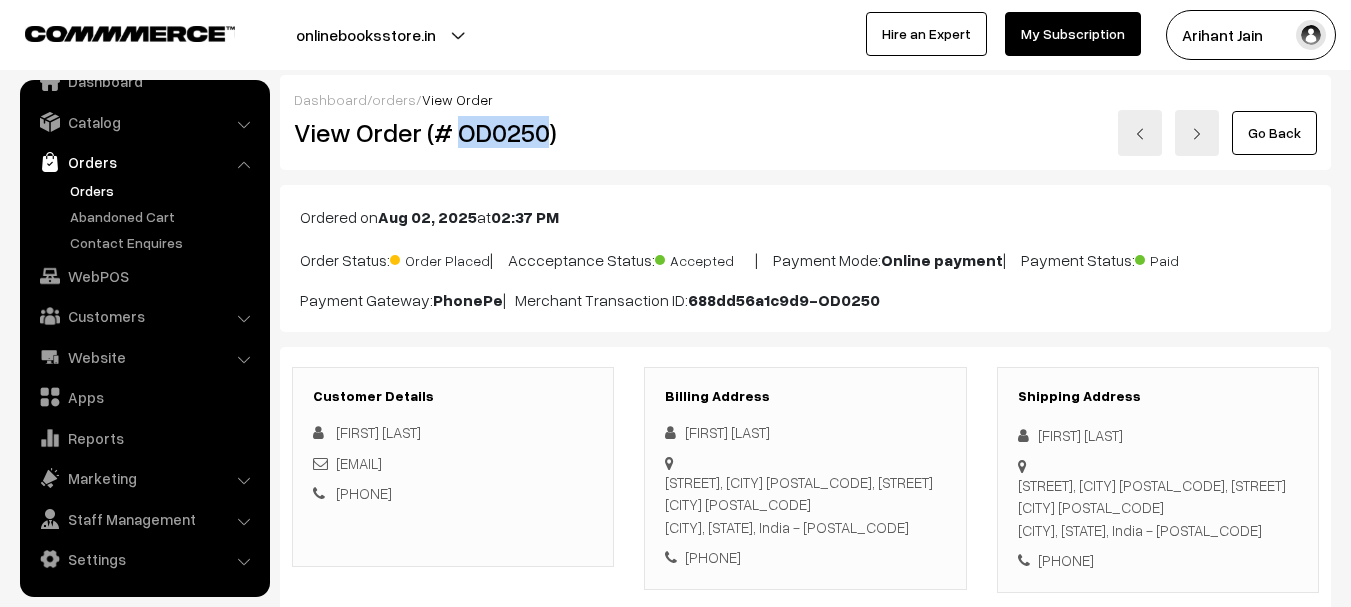 click on "View Order (# OD0250)" at bounding box center [454, 132] 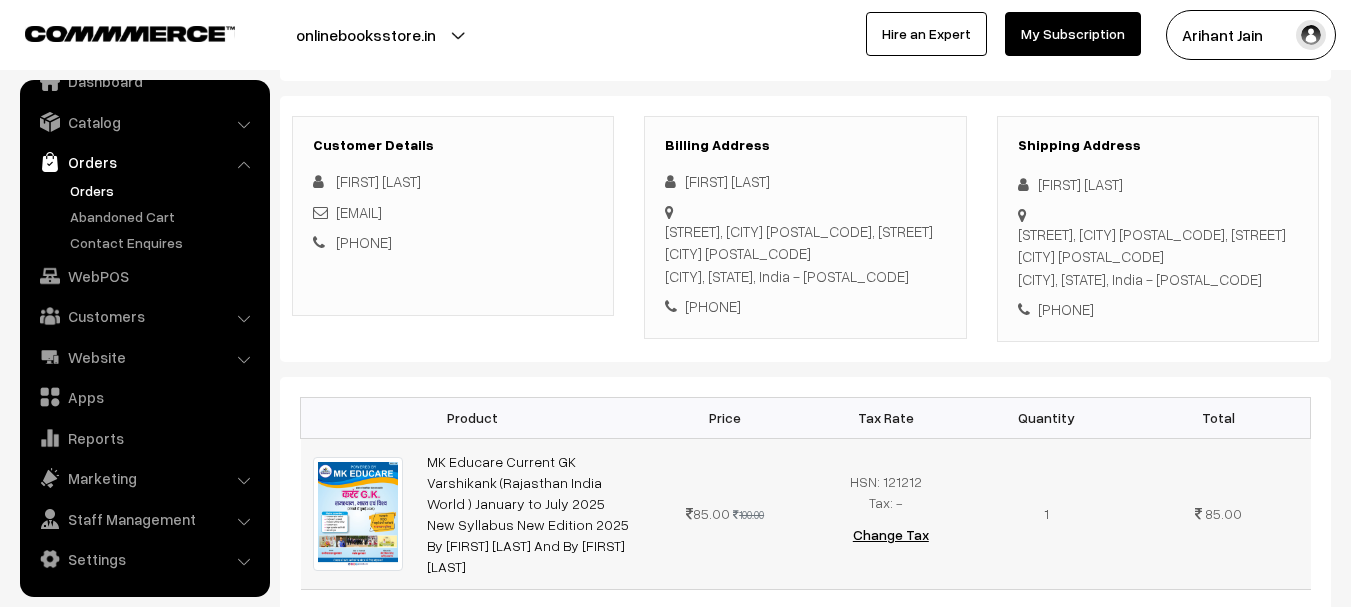 scroll, scrollTop: 400, scrollLeft: 0, axis: vertical 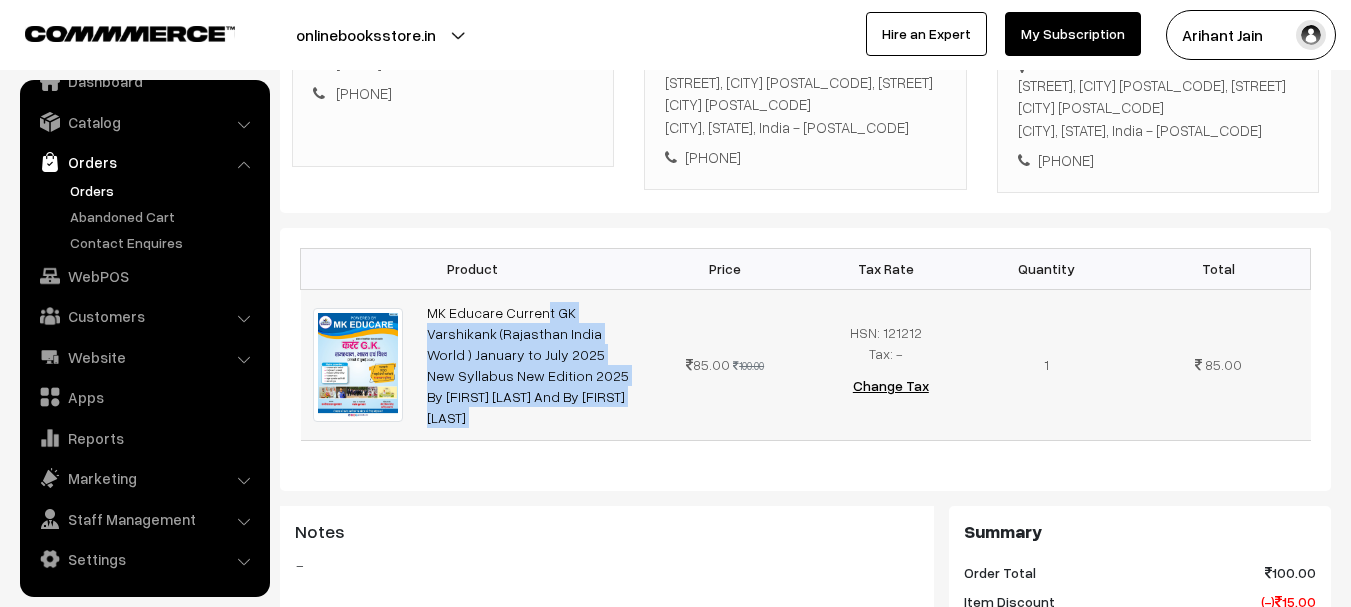 drag, startPoint x: 424, startPoint y: 313, endPoint x: 646, endPoint y: 339, distance: 223.51733 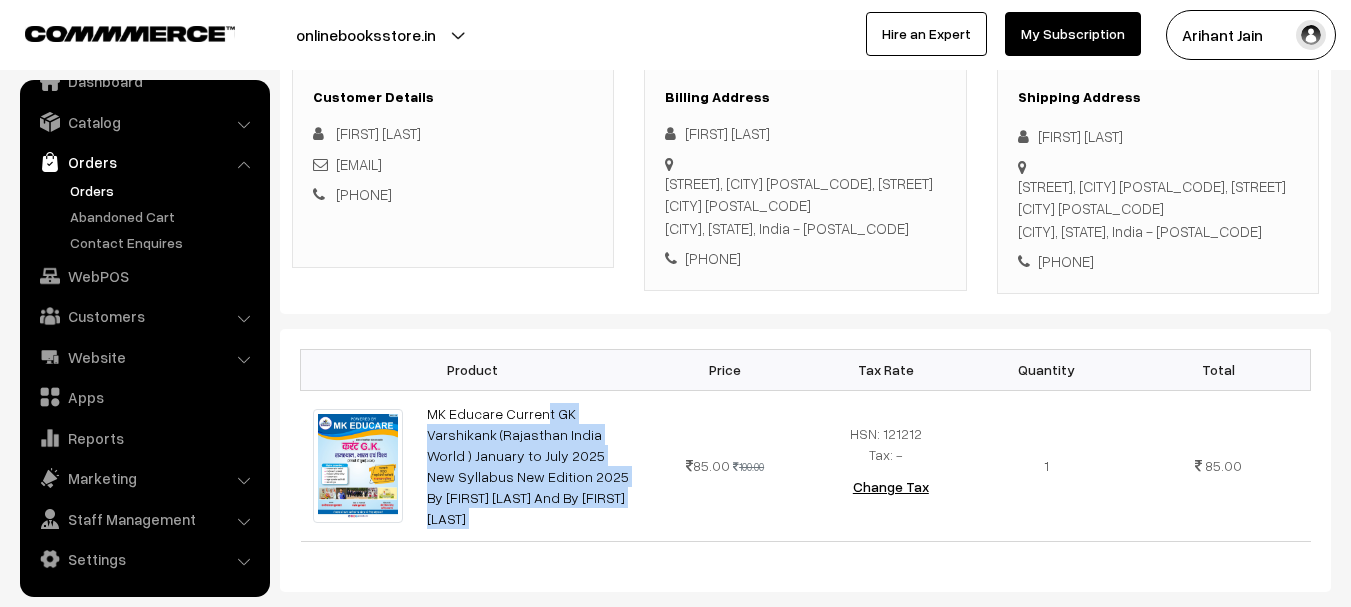 scroll, scrollTop: 0, scrollLeft: 0, axis: both 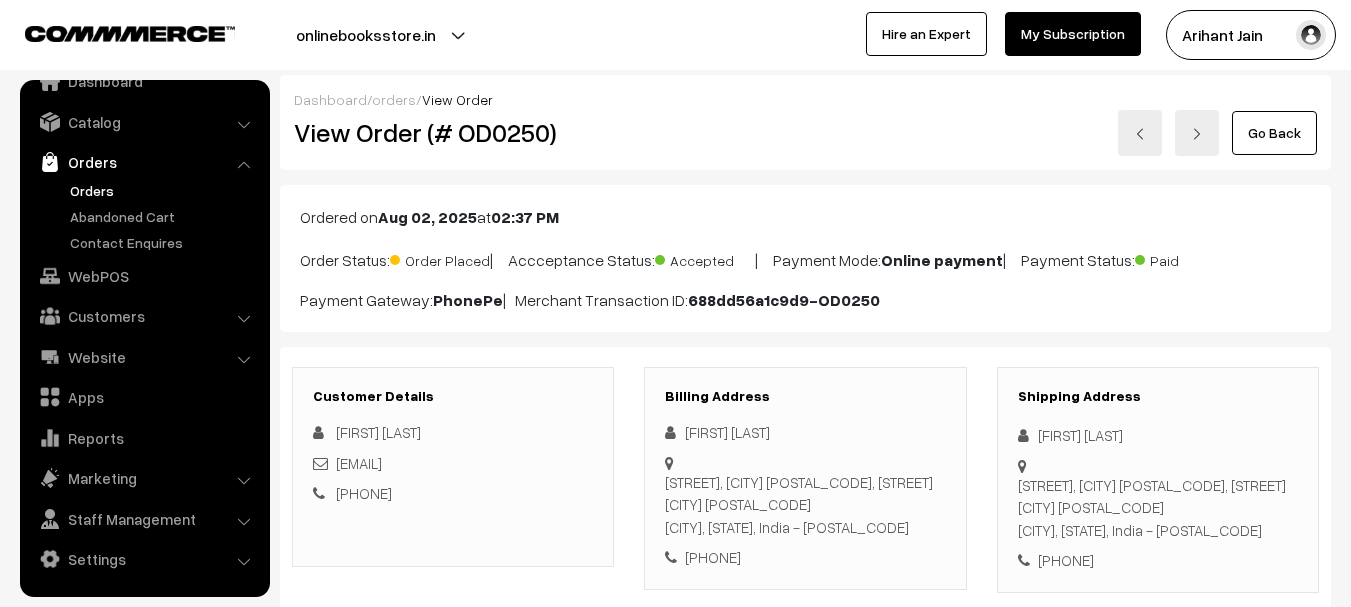 click on "Puran bairwa" at bounding box center [1158, 435] 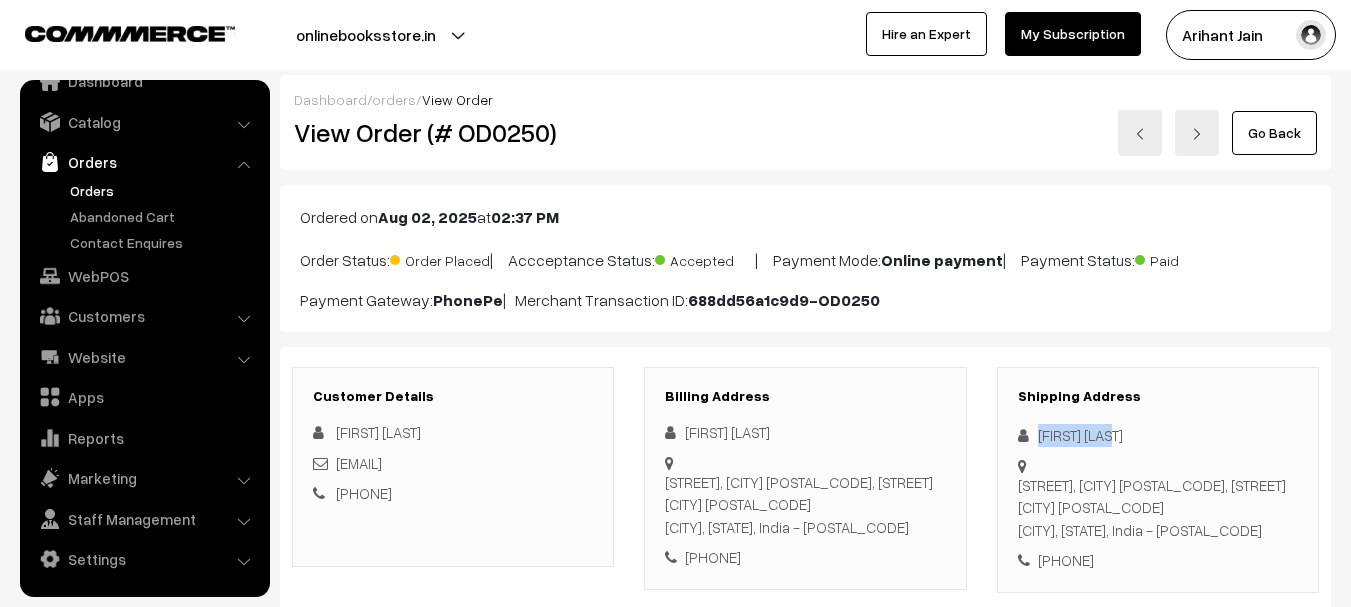drag, startPoint x: 1052, startPoint y: 439, endPoint x: 1096, endPoint y: 439, distance: 44 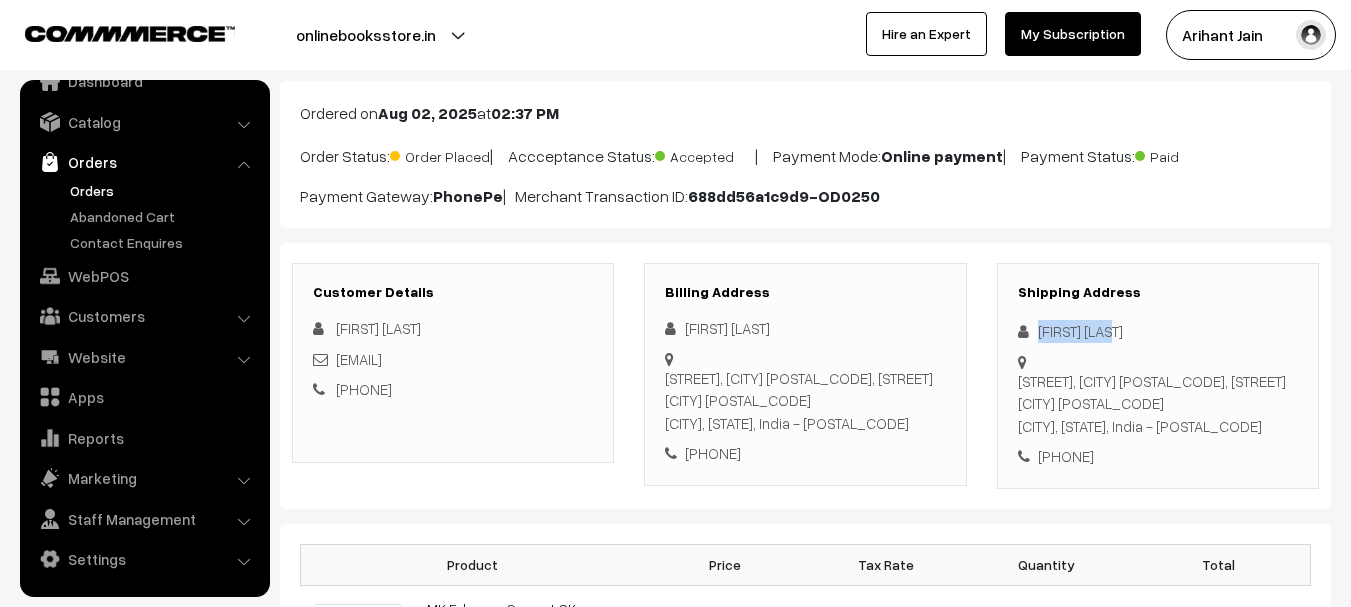 scroll, scrollTop: 200, scrollLeft: 0, axis: vertical 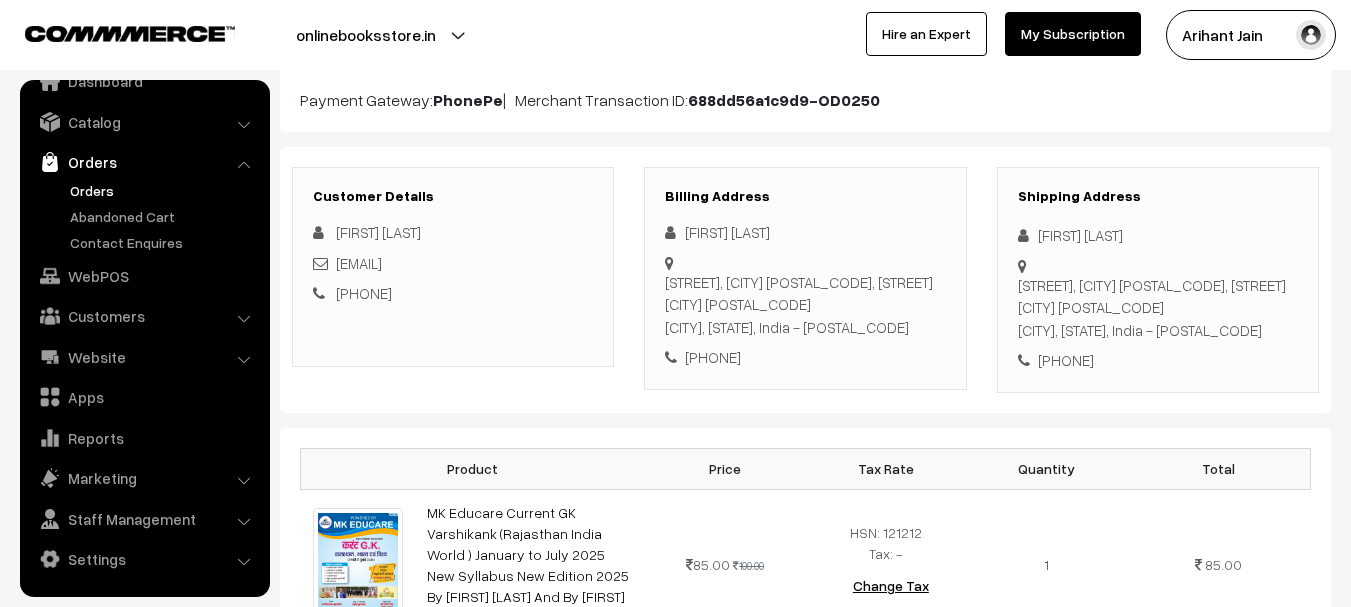 click on "+91 8529526376" at bounding box center (1158, 360) 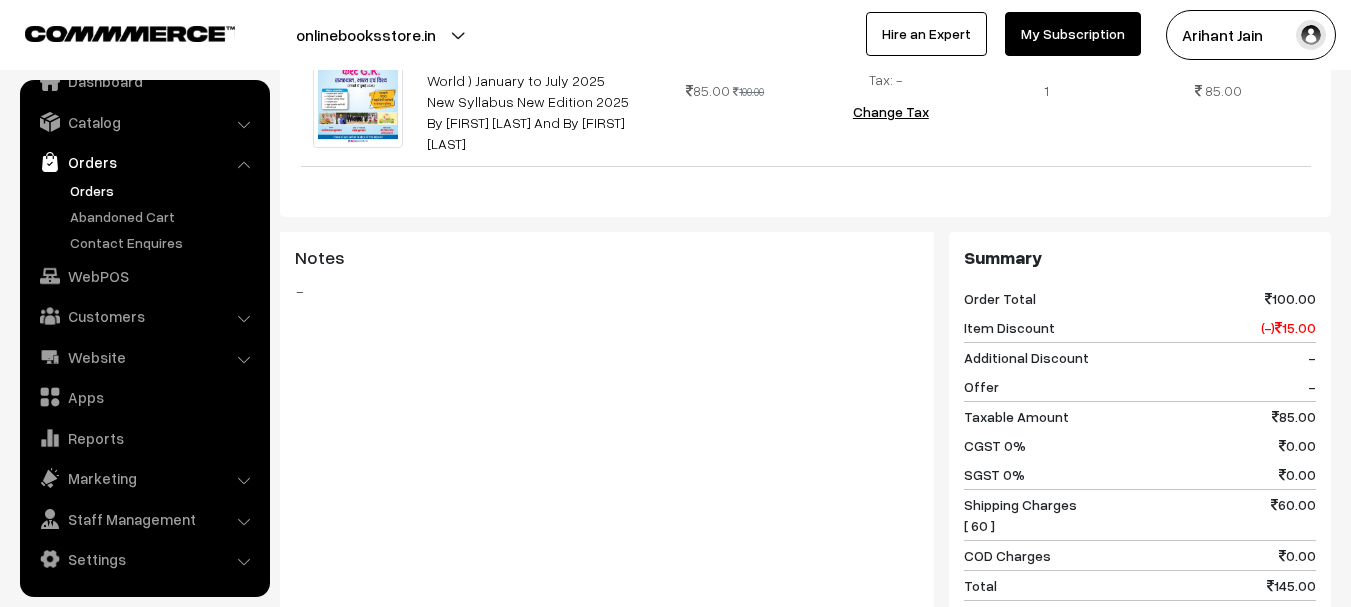 scroll, scrollTop: 800, scrollLeft: 0, axis: vertical 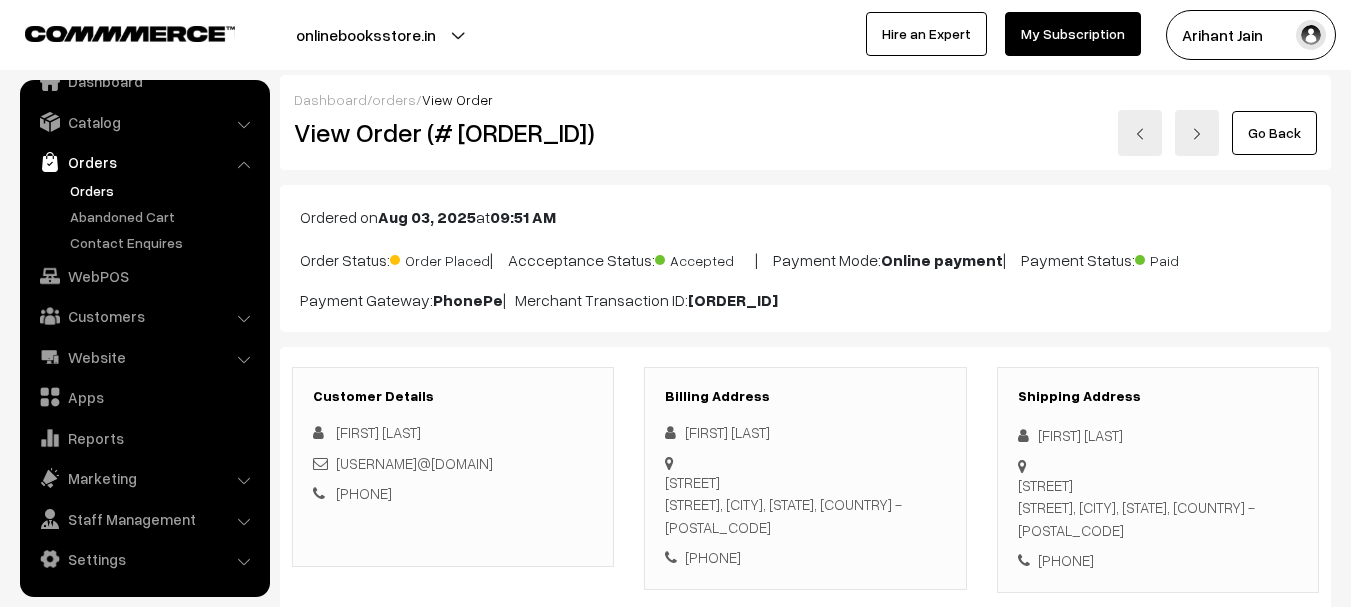 click on "View Order (# OD0253)" at bounding box center [454, 132] 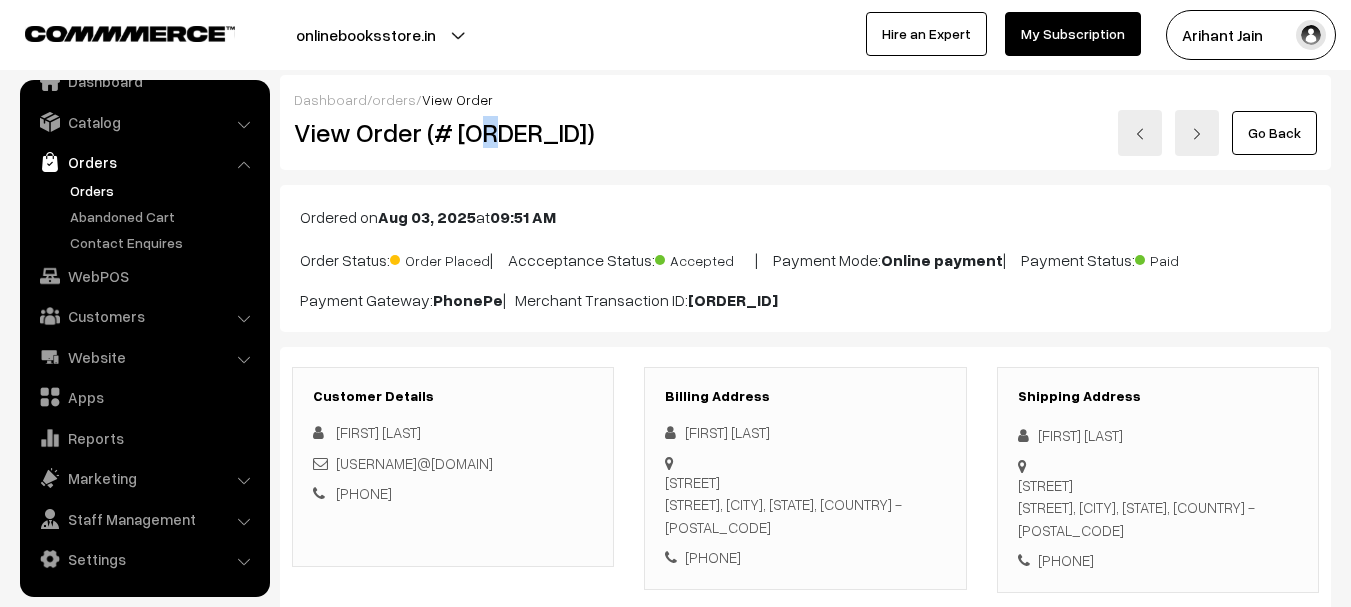 click on "View Order (# OD0253)" at bounding box center (454, 132) 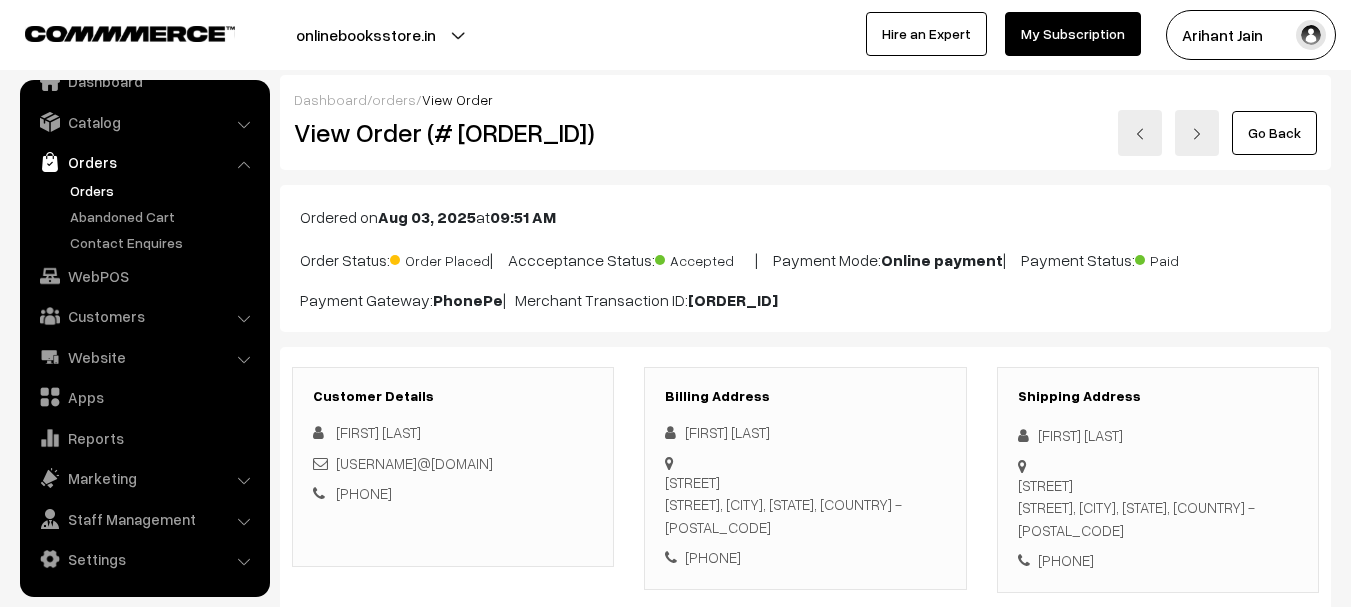 click on "View Order (# OD0253)" at bounding box center (454, 132) 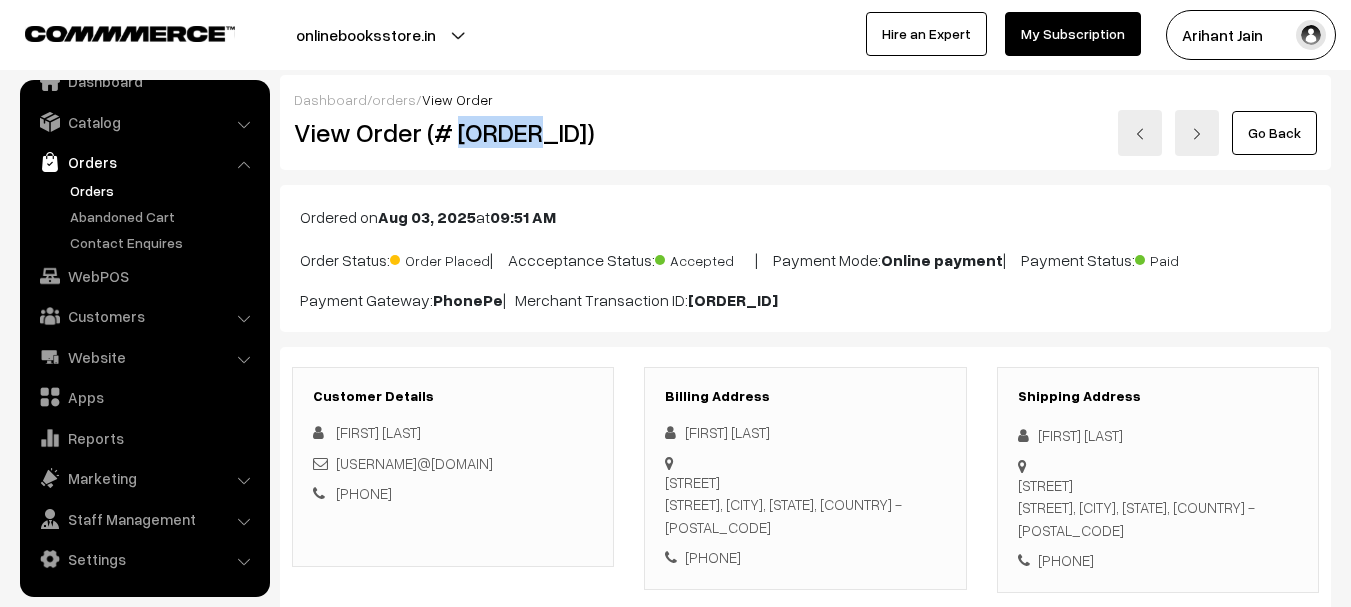 click on "View Order (# OD0253)" at bounding box center (454, 132) 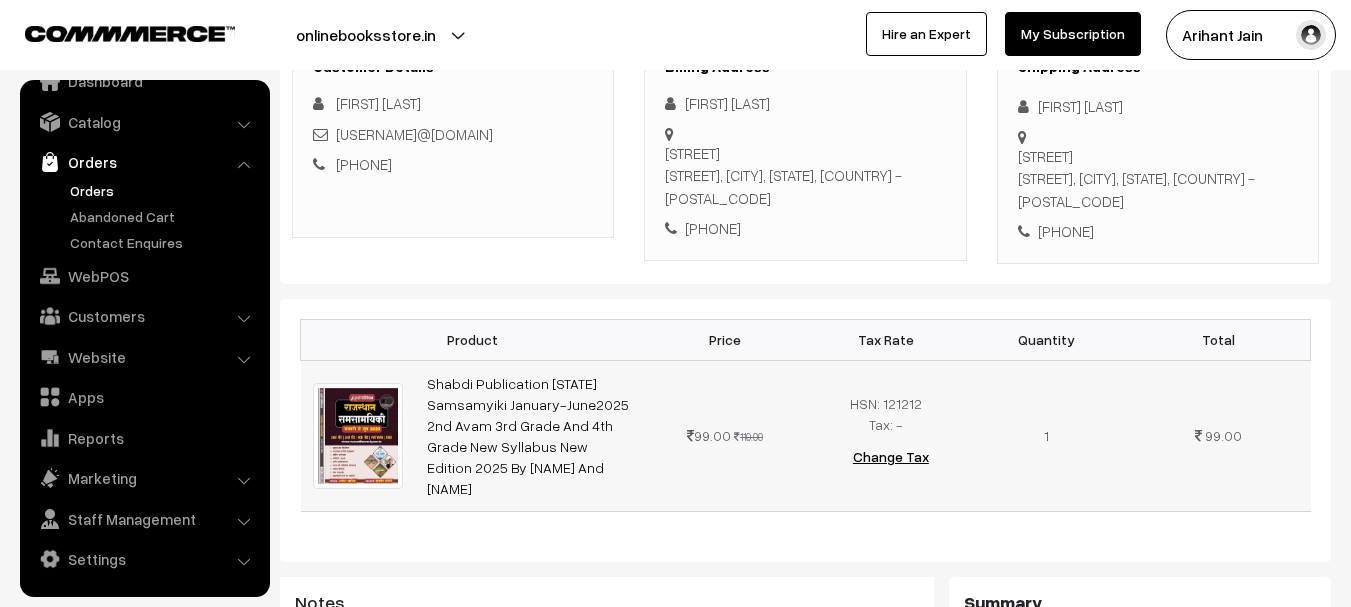scroll, scrollTop: 500, scrollLeft: 0, axis: vertical 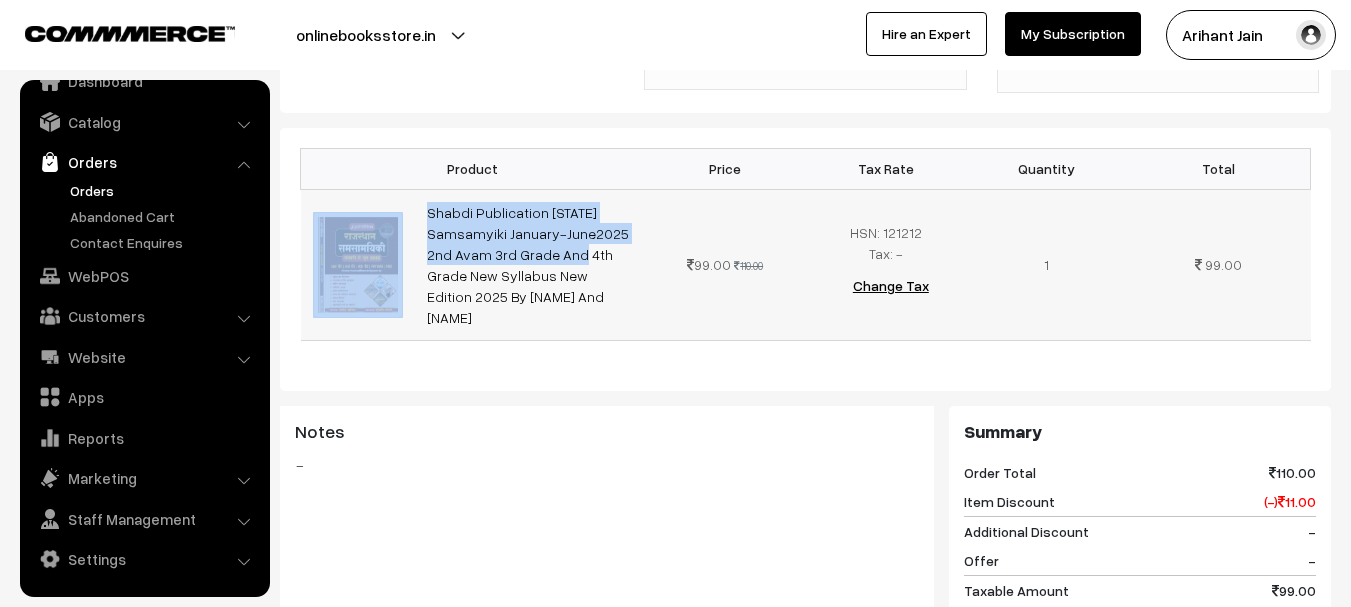 drag, startPoint x: 409, startPoint y: 206, endPoint x: 650, endPoint y: 227, distance: 241.91321 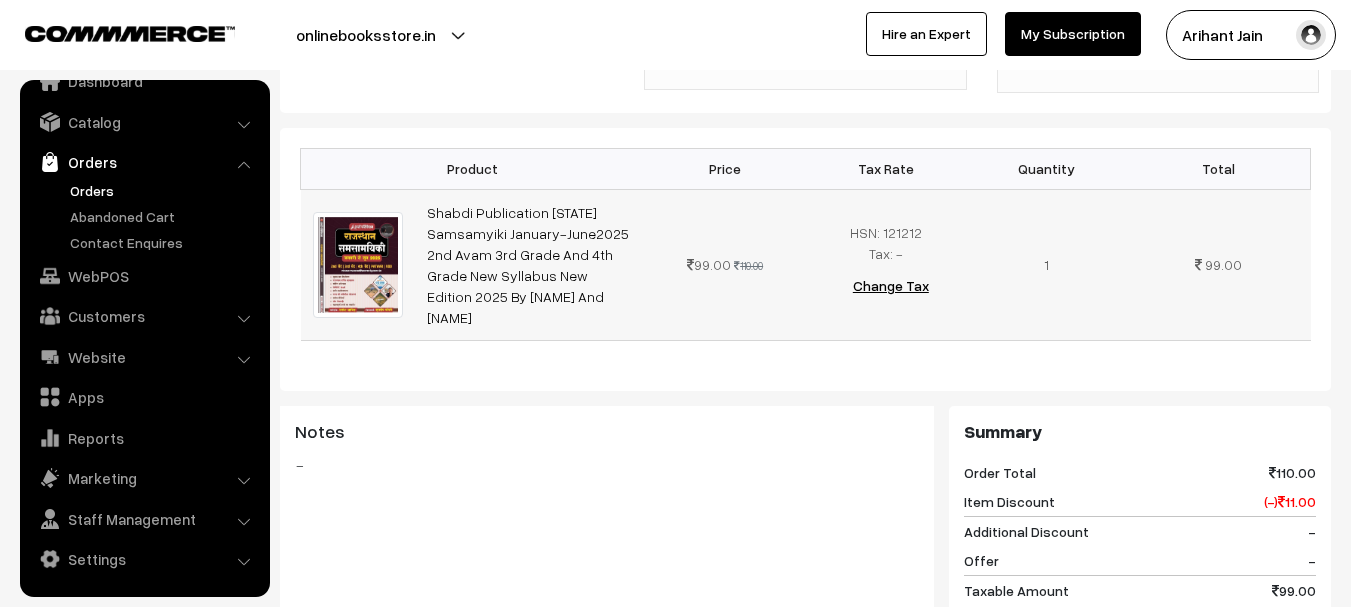 click on "99.00
110.00" at bounding box center (725, 264) 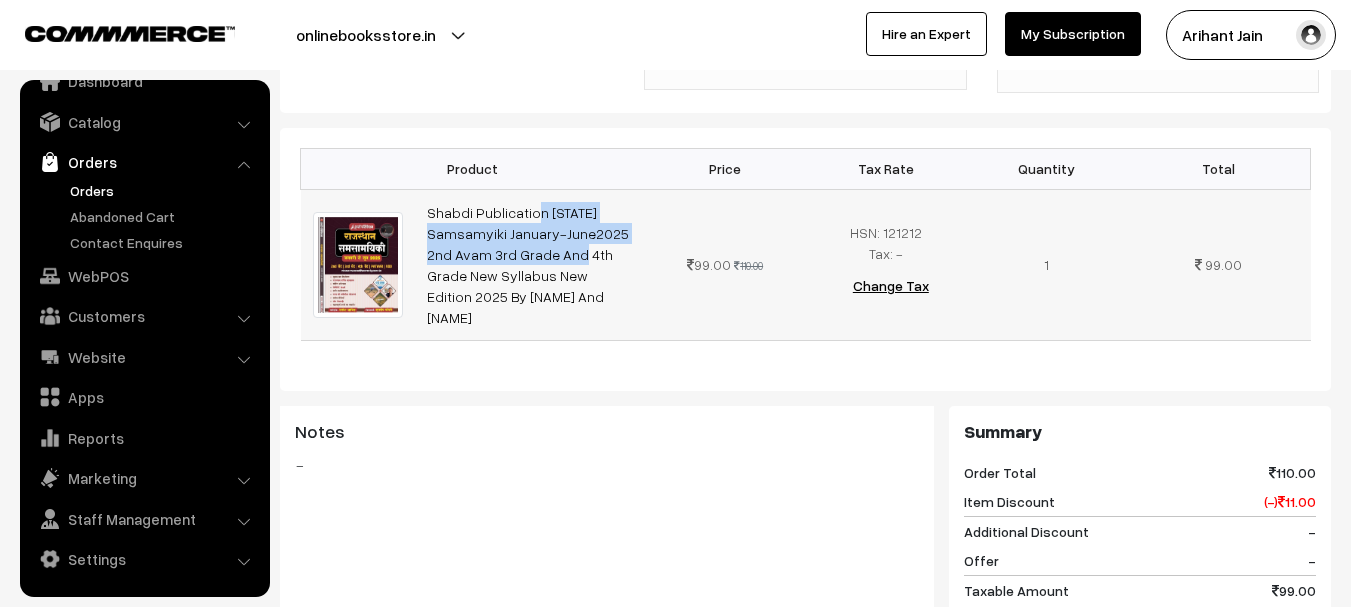 copy on "Shabdi Publication Rajasthan Samsamyiki January-June2025 2nd" 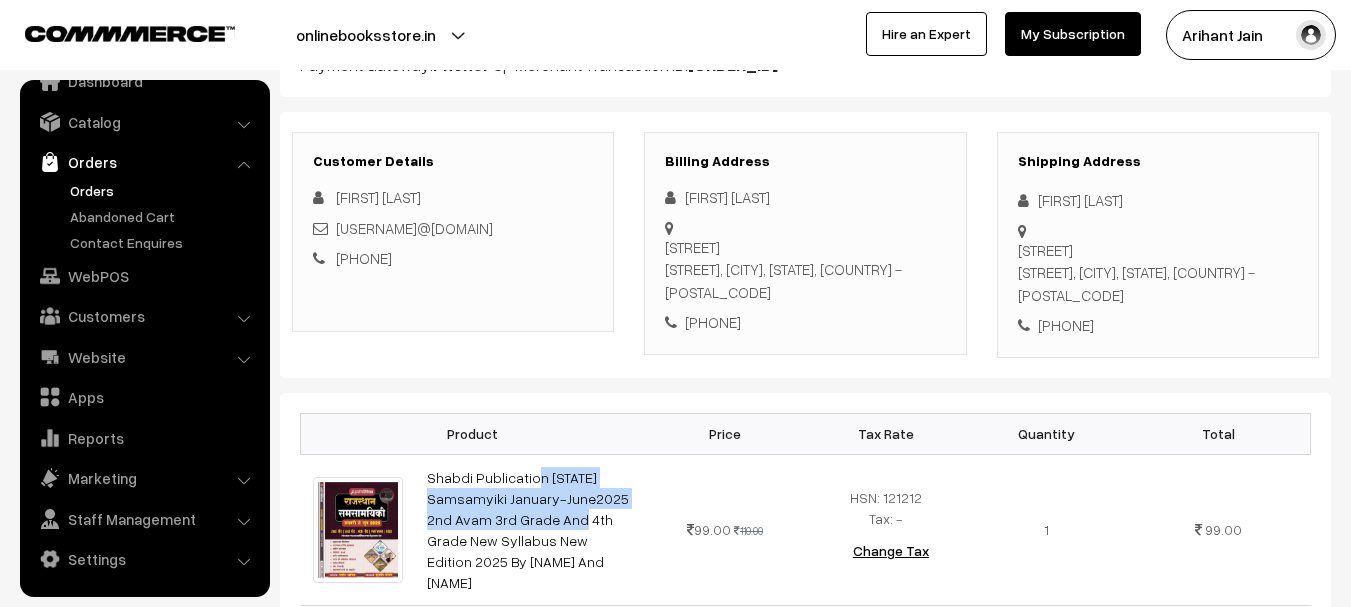 scroll, scrollTop: 200, scrollLeft: 0, axis: vertical 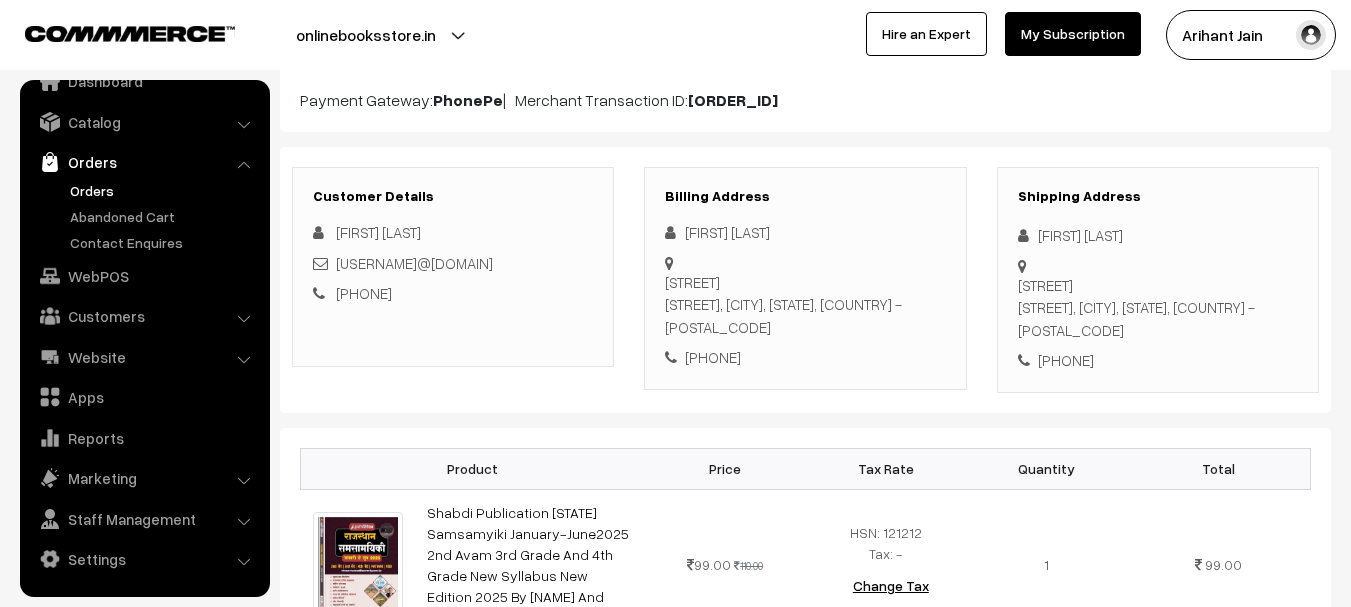 click on "Rahul Patidar" at bounding box center [1158, 235] 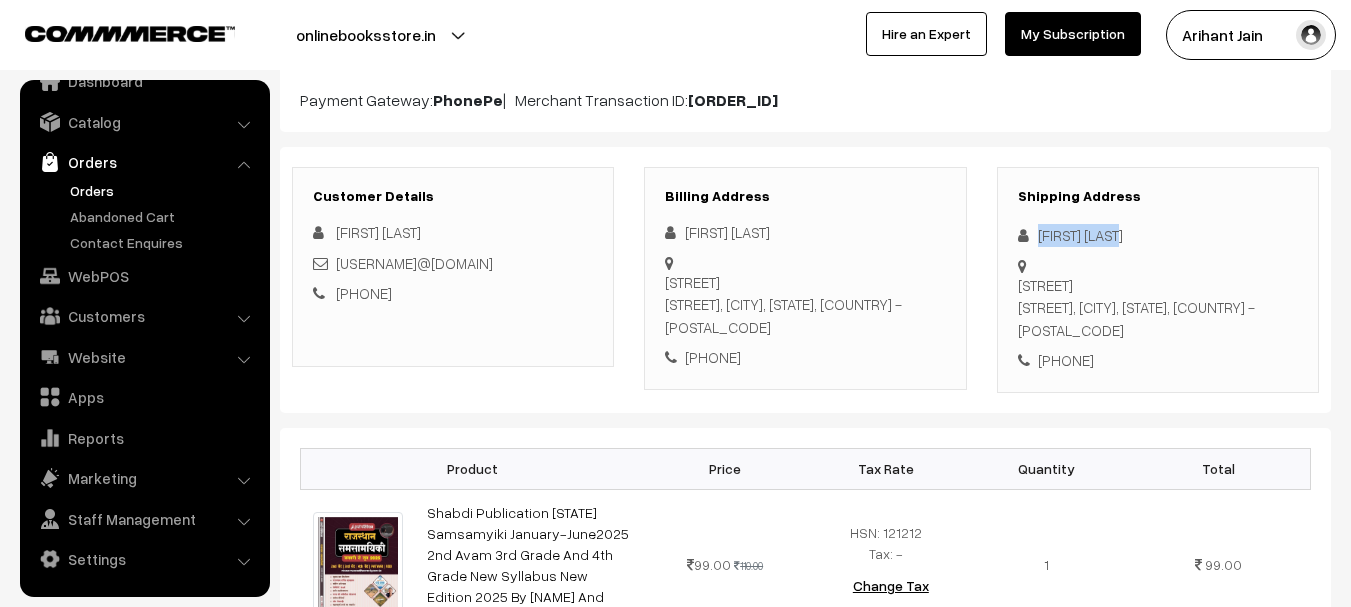 drag, startPoint x: 1063, startPoint y: 241, endPoint x: 1097, endPoint y: 238, distance: 34.132095 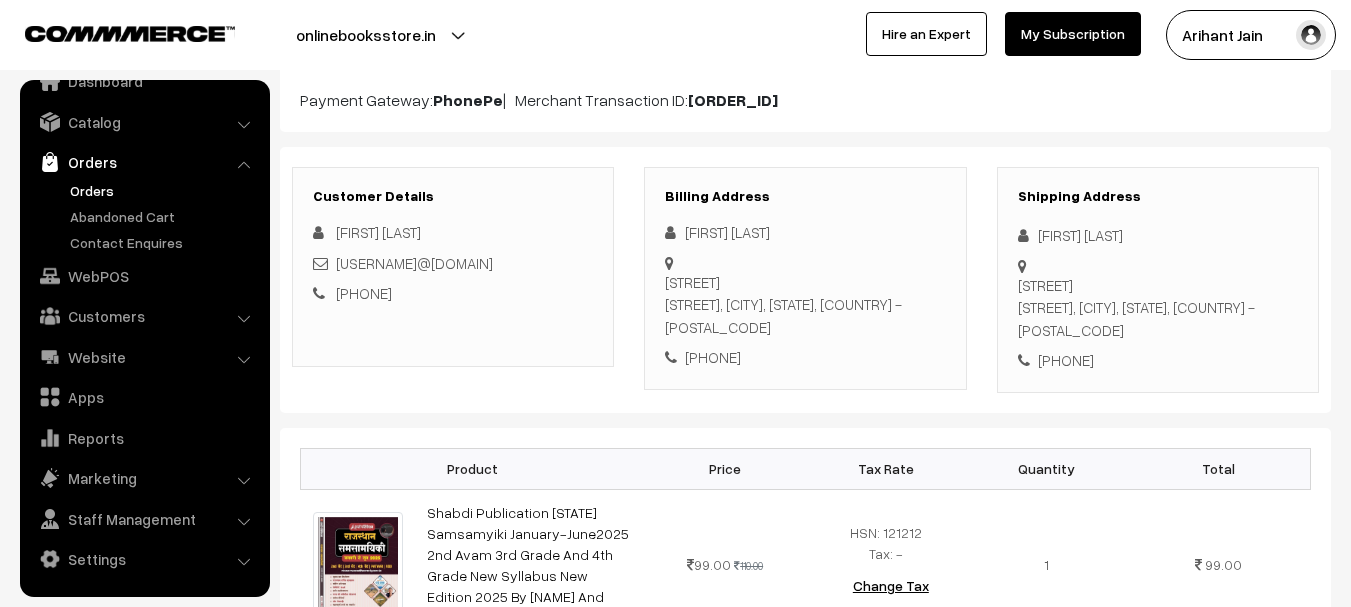 click on "+91 7732803626" at bounding box center [1158, 360] 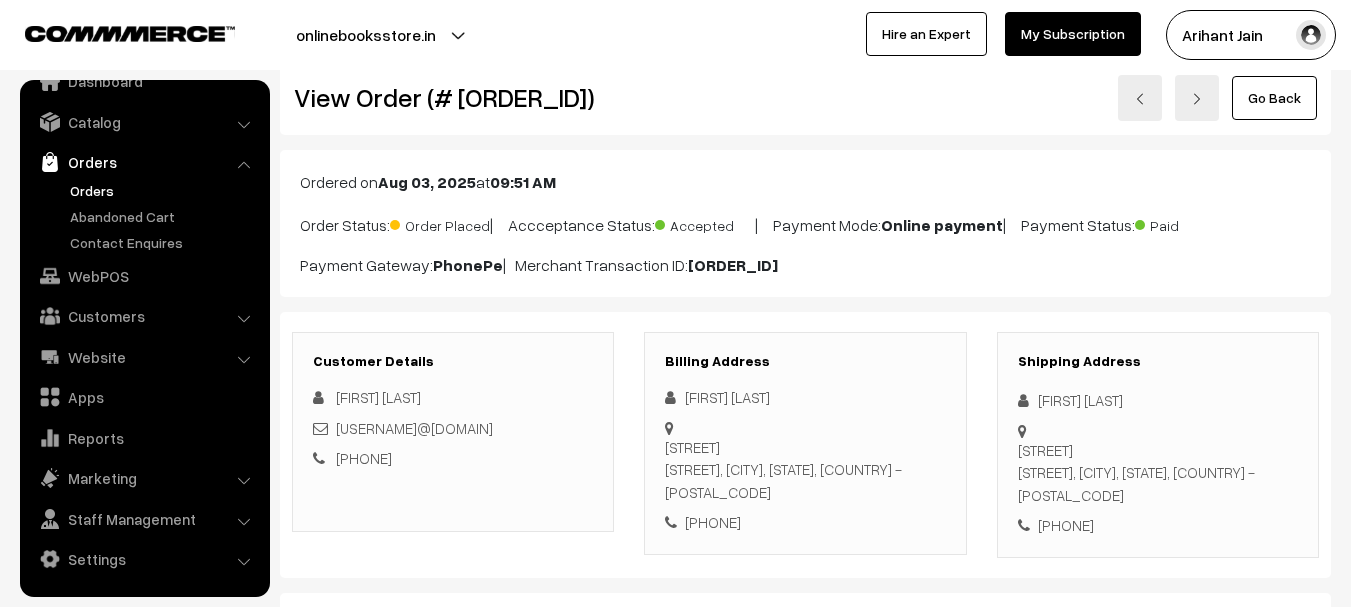scroll, scrollTop: 0, scrollLeft: 0, axis: both 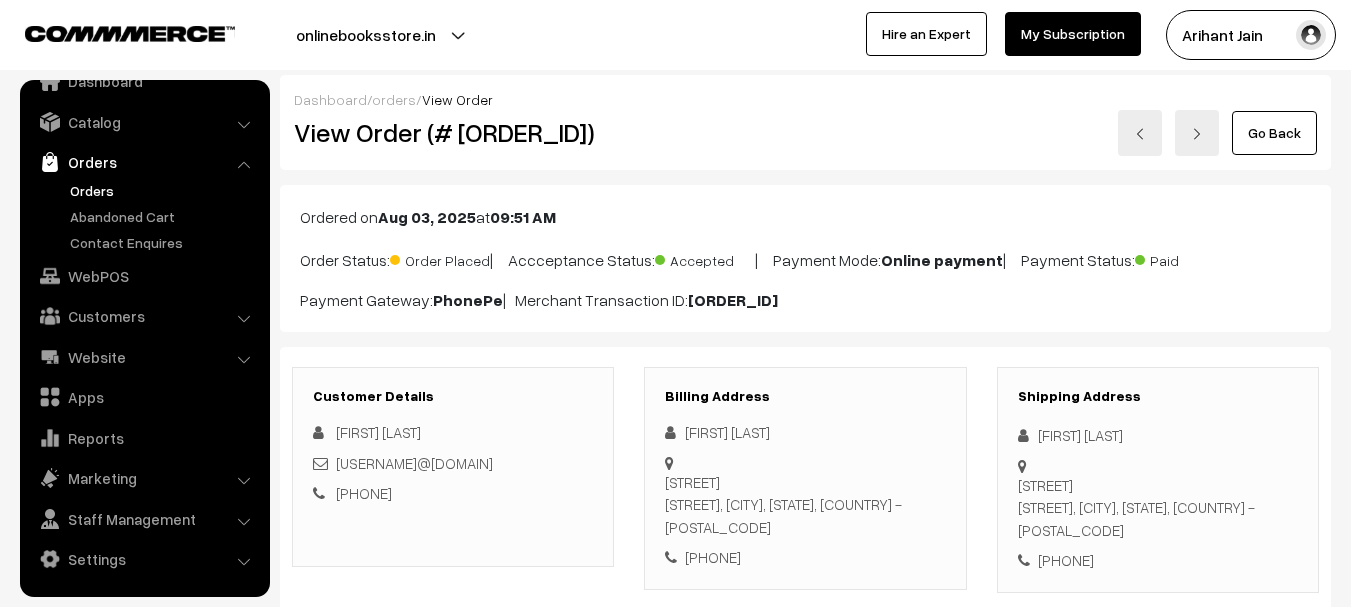 copy on "7732803626" 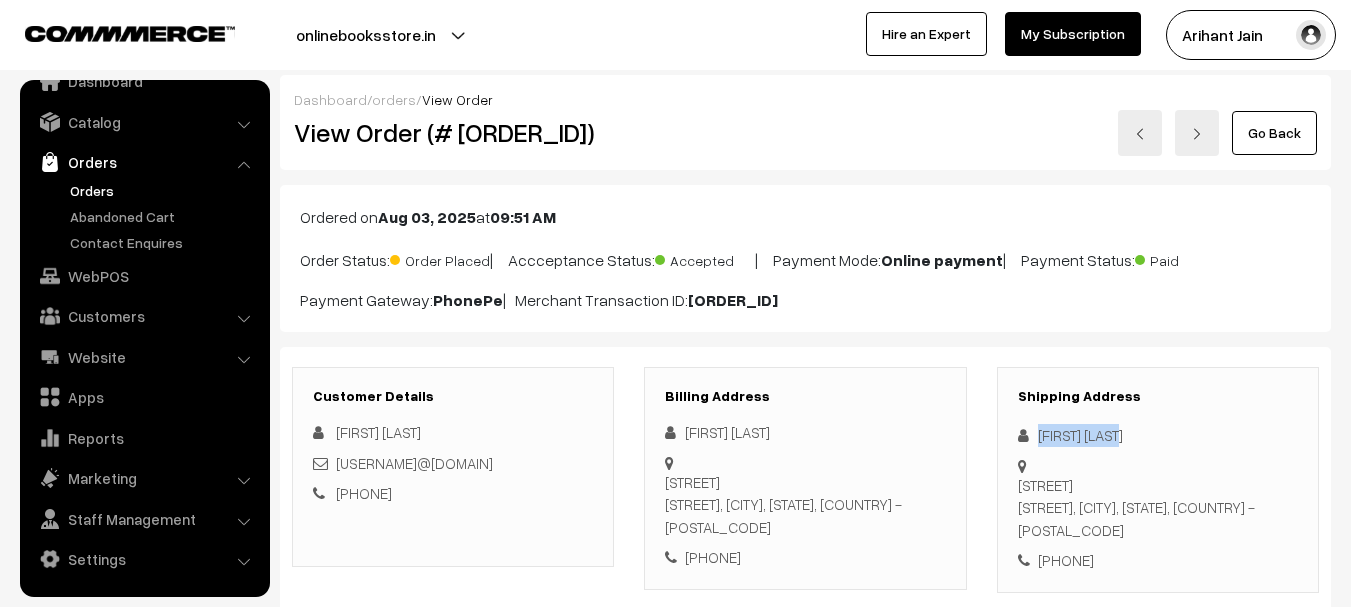 copy on "Rahul Patidar" 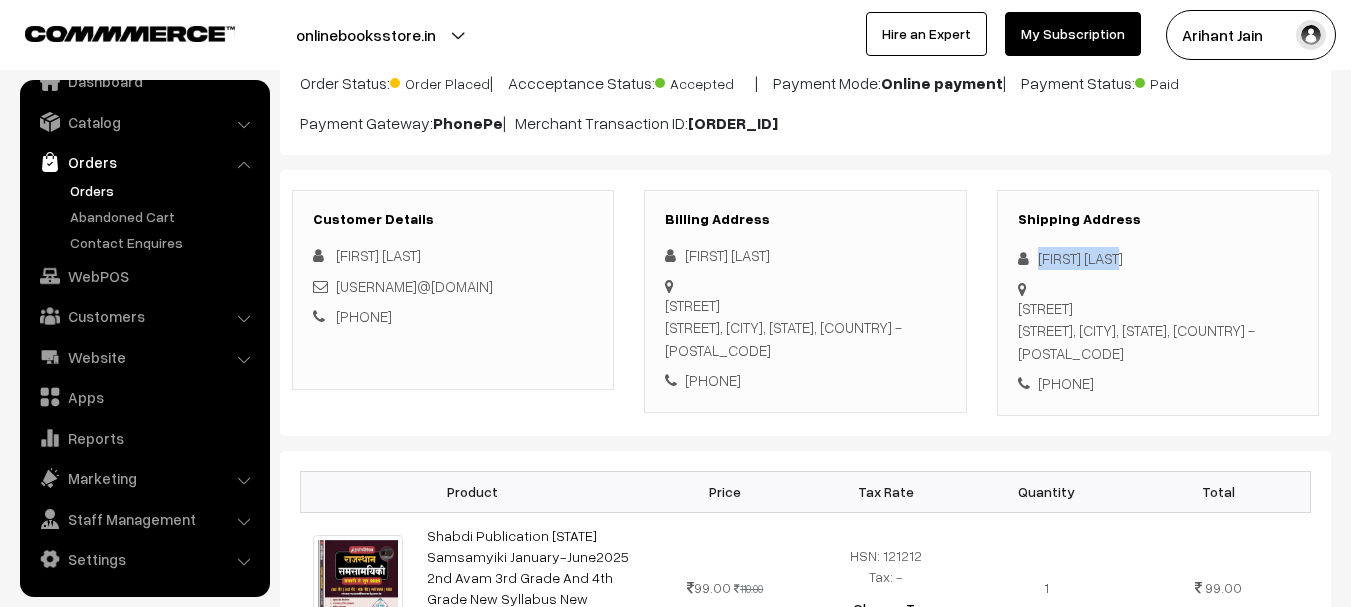 scroll, scrollTop: 200, scrollLeft: 0, axis: vertical 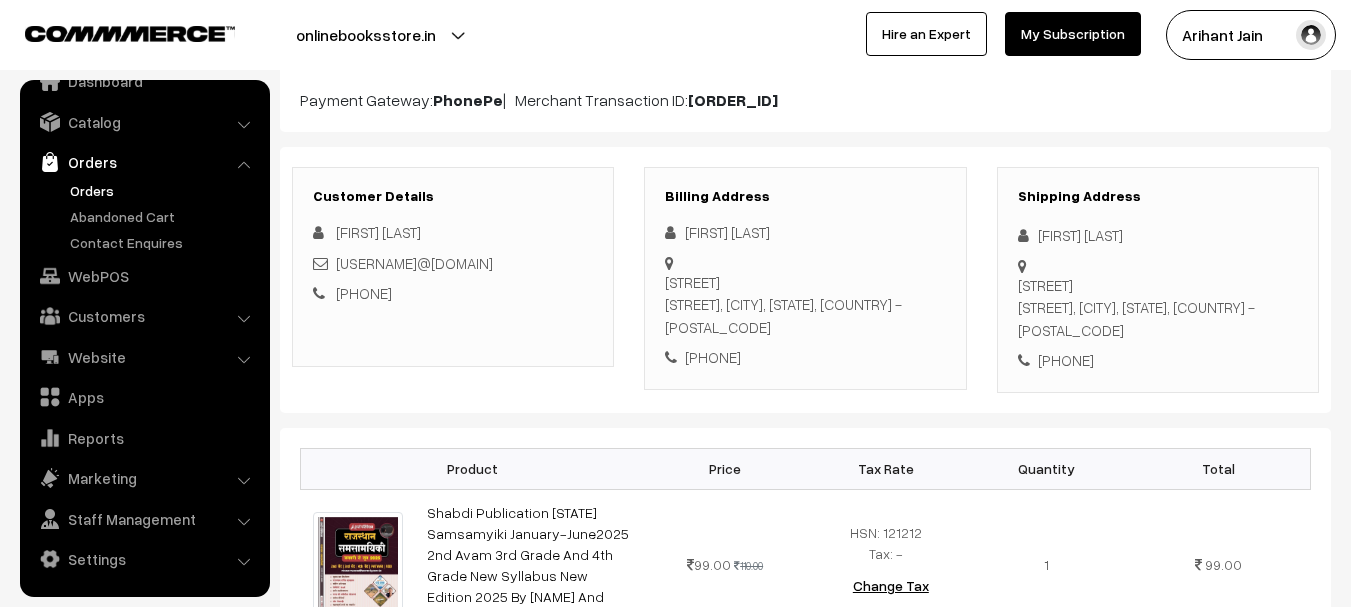 click on "Gandhi colony Vanderwed near mgs school deriya fala
Sagwara Dungarpur,                                 Rajasthan,  India                                 - 314031" at bounding box center (805, 305) 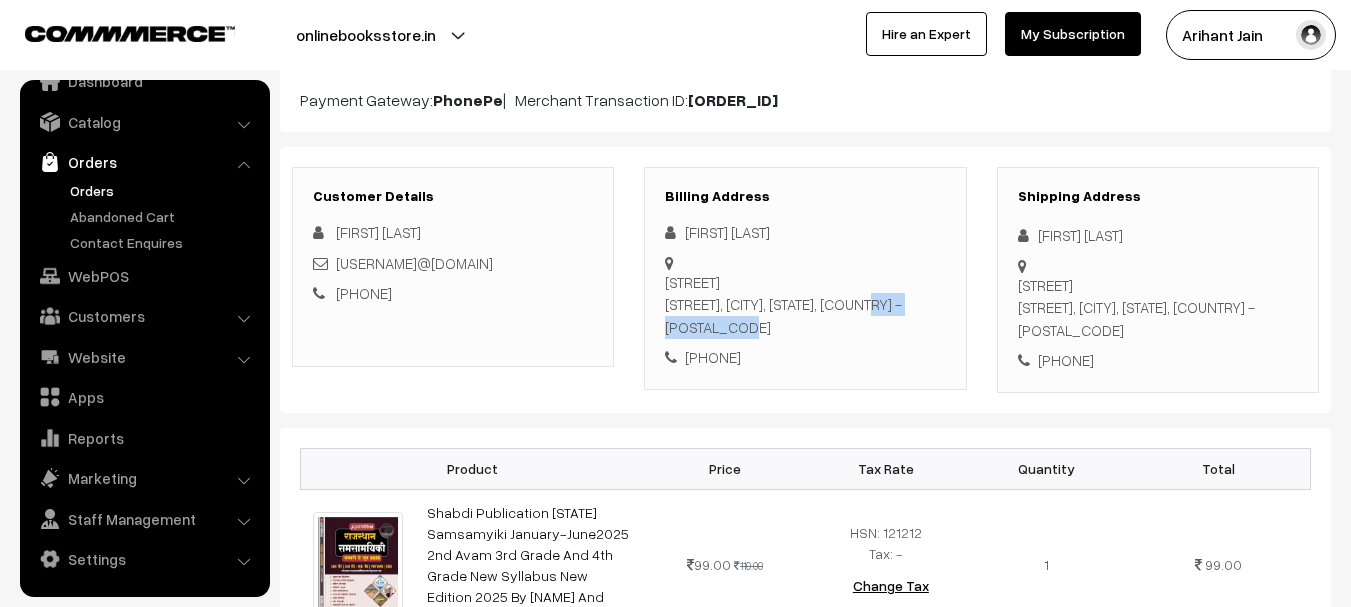 copy on "Sagwara Dungarpur" 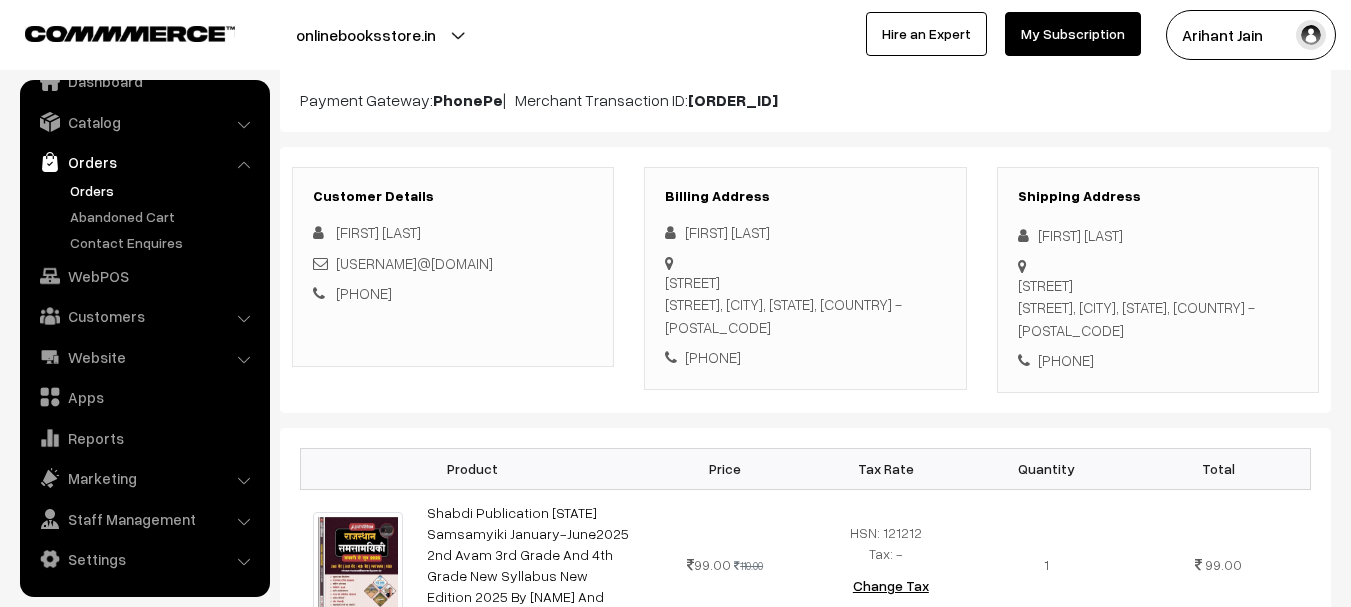 click on "Gandhi colony Vanderwed near mgs school deriya fala
Sagwara Dungarpur,                                 Rajasthan,  India                                 - 314031" at bounding box center [805, 305] 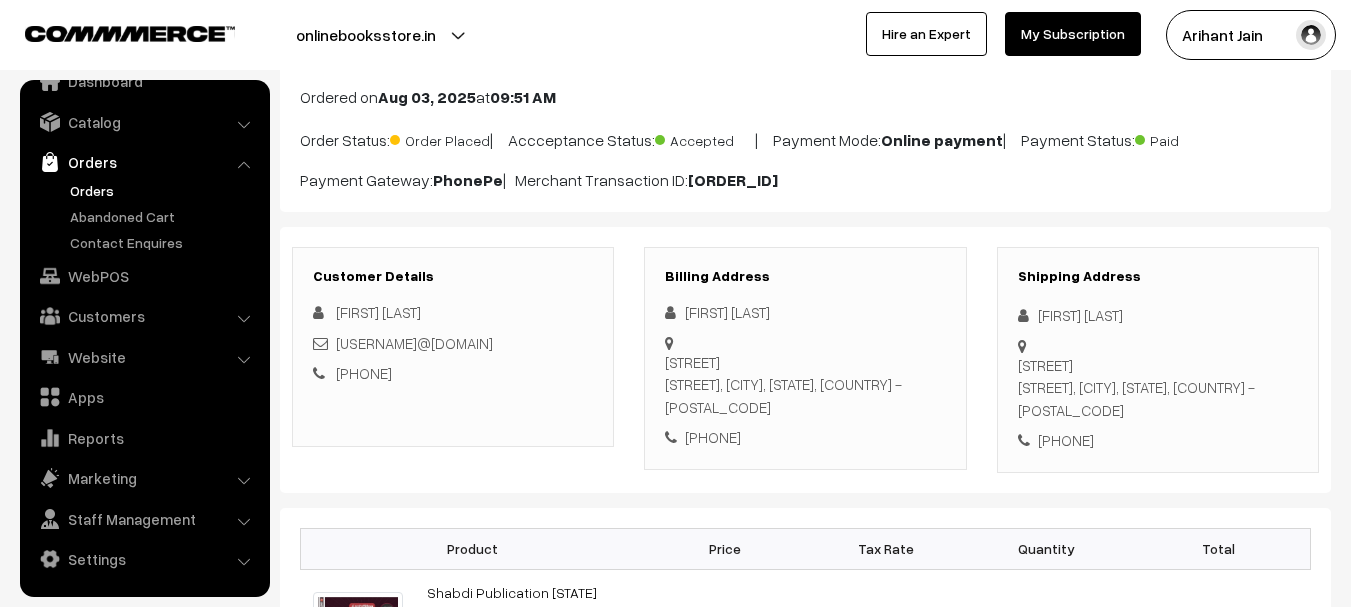 scroll, scrollTop: 0, scrollLeft: 0, axis: both 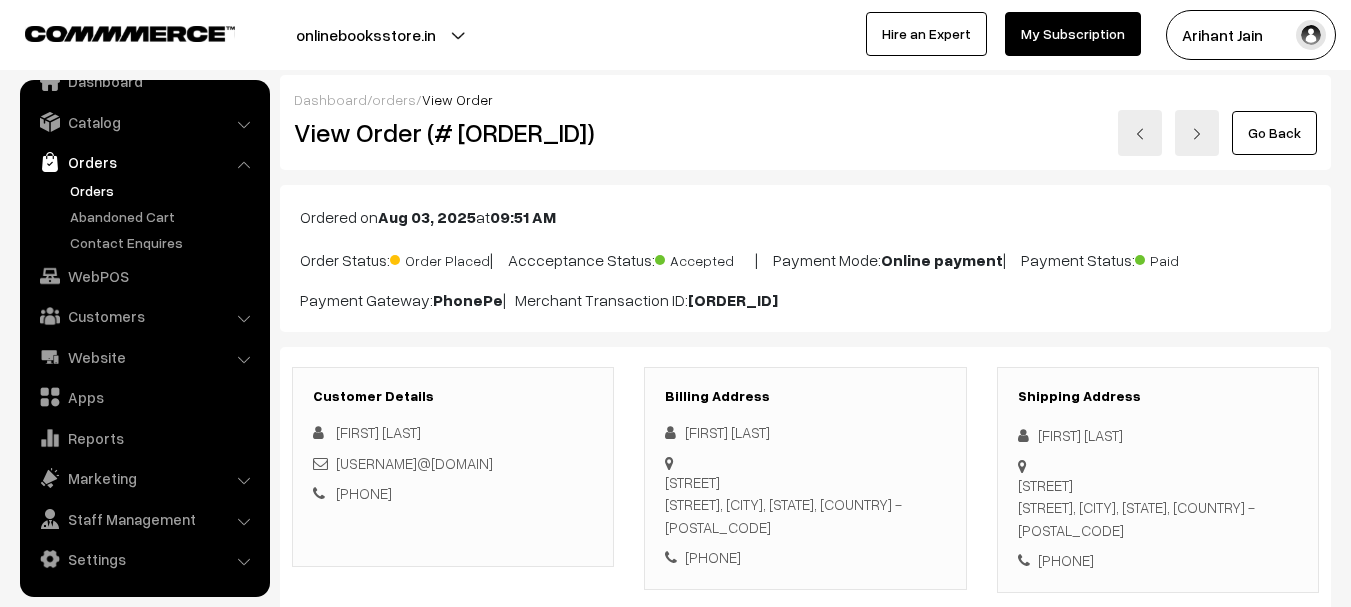 click on "View Order (# OD0253)" at bounding box center (454, 133) 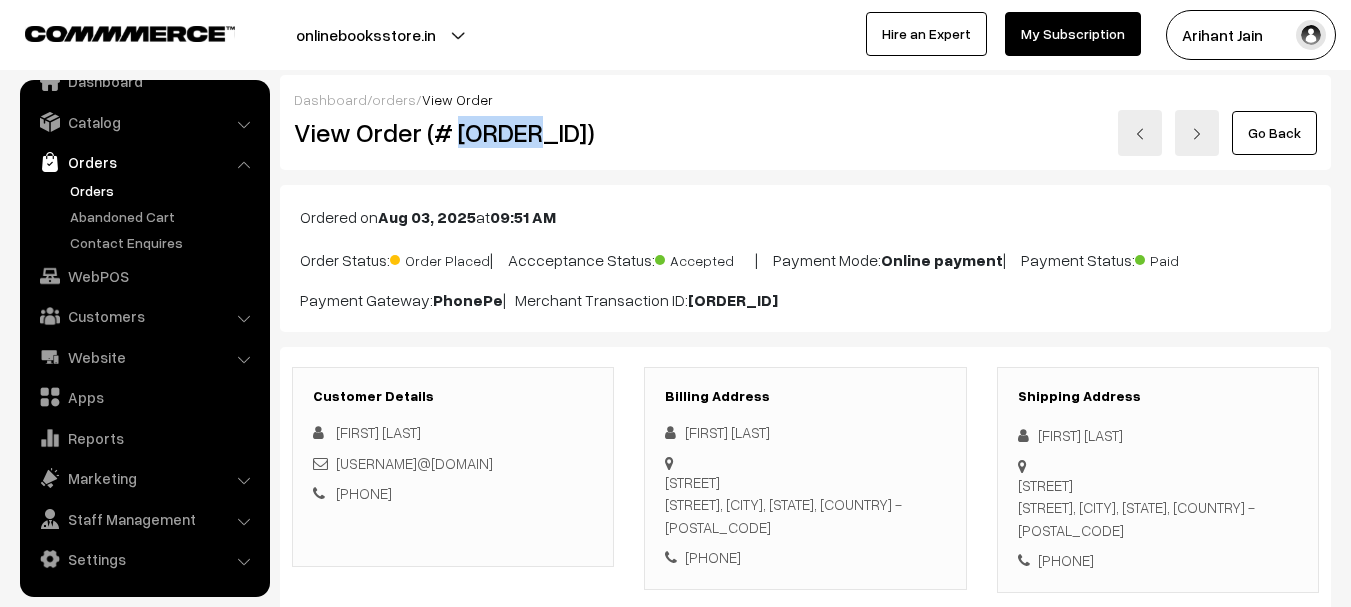 click on "View Order (# OD0253)" at bounding box center [454, 133] 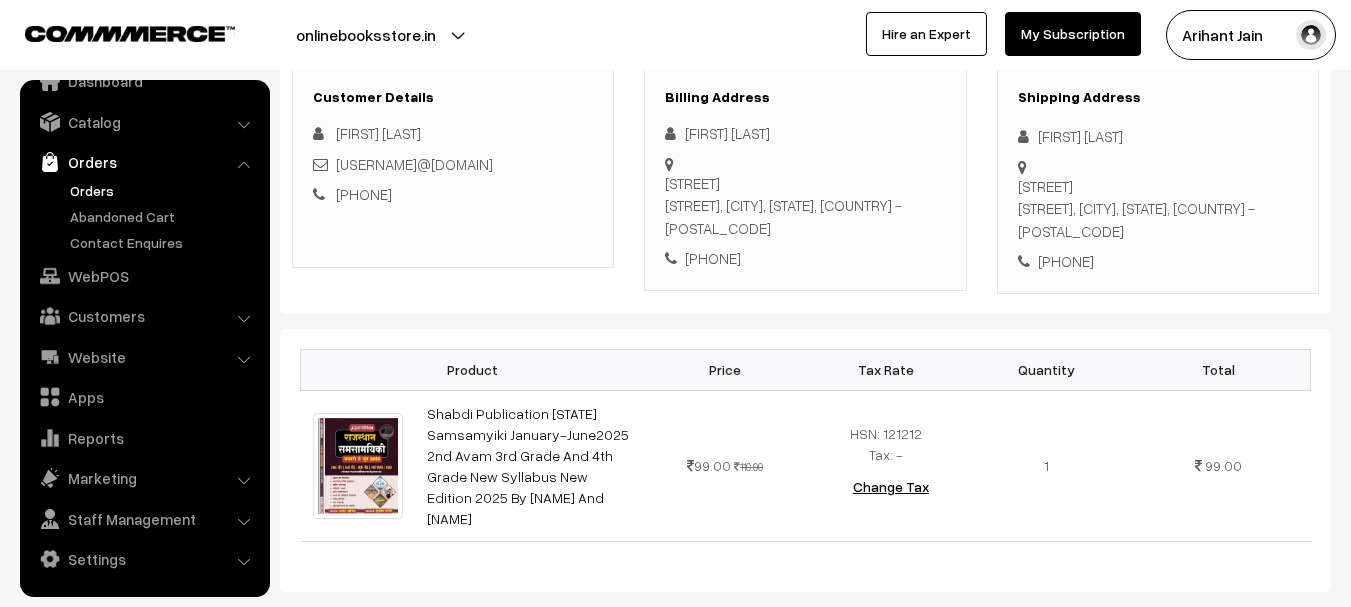 scroll, scrollTop: 300, scrollLeft: 0, axis: vertical 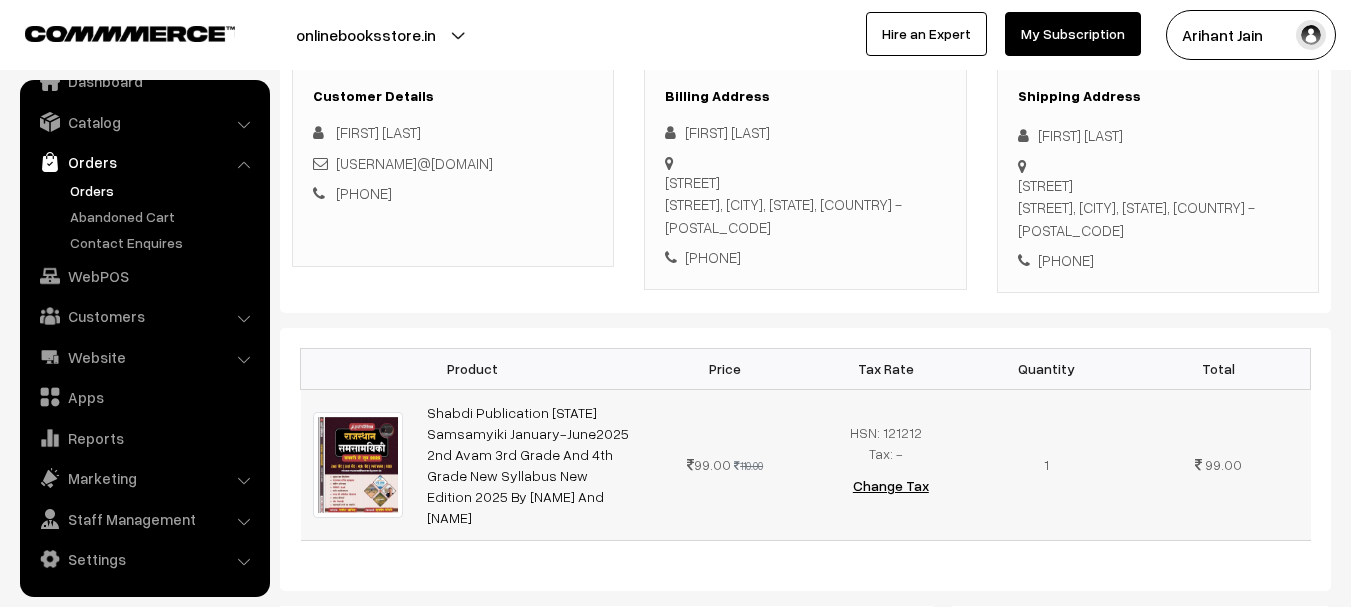 click on "Shabdi Publication Rajasthan Samsamyiki January-June2025 2nd Avam 3rd Grade And 4th Grade New Syllabus New Edition 2025 By Rakesh Jangid And Kuldeep Chaudhary" at bounding box center [530, 464] 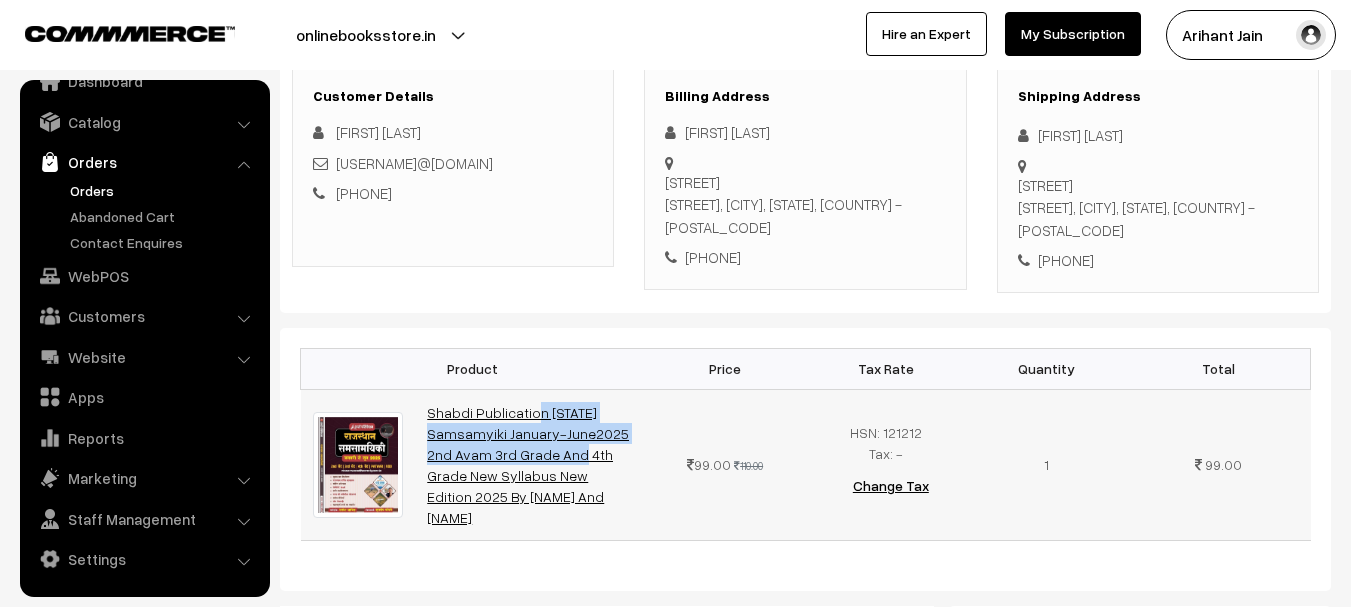 drag, startPoint x: 429, startPoint y: 399, endPoint x: 629, endPoint y: 432, distance: 202.70422 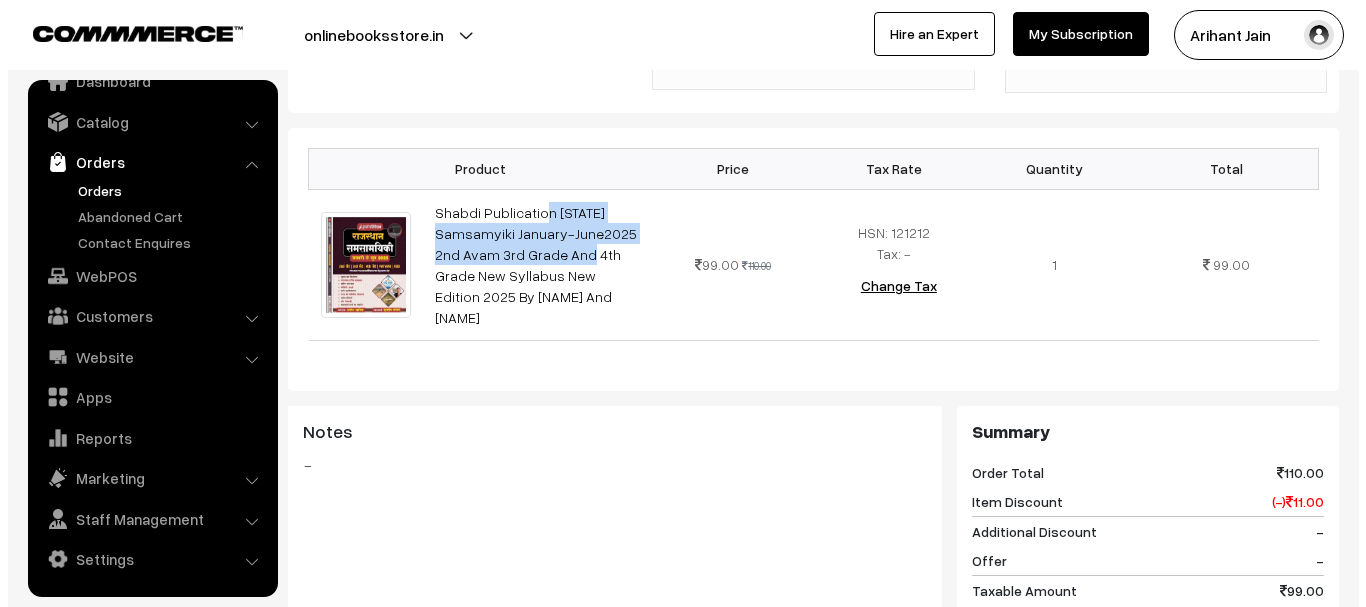 scroll, scrollTop: 900, scrollLeft: 0, axis: vertical 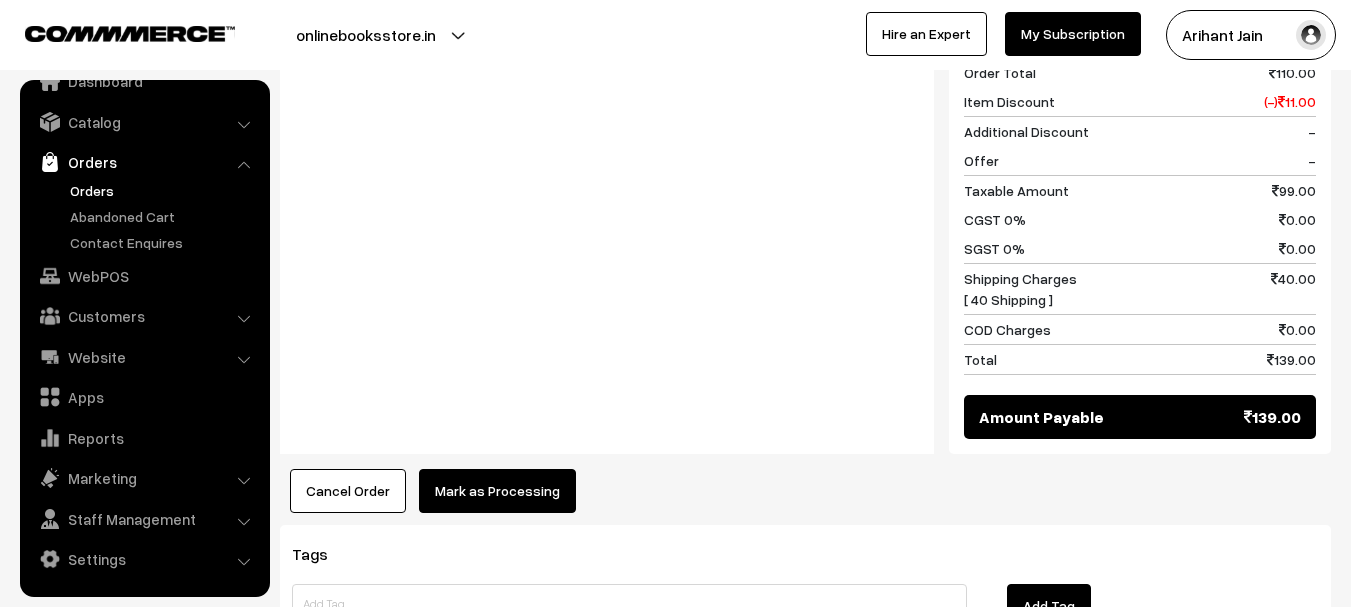 click on "Mark as Processing" at bounding box center [497, 491] 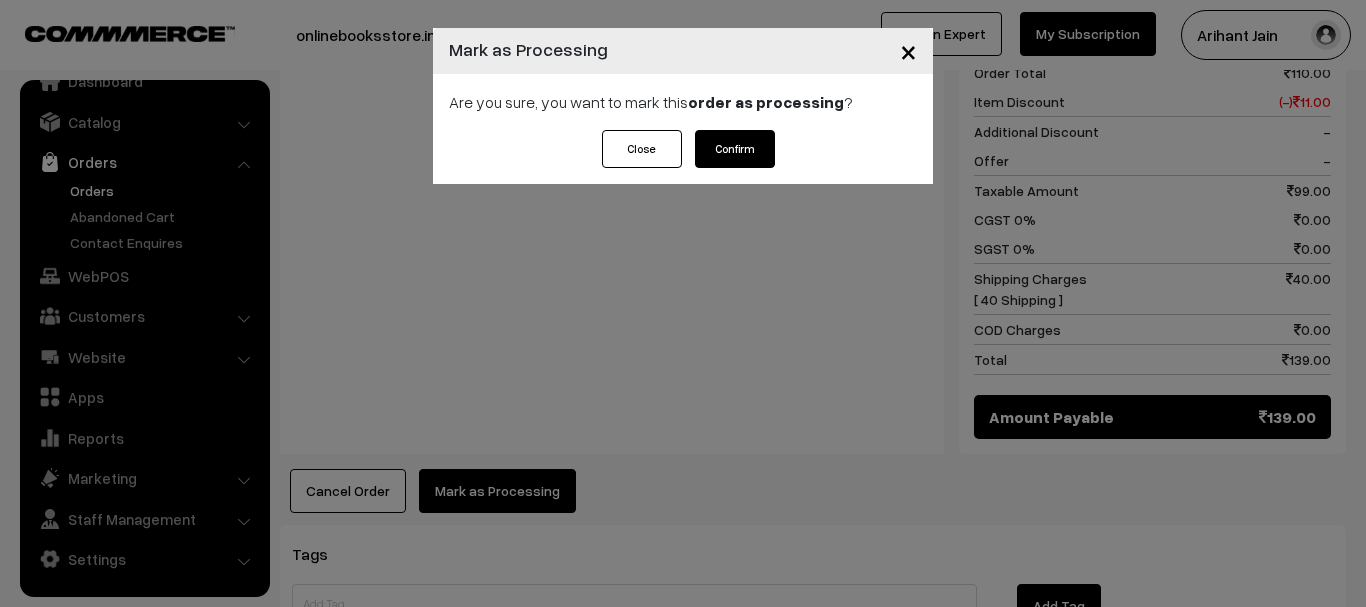 click on "Confirm" at bounding box center (735, 149) 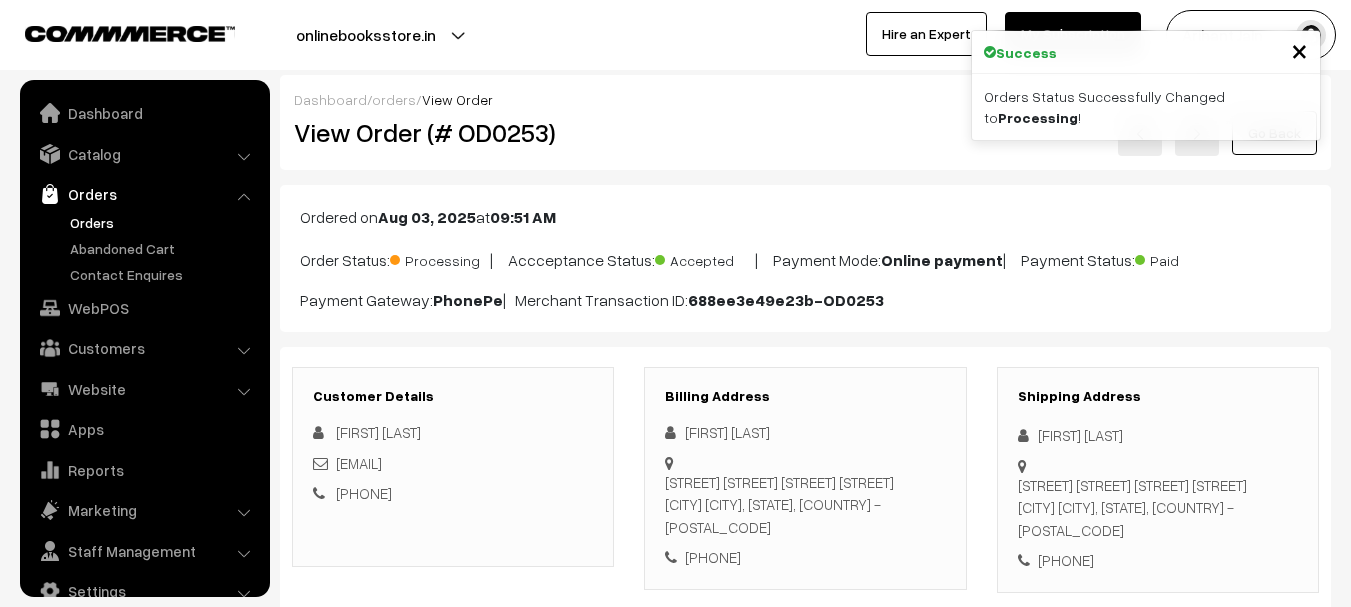 scroll, scrollTop: 800, scrollLeft: 0, axis: vertical 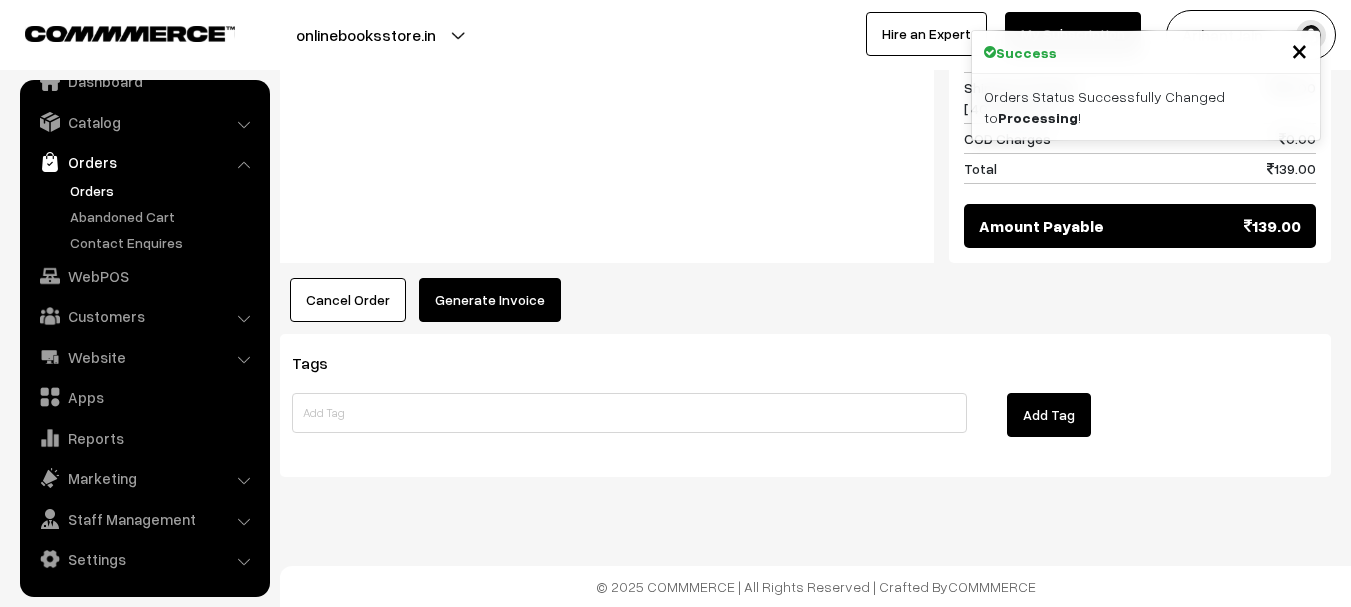 click on "Generate Invoice" at bounding box center [490, 300] 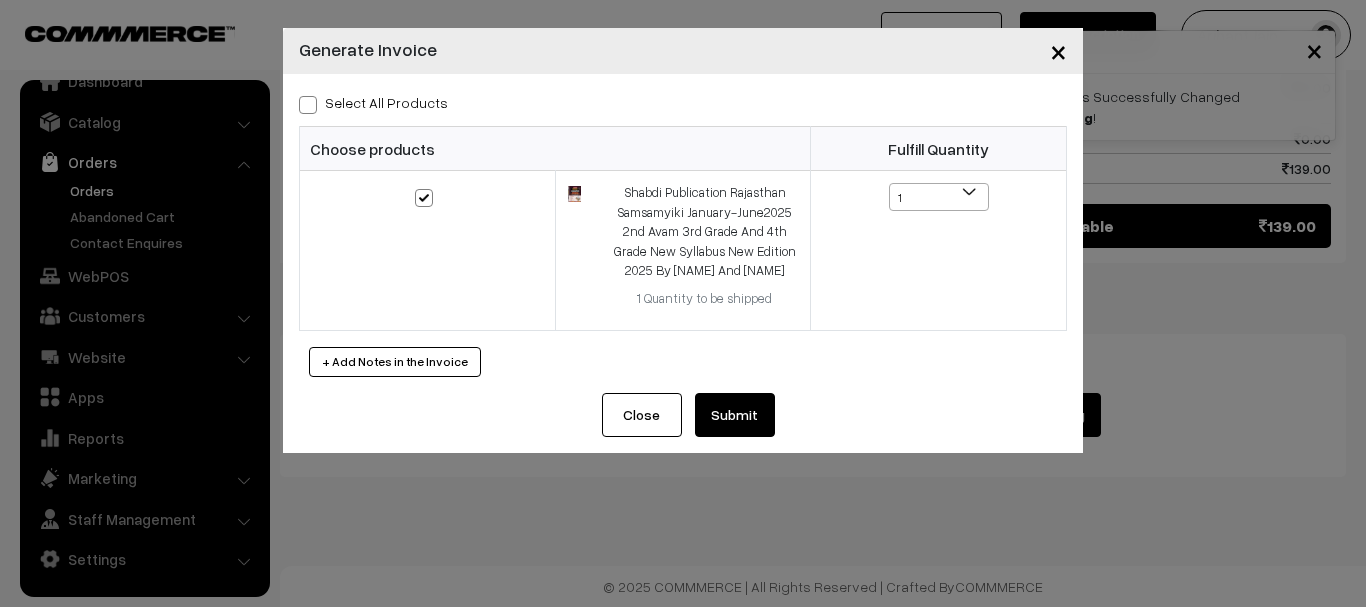 click on "Submit" at bounding box center [735, 415] 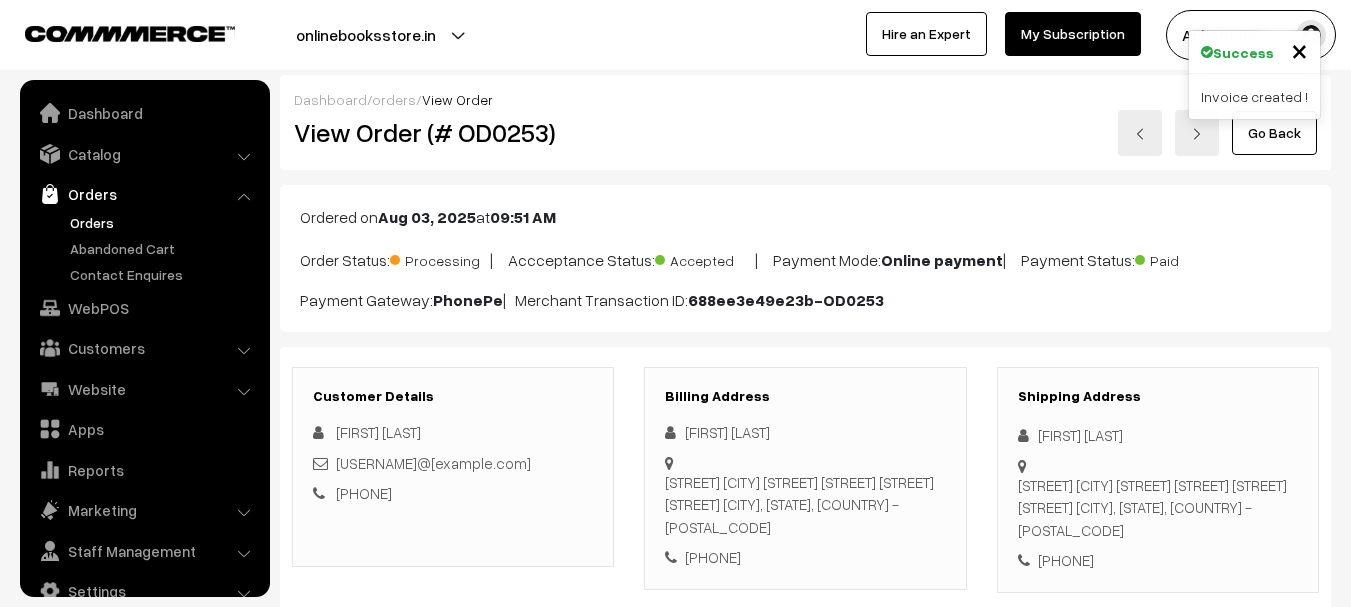 scroll, scrollTop: 1091, scrollLeft: 0, axis: vertical 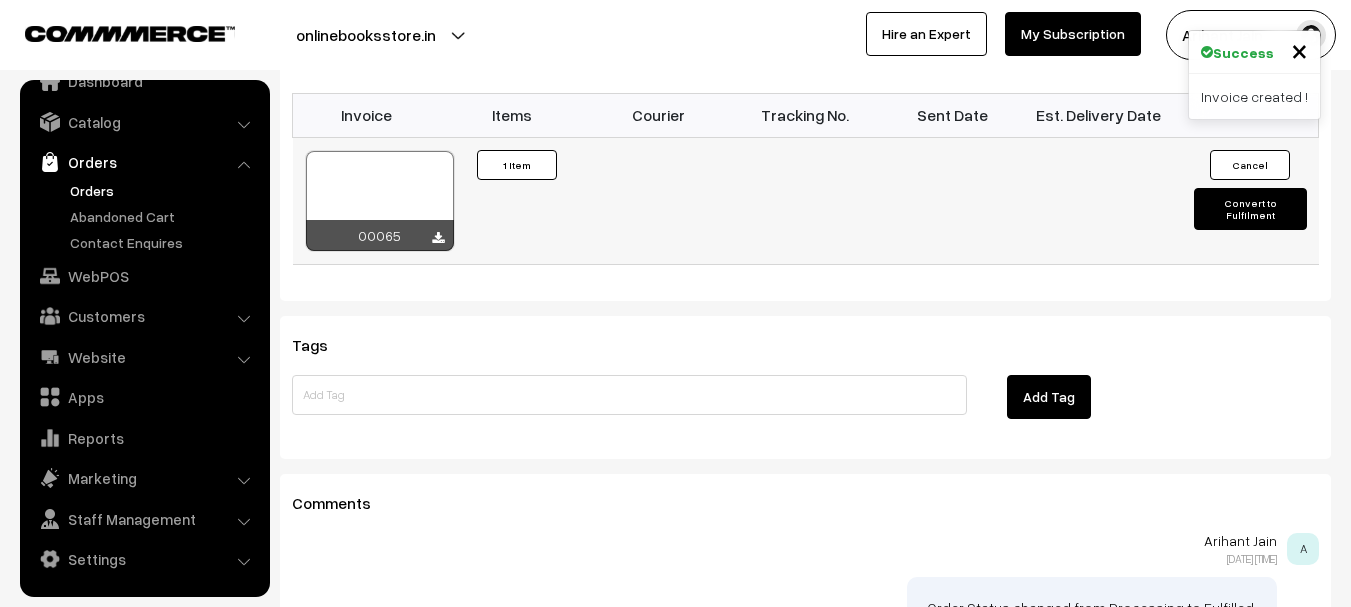 click on "Cancel
Convert to Fulfilment" at bounding box center [1245, 200] 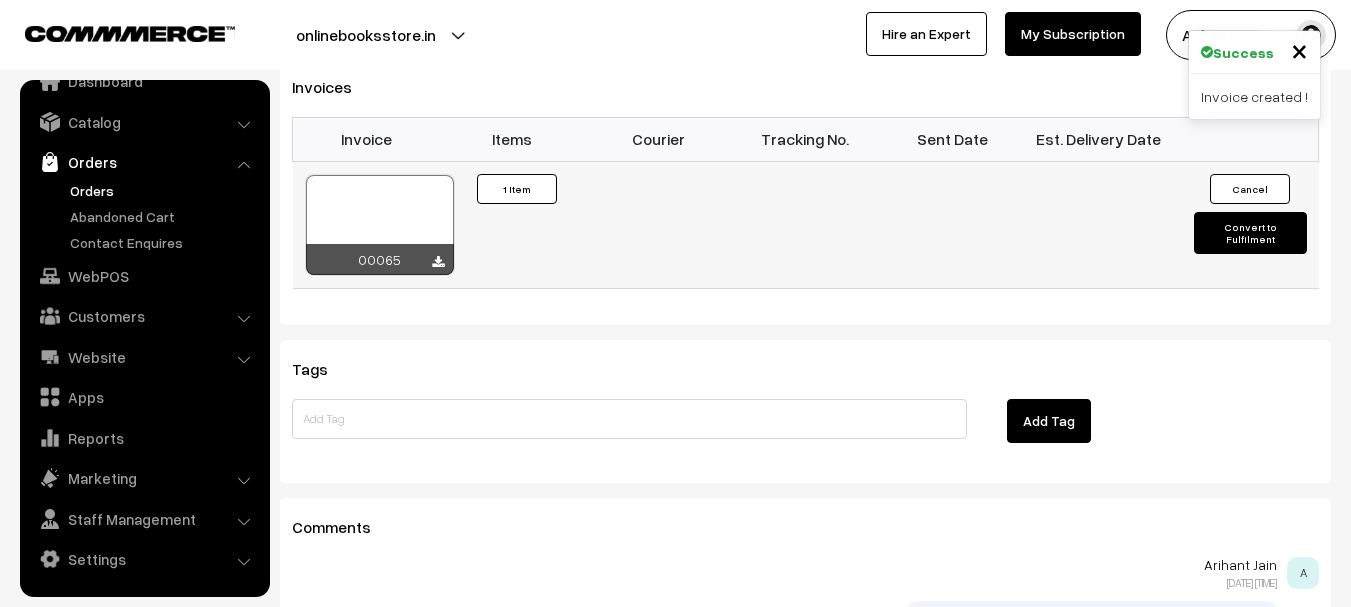 click on "Cancel
Convert to Fulfilment" at bounding box center (1245, 224) 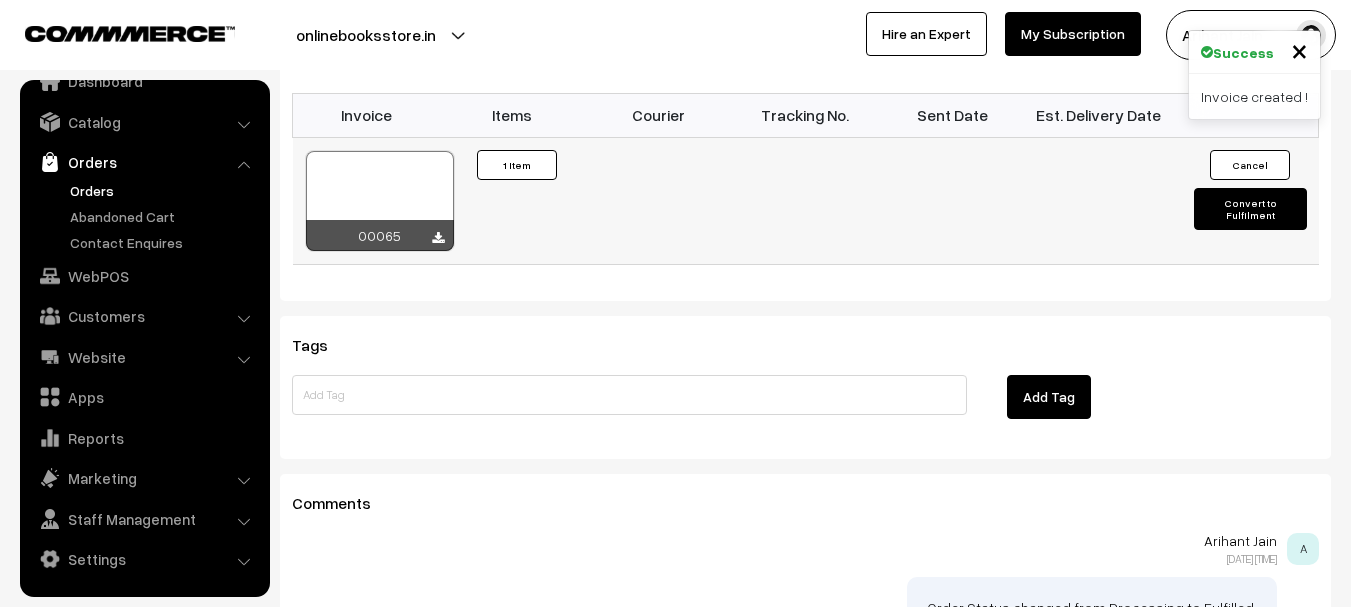 click on "Cancel
Convert to Fulfilment" at bounding box center (1245, 200) 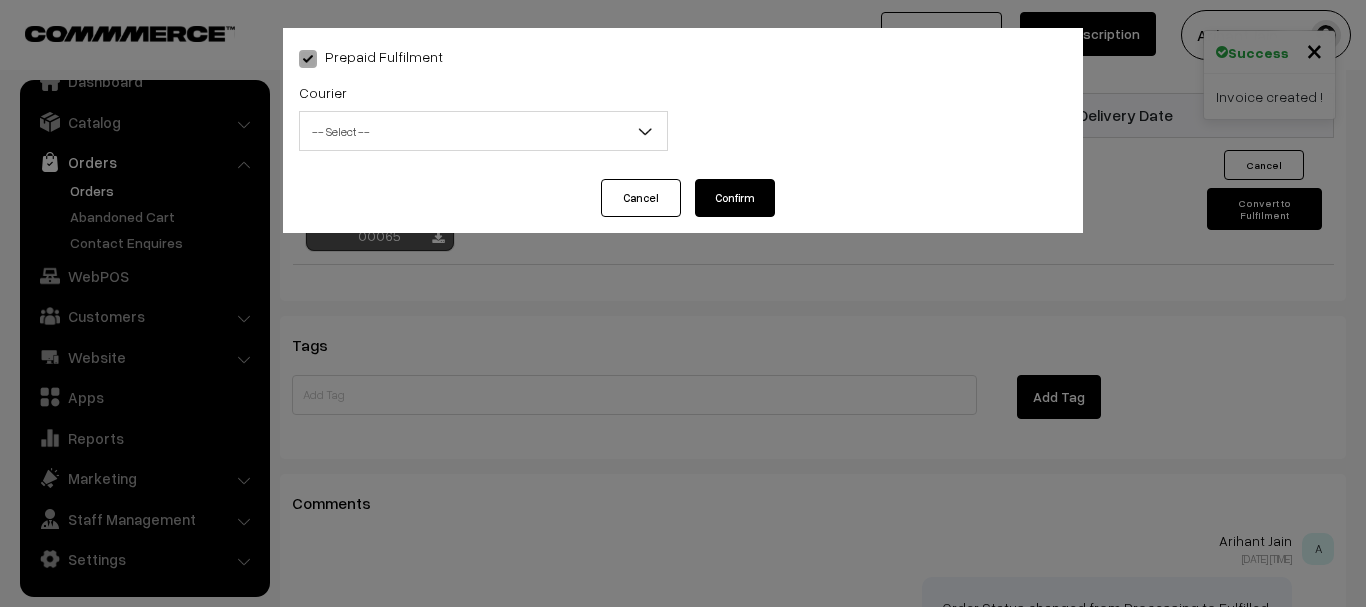 click on "-- Select --" at bounding box center [483, 131] 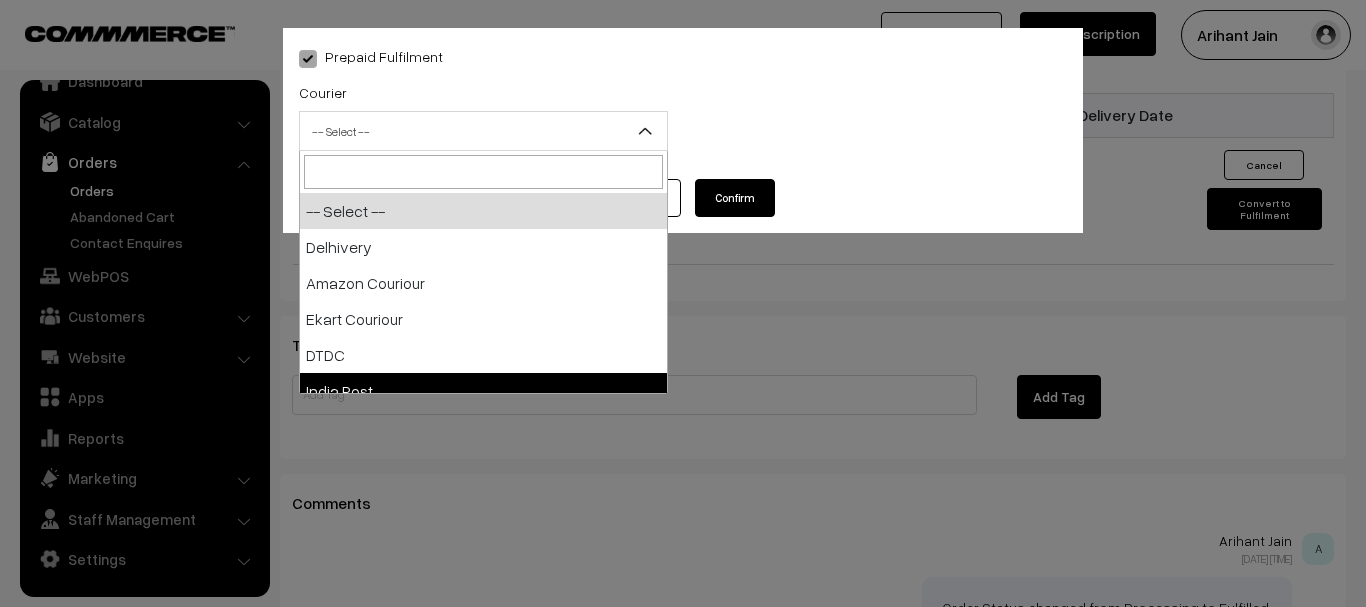 drag, startPoint x: 377, startPoint y: 269, endPoint x: 548, endPoint y: 464, distance: 259.3569 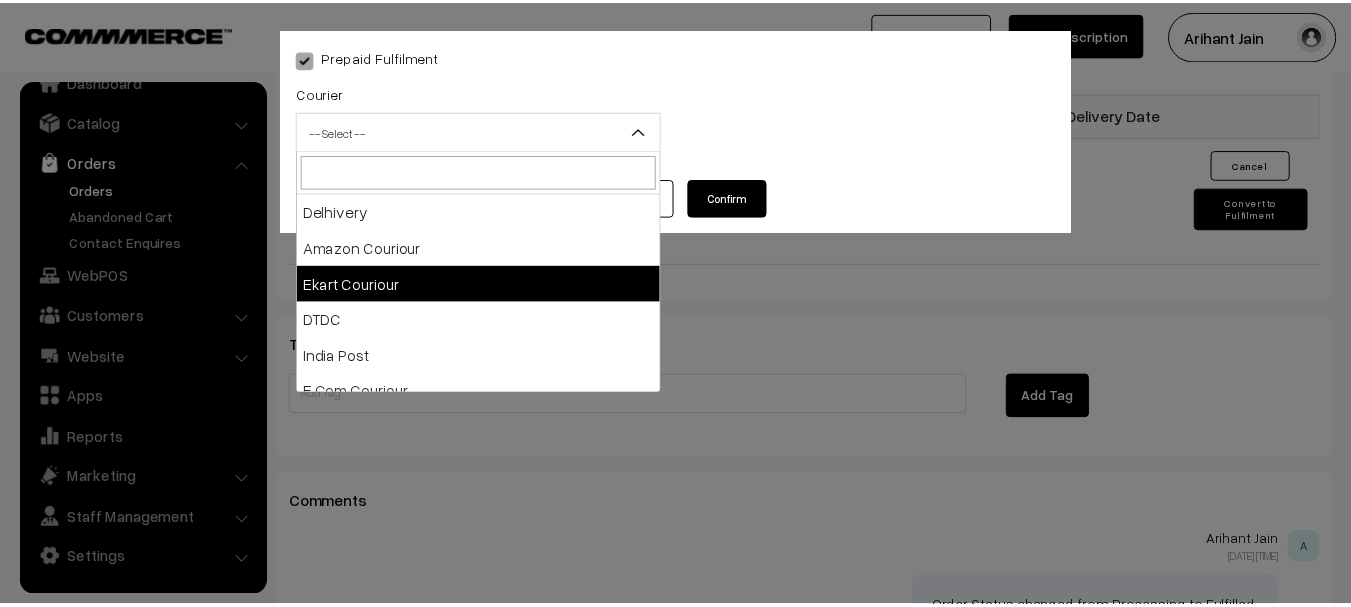 scroll, scrollTop: 52, scrollLeft: 0, axis: vertical 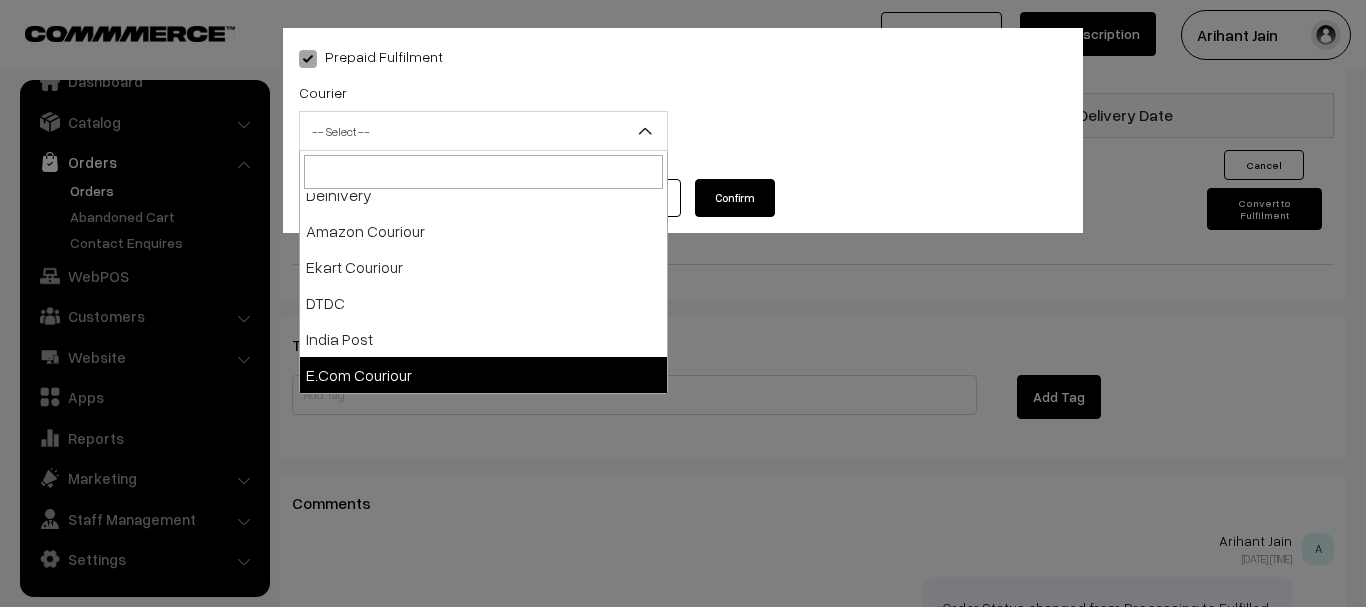 click on "Prepaid Fulfilment
Courier
-- Select --
Delhivery
Amazon Couriour
Ekart Couriour
DTDC
India Post
E.Com Couriour -- Select -- Add new Cancel" at bounding box center [683, 303] 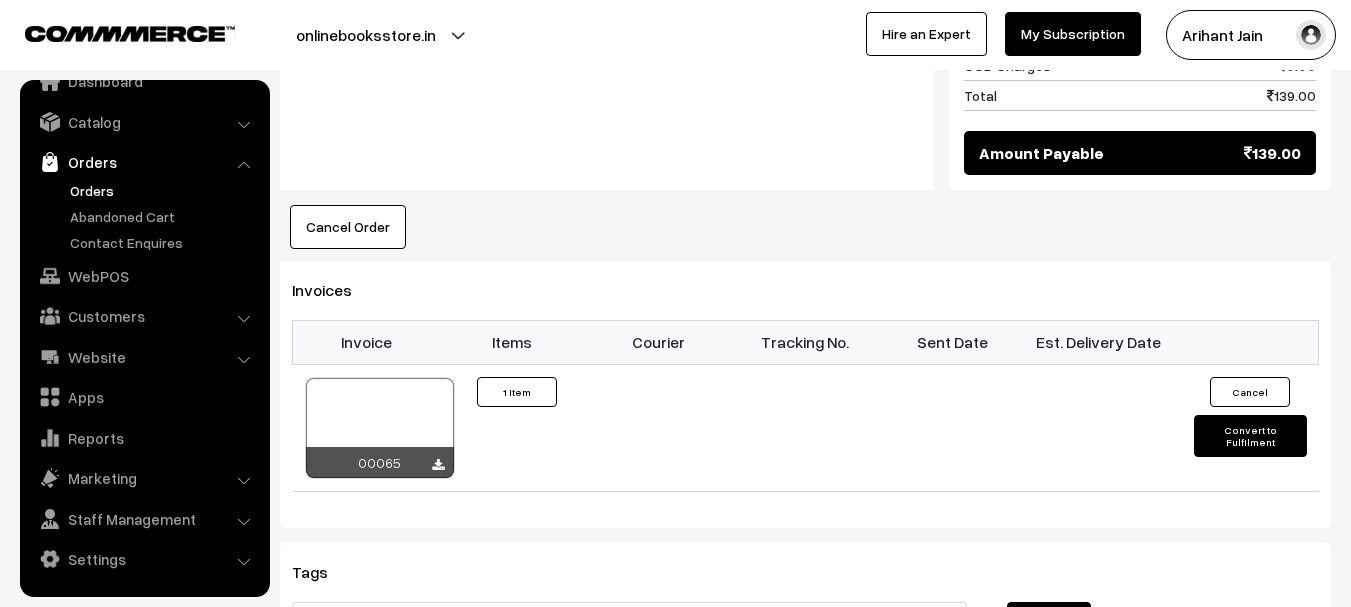 scroll, scrollTop: 1291, scrollLeft: 0, axis: vertical 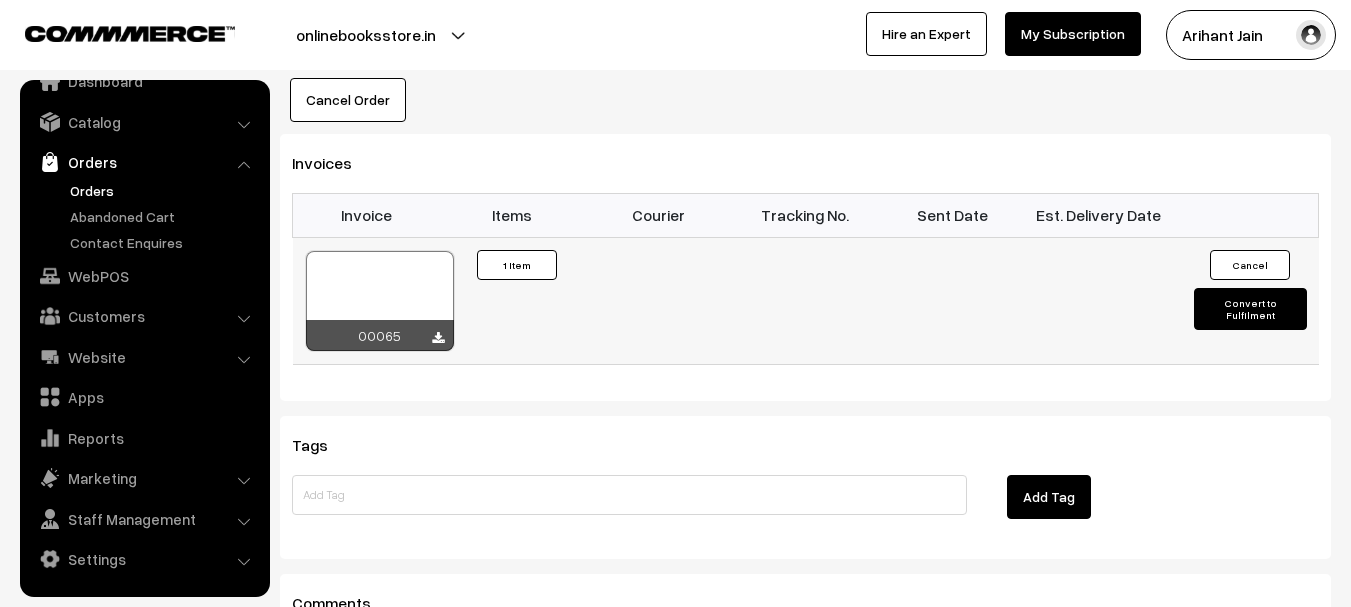 click on "Convert to Fulfilment" at bounding box center [1250, 309] 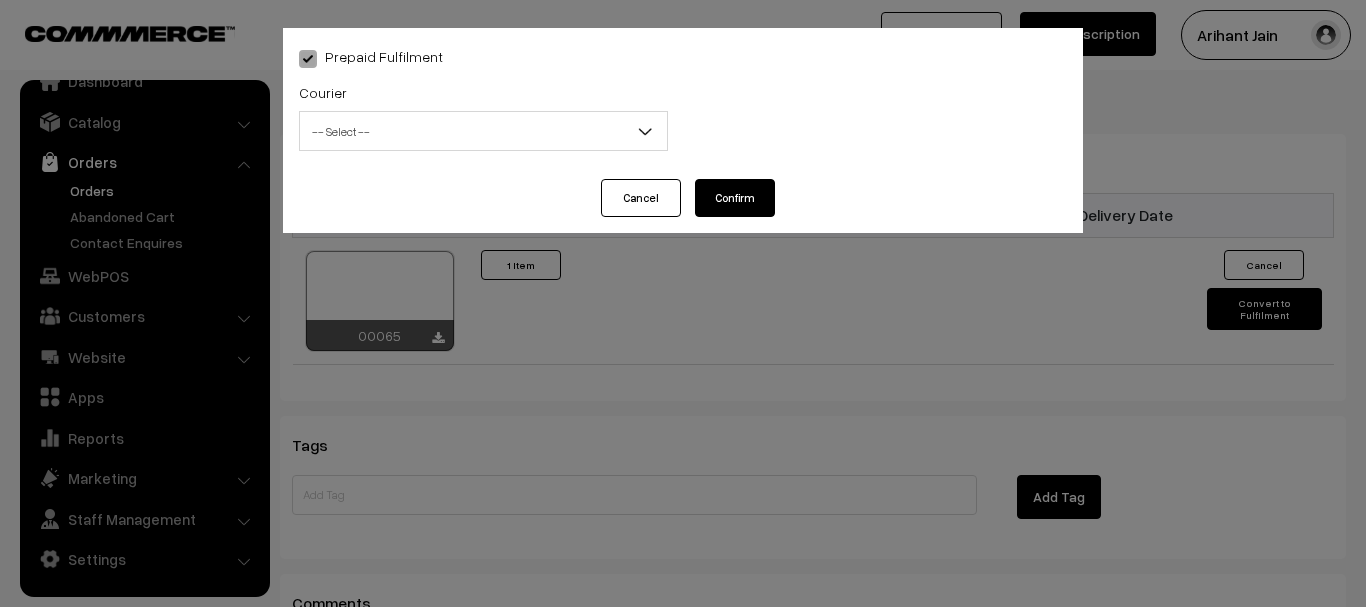 click on "Cancel" at bounding box center [641, 198] 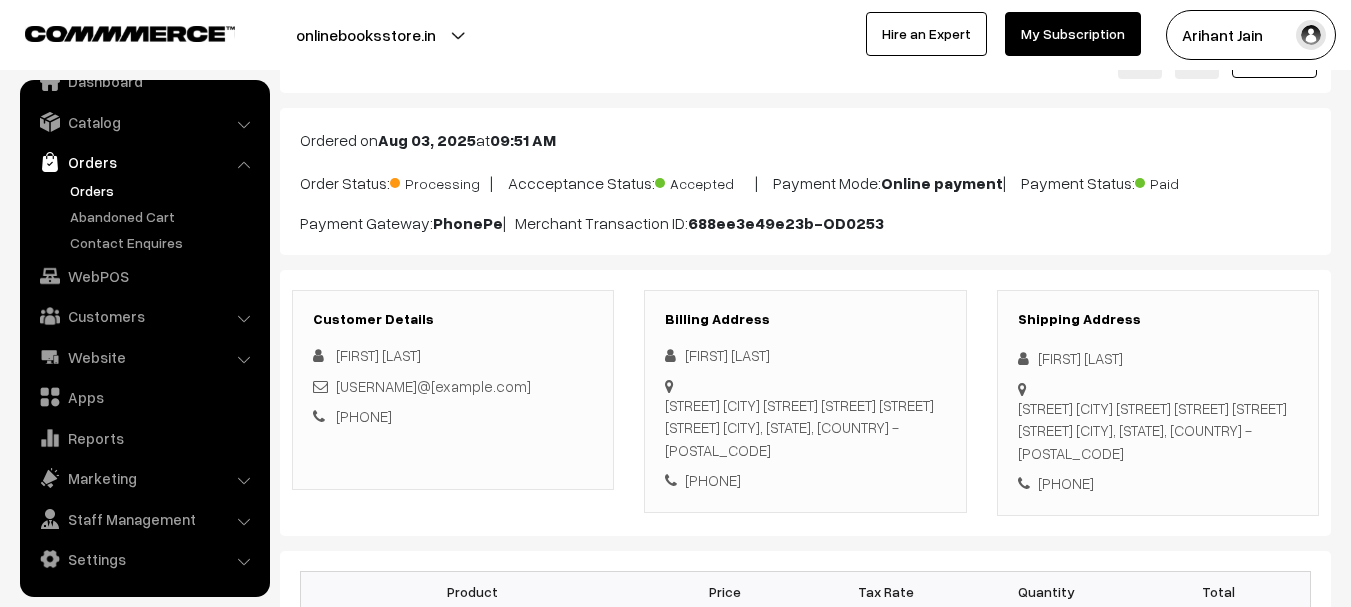 scroll, scrollTop: 0, scrollLeft: 0, axis: both 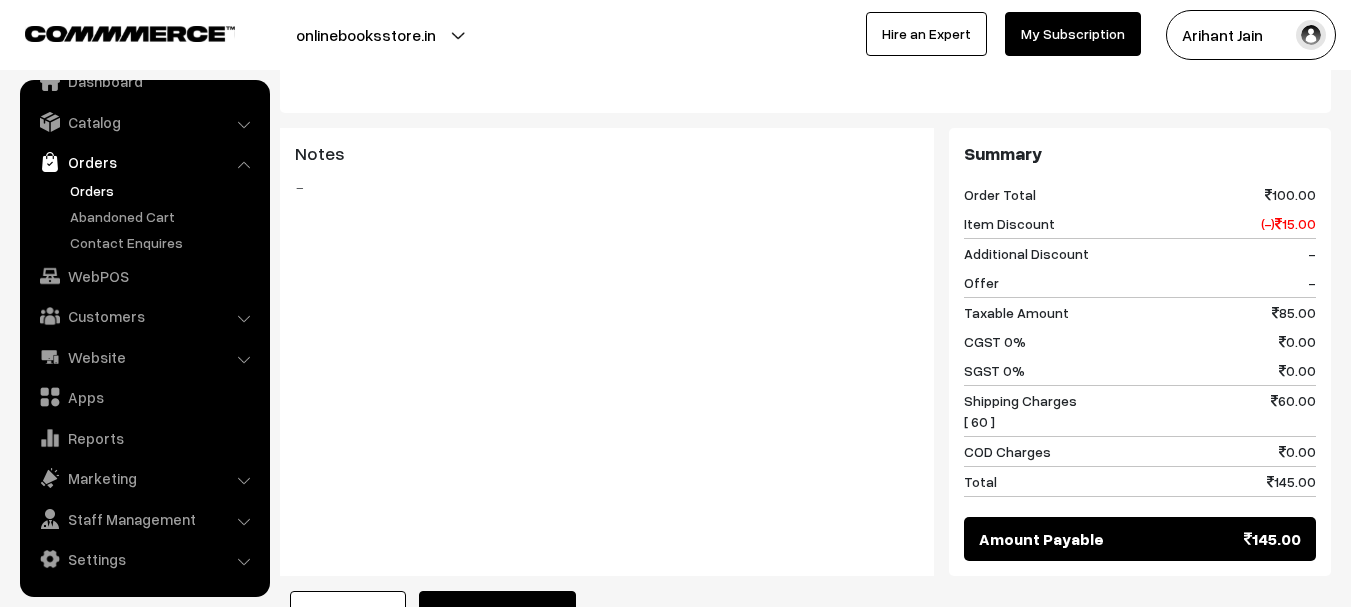 click on "Mark as Processing" at bounding box center (497, 613) 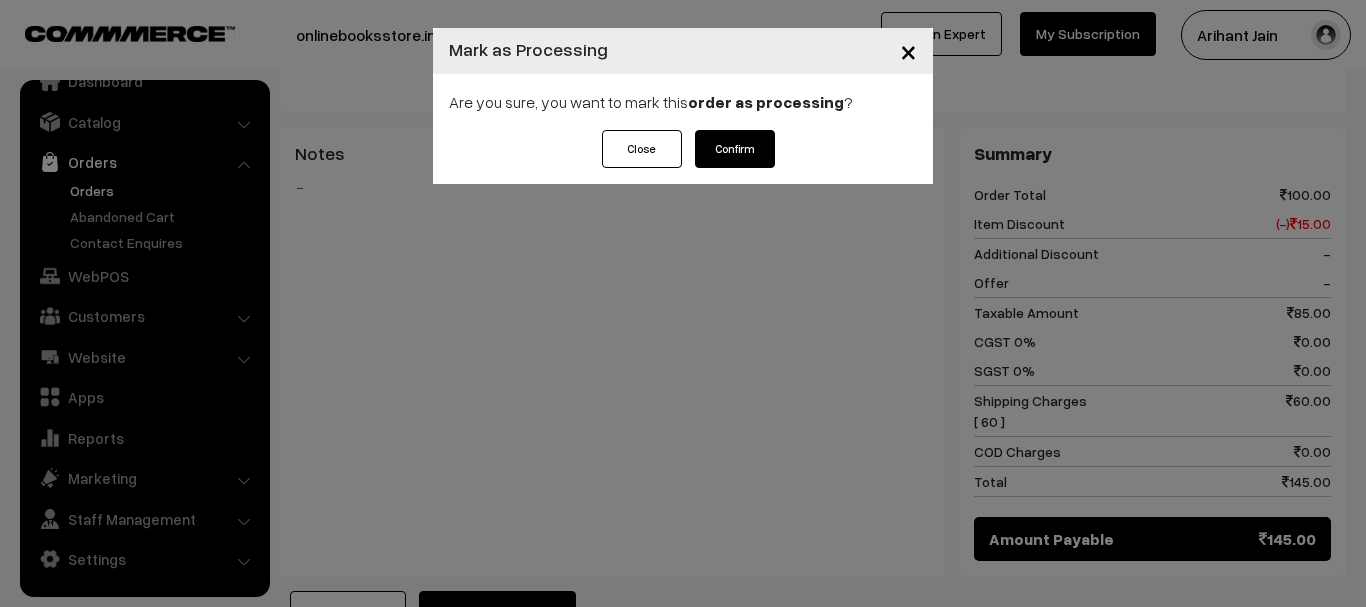 click on "Confirm" at bounding box center [735, 149] 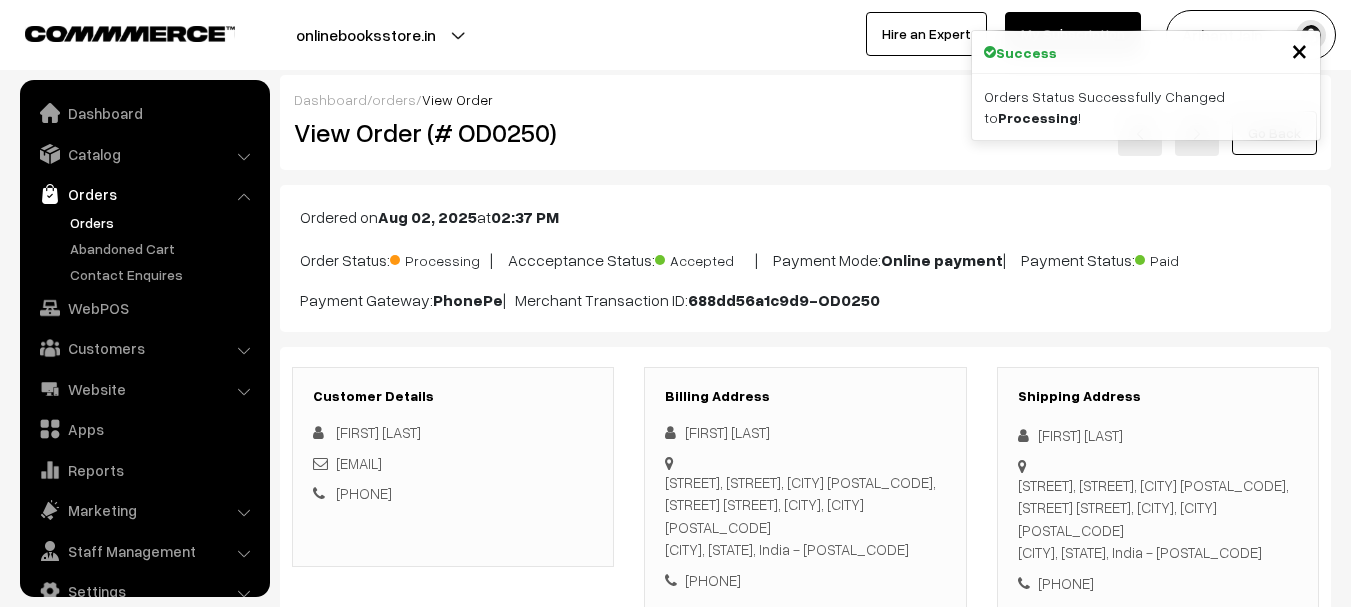 scroll, scrollTop: 0, scrollLeft: 0, axis: both 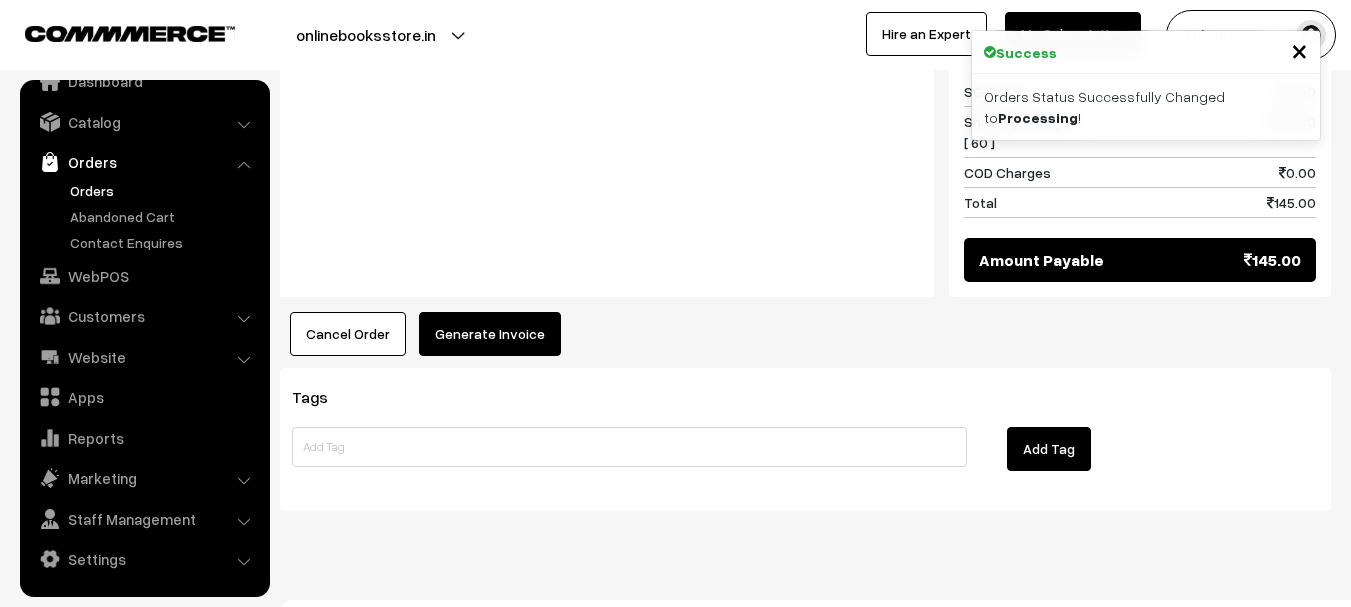 click on "Generate Invoice" at bounding box center (490, 334) 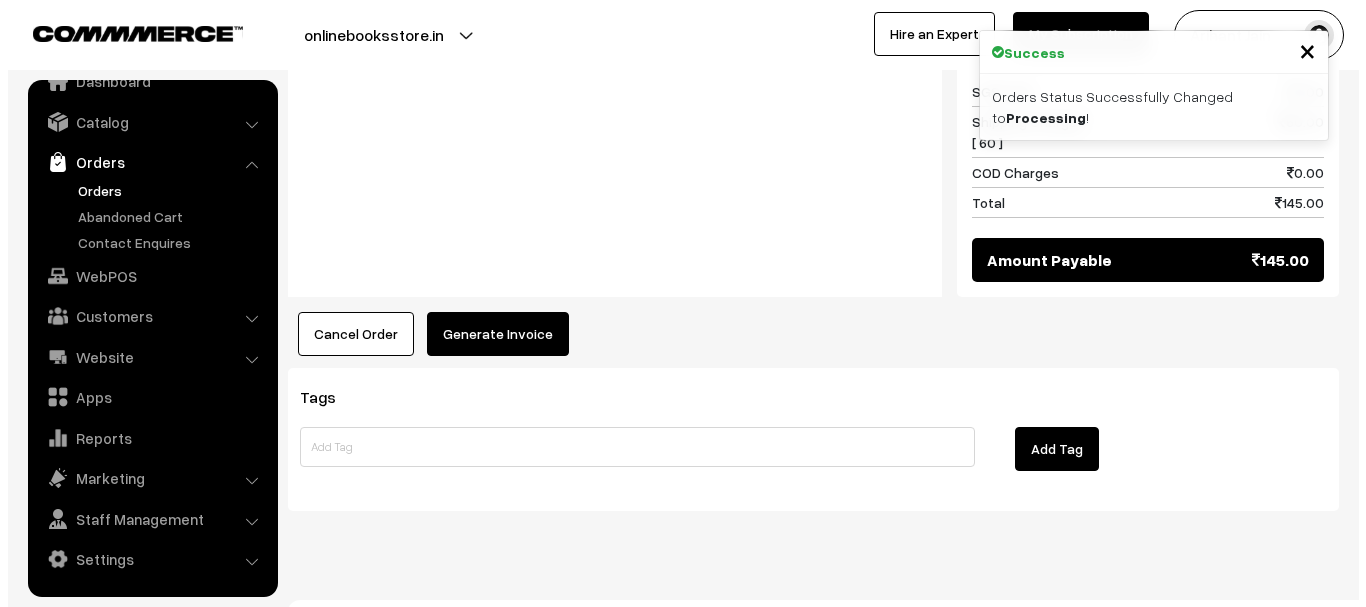 scroll, scrollTop: 1081, scrollLeft: 0, axis: vertical 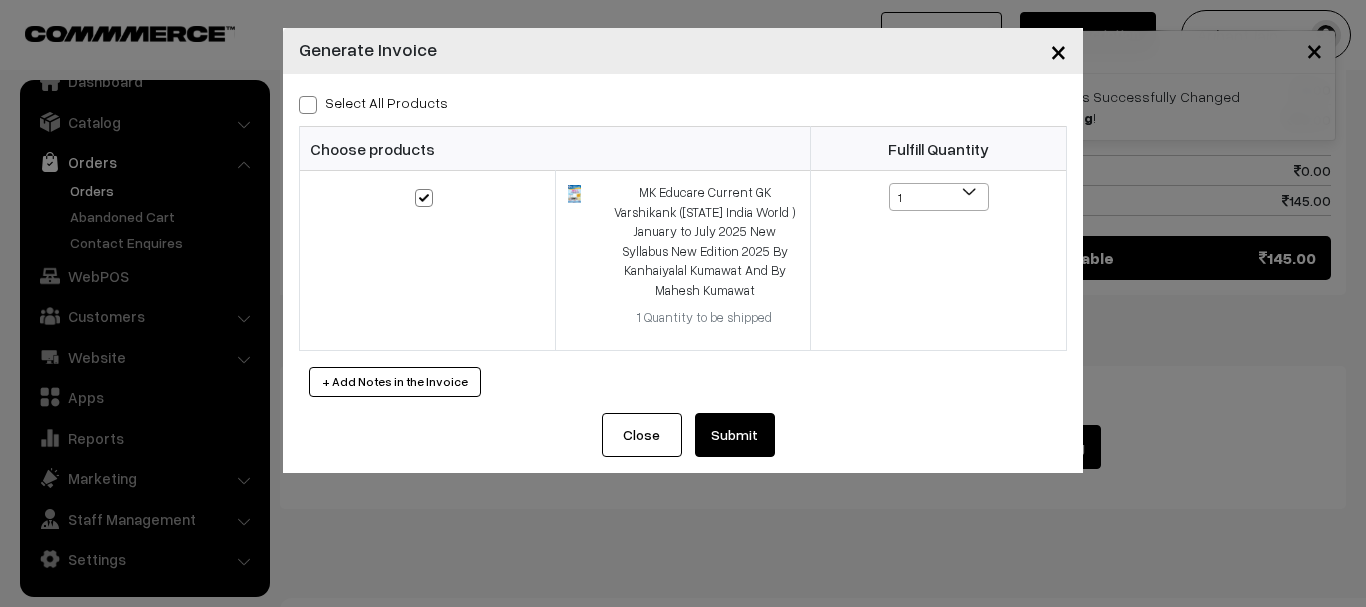 click on "Submit" at bounding box center (735, 435) 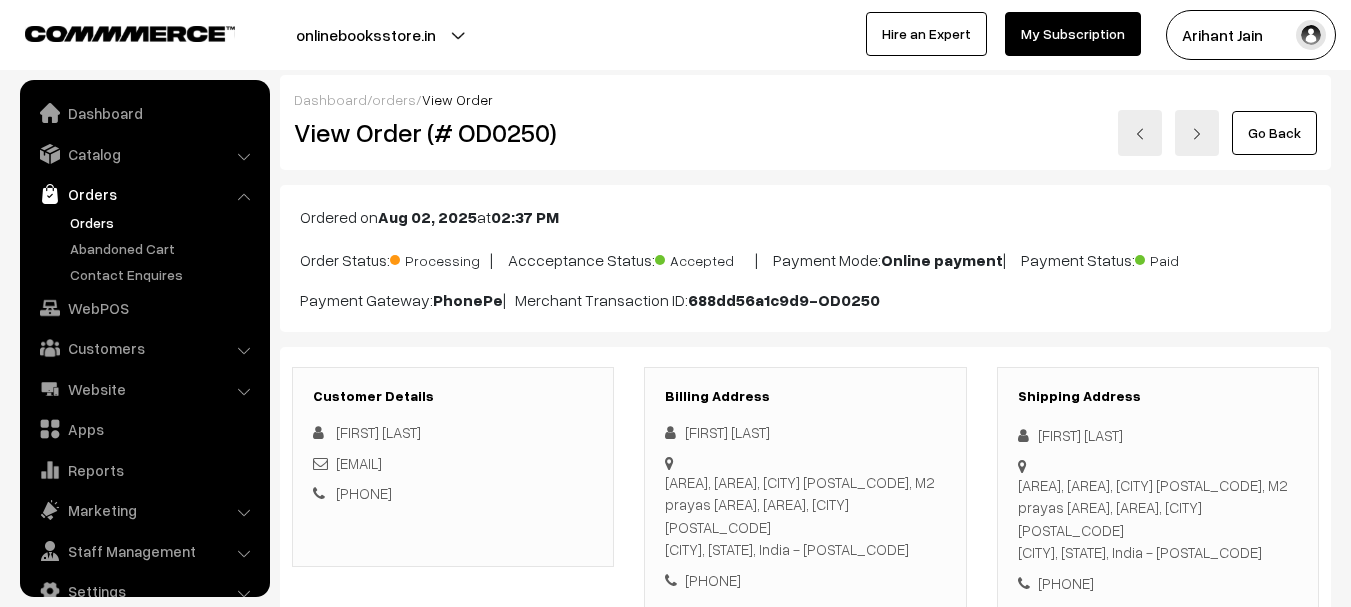 scroll, scrollTop: 1079, scrollLeft: 0, axis: vertical 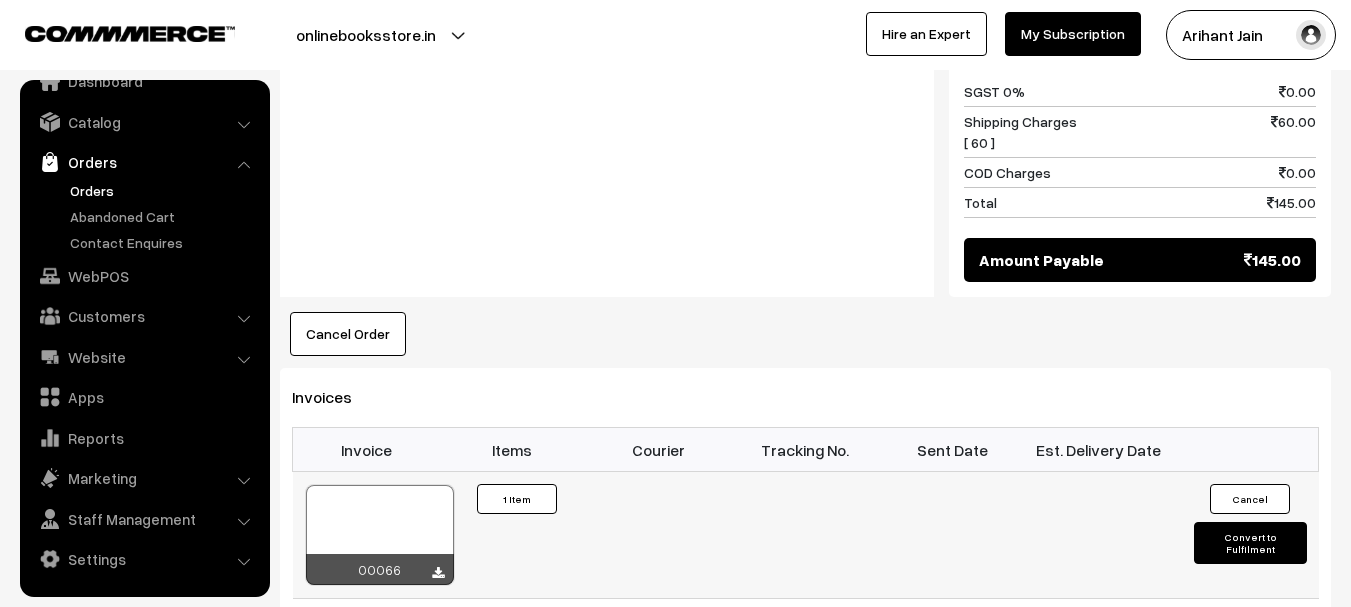 click on "Convert to Fulfilment" at bounding box center (1250, 543) 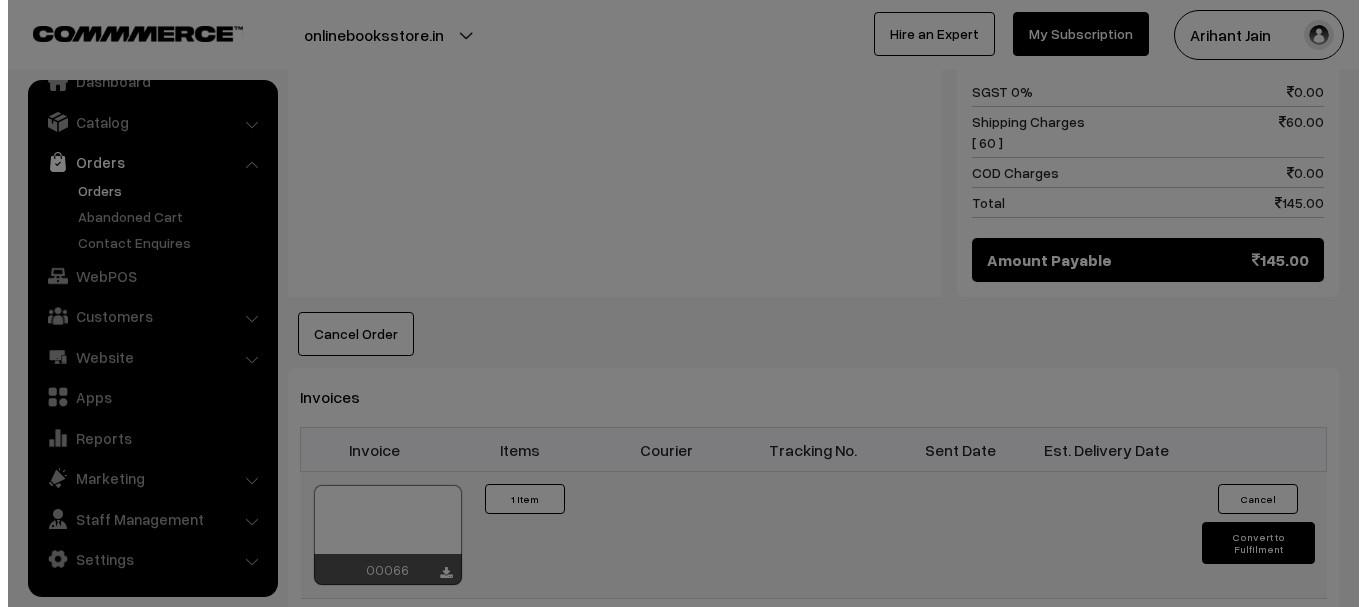 scroll, scrollTop: 1081, scrollLeft: 0, axis: vertical 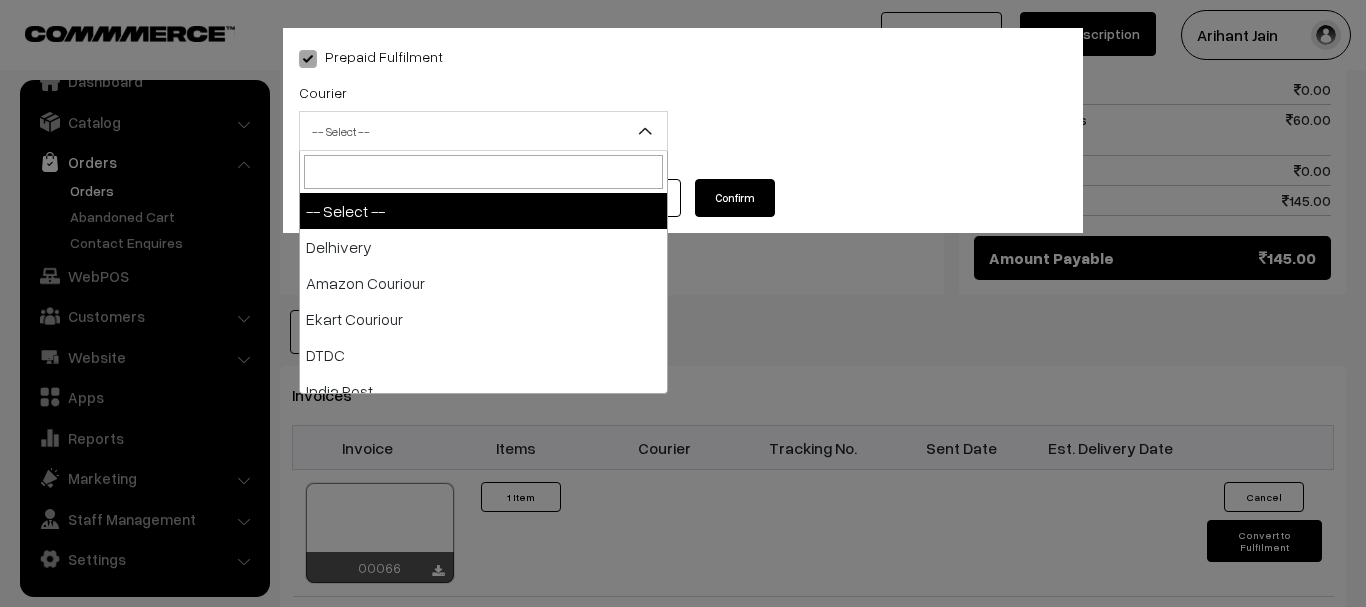click on "-- Select --" at bounding box center [483, 131] 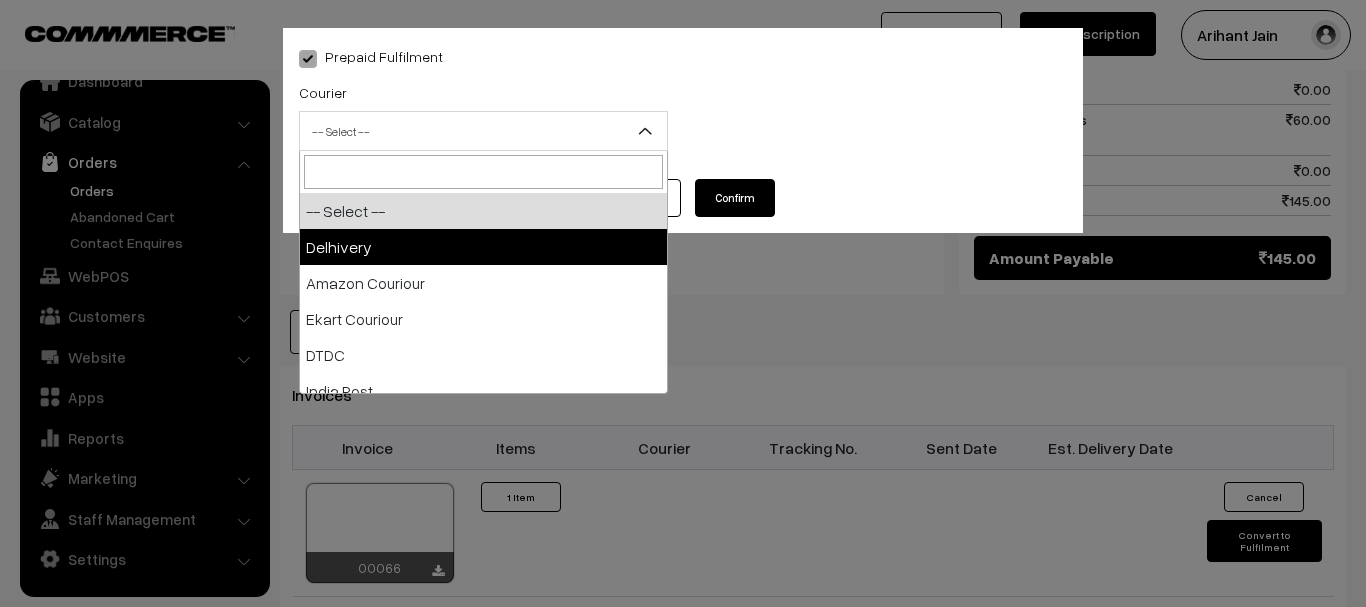 select on "1" 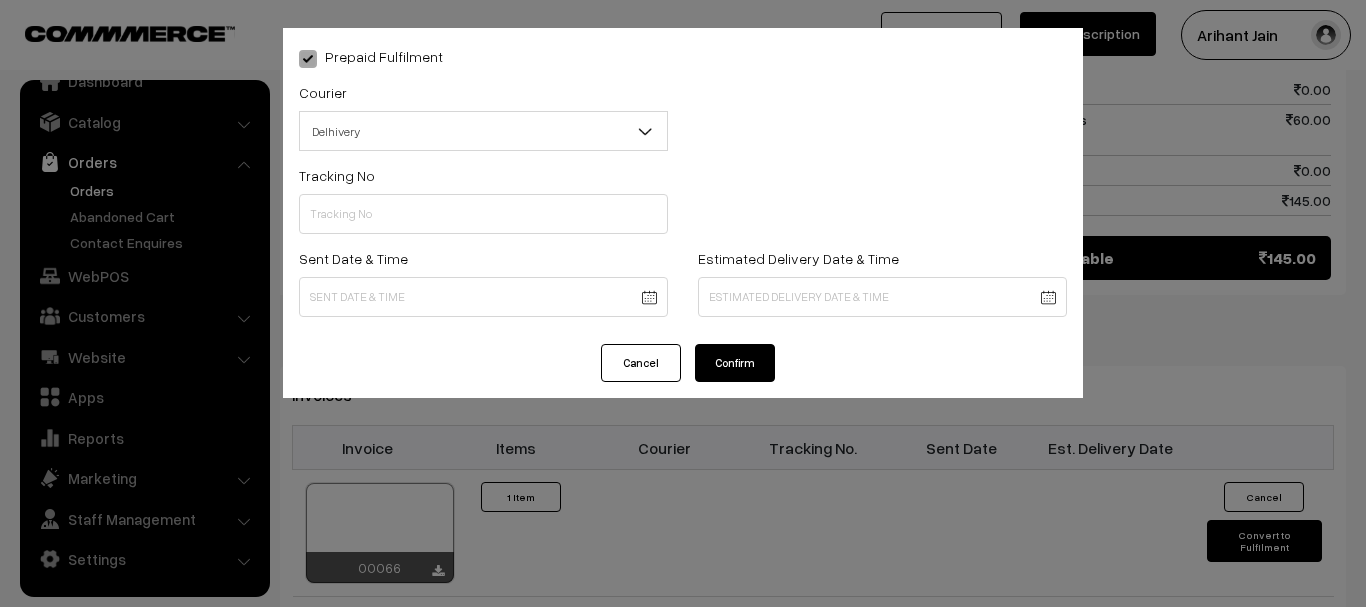 click on "Tracking No" at bounding box center [483, 198] 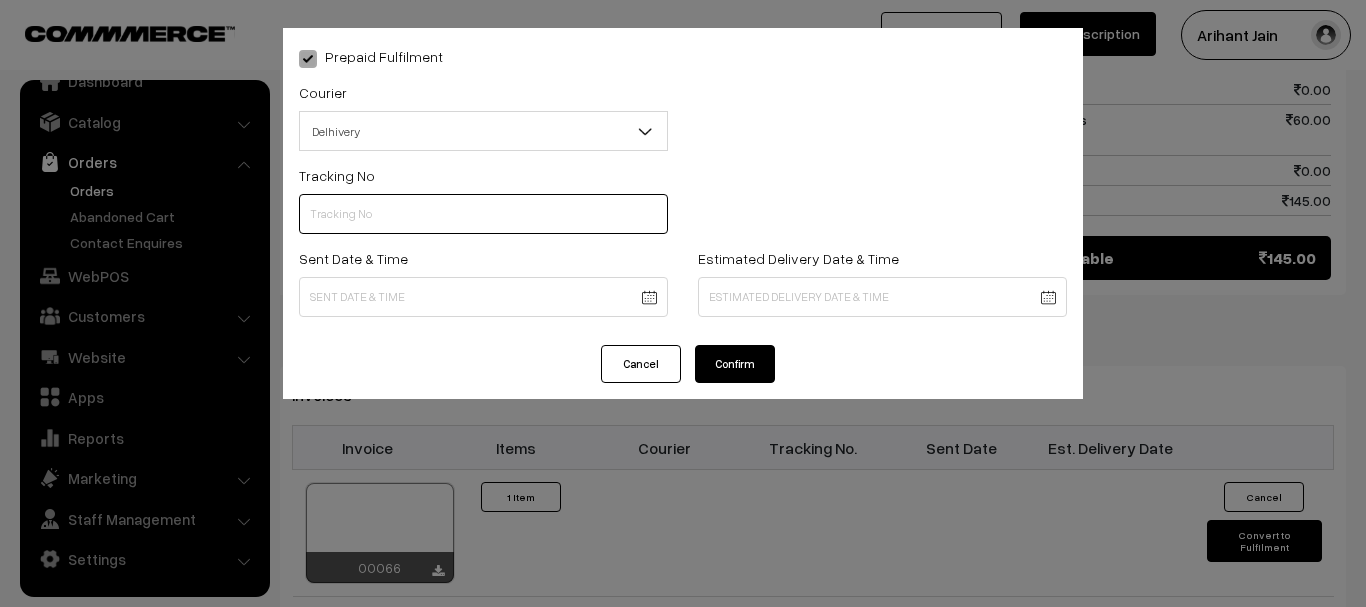 drag, startPoint x: 441, startPoint y: 206, endPoint x: 450, endPoint y: 244, distance: 39.051247 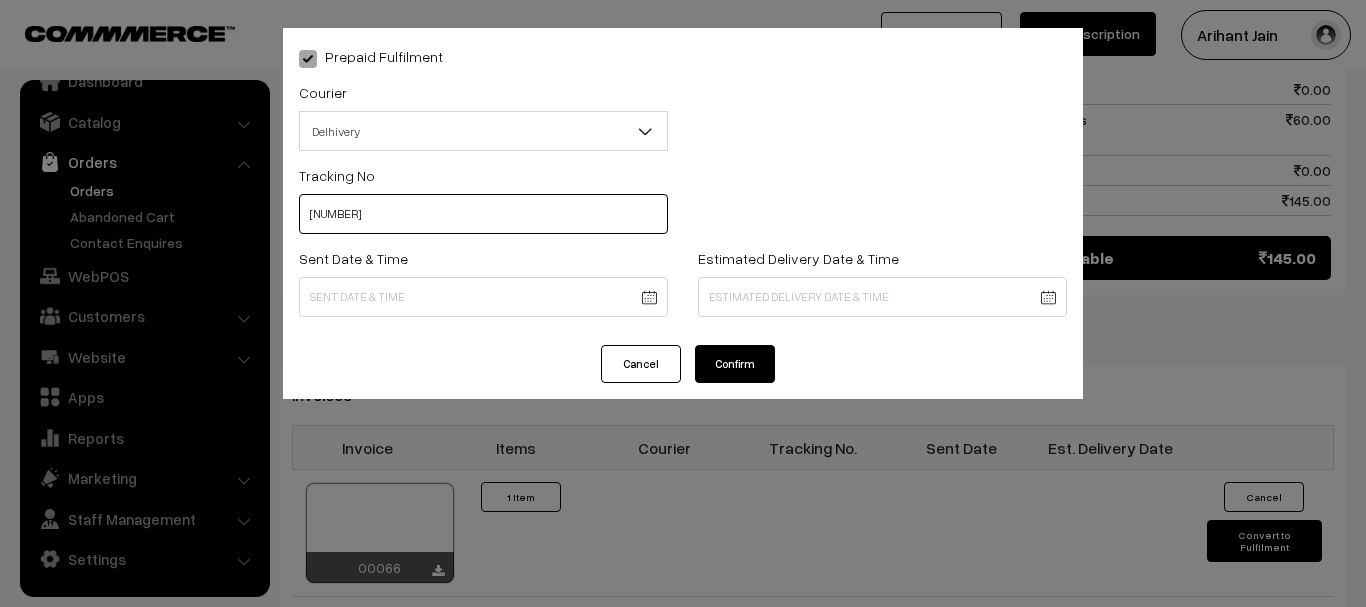 type on "[NUMBER]" 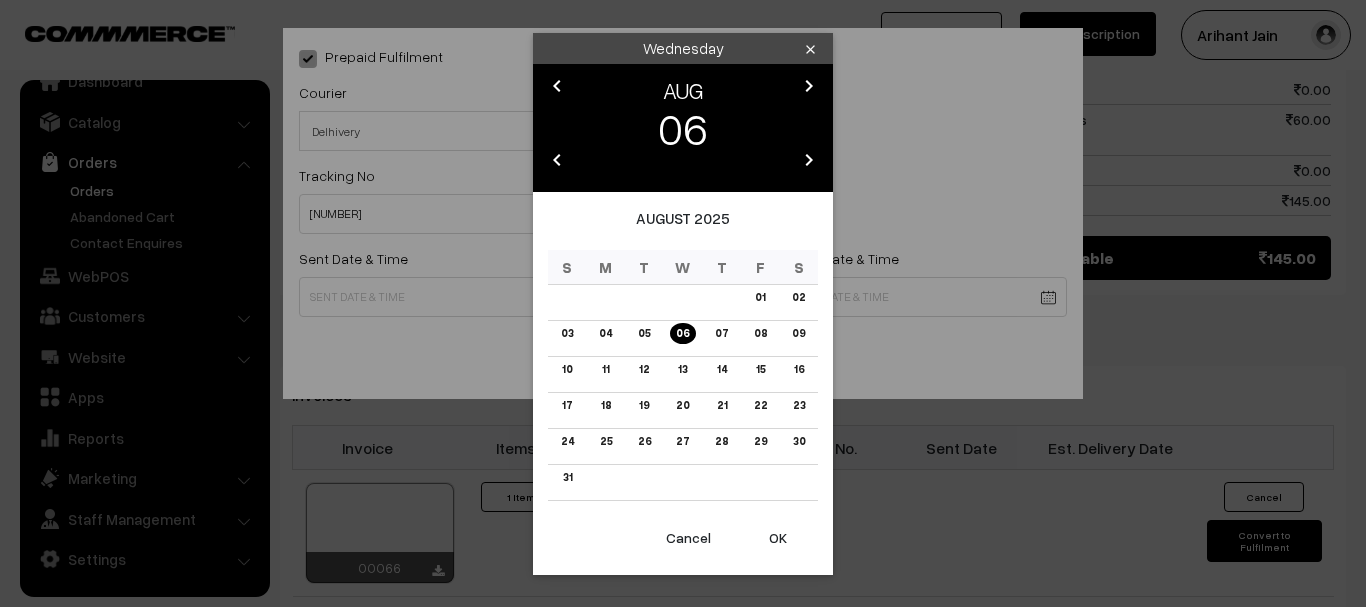click on "Thank you for showing interest. Our team will call you shortly.
Close
onlinebooksstore.in
Go to Website
Create New Store" at bounding box center [683, 30] 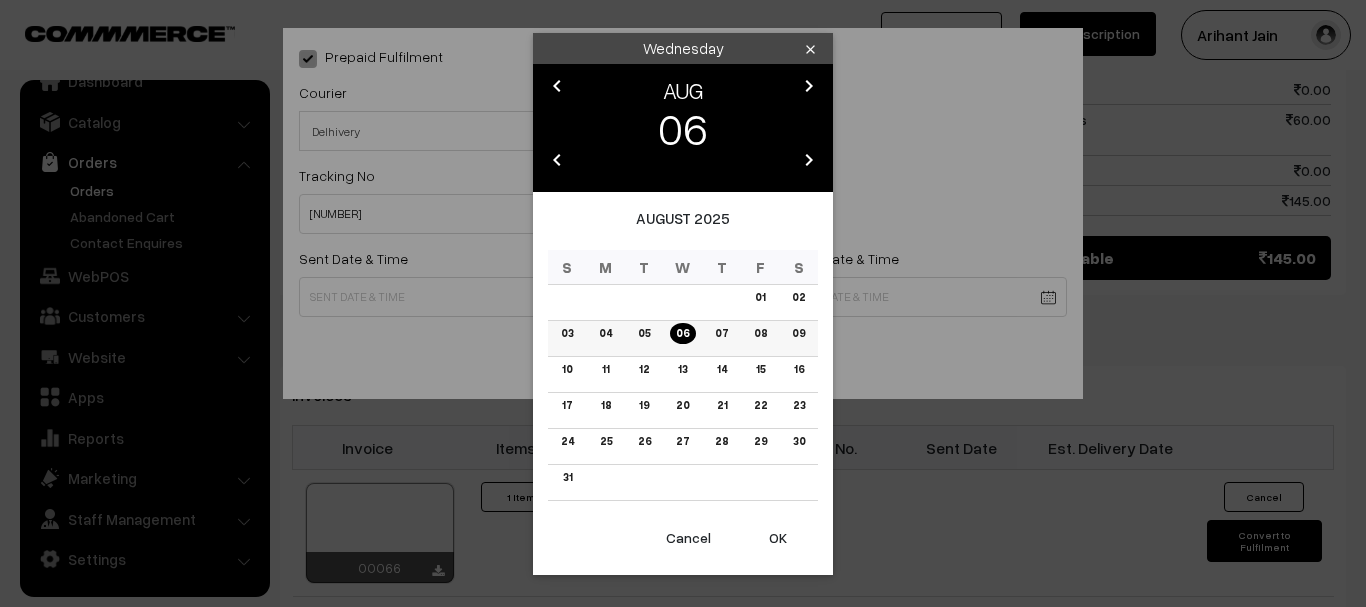 click on "06" at bounding box center [683, 338] 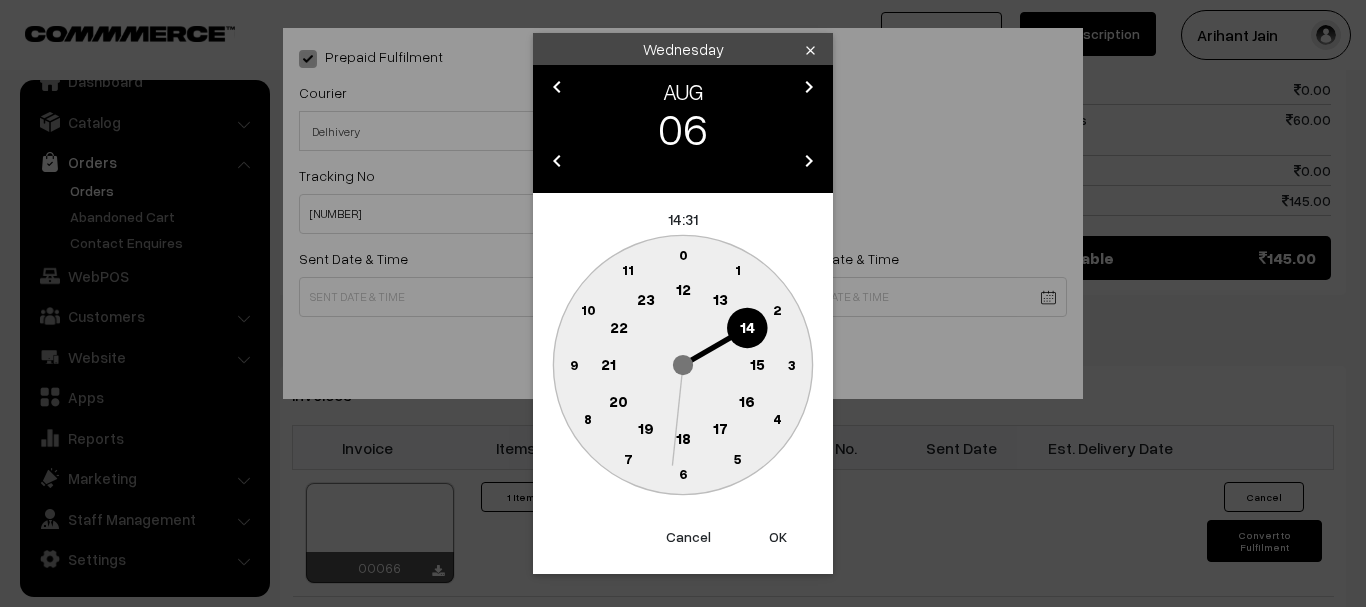 click 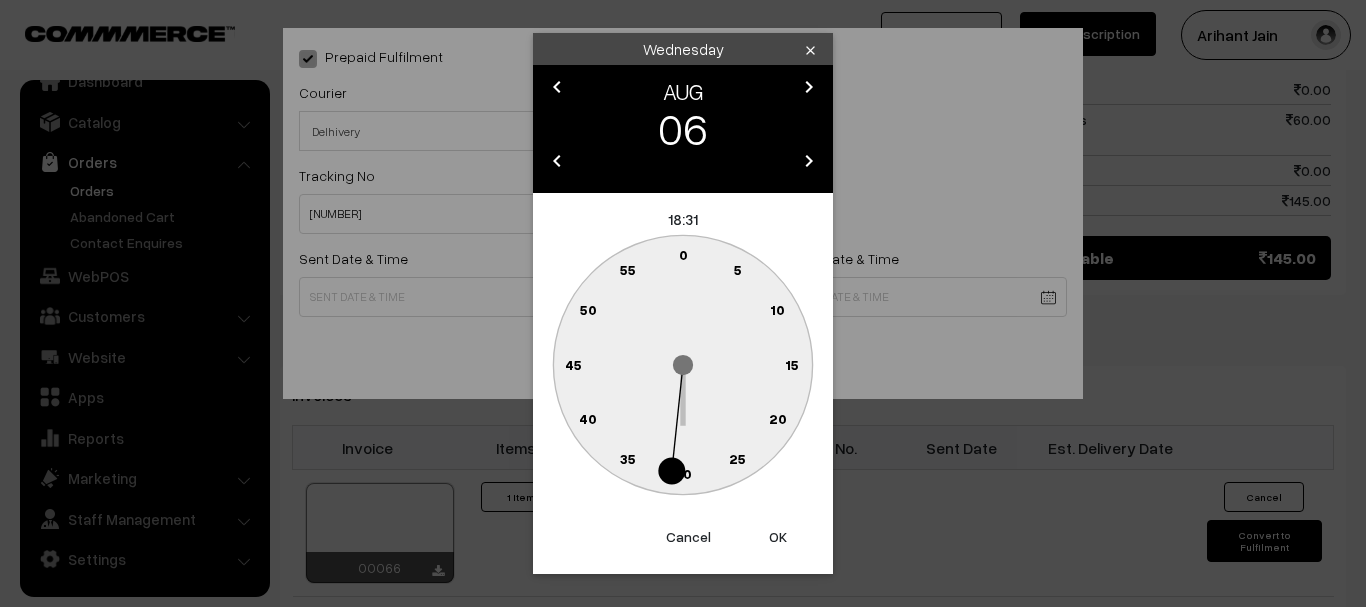 click on "30" 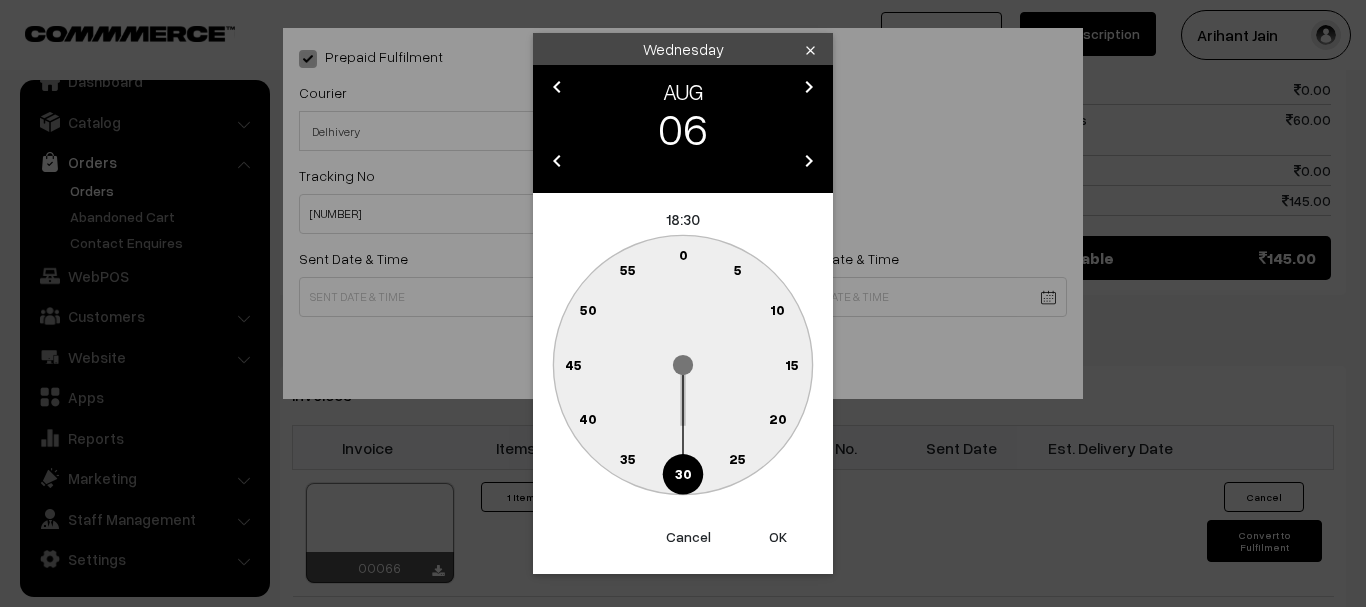 type on "06-08-2025 18:30" 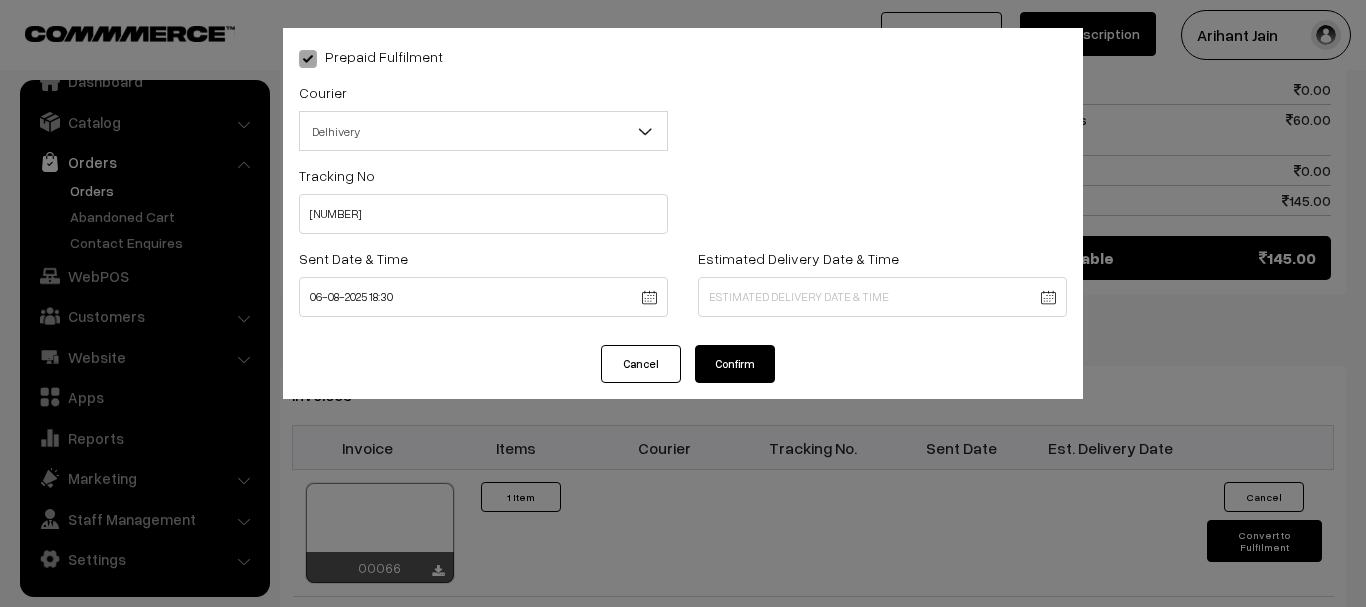 click on "Thank you for showing interest. Our team will call you shortly.
Close
onlinebooksstore.in
Go to Website
Create New Store" at bounding box center (683, 30) 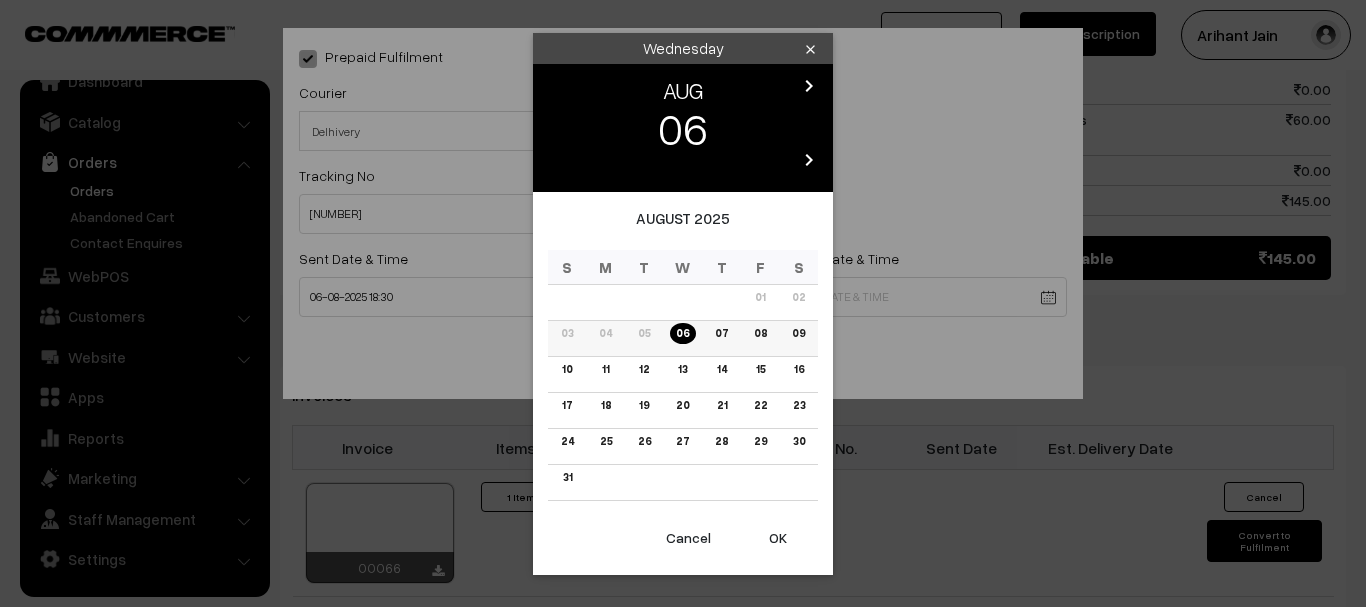 click on "09" at bounding box center (798, 333) 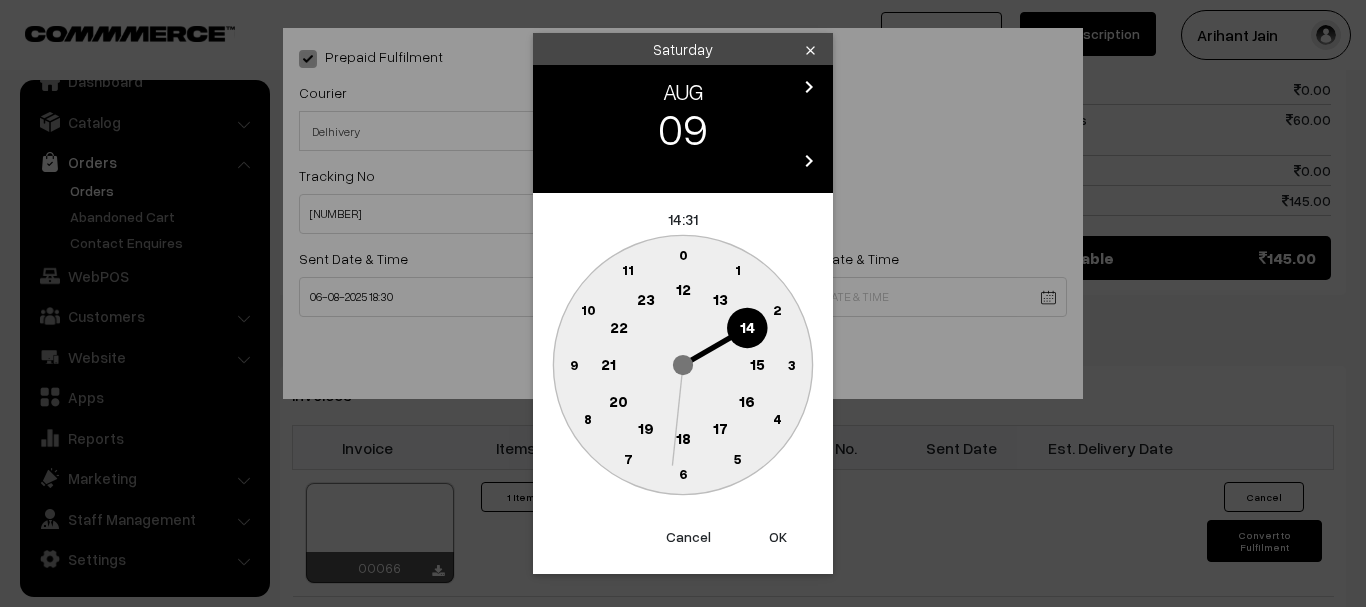click on "18" 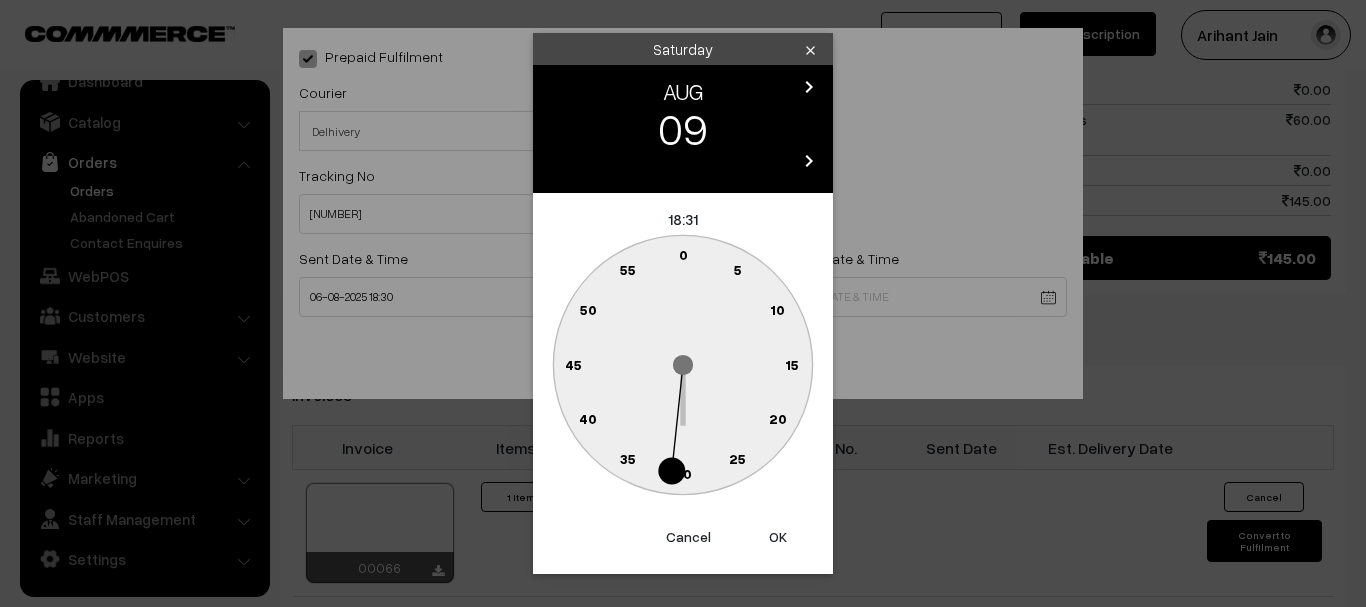 click on "30" 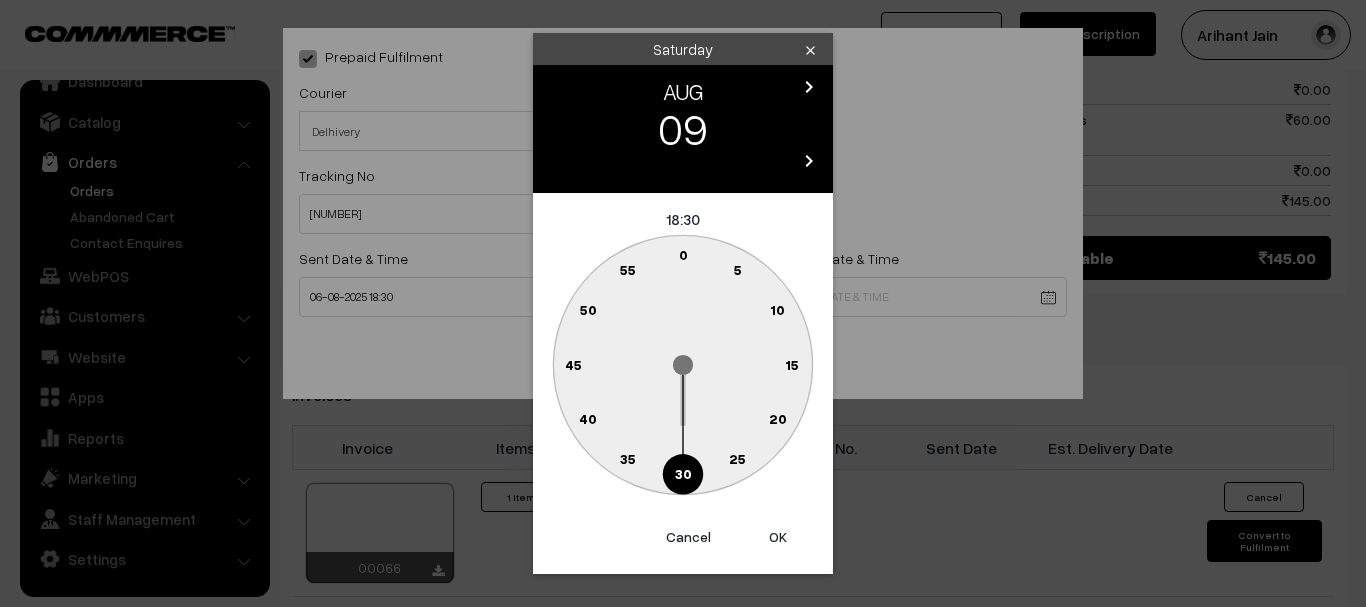 type on "09-08-2025 18:30" 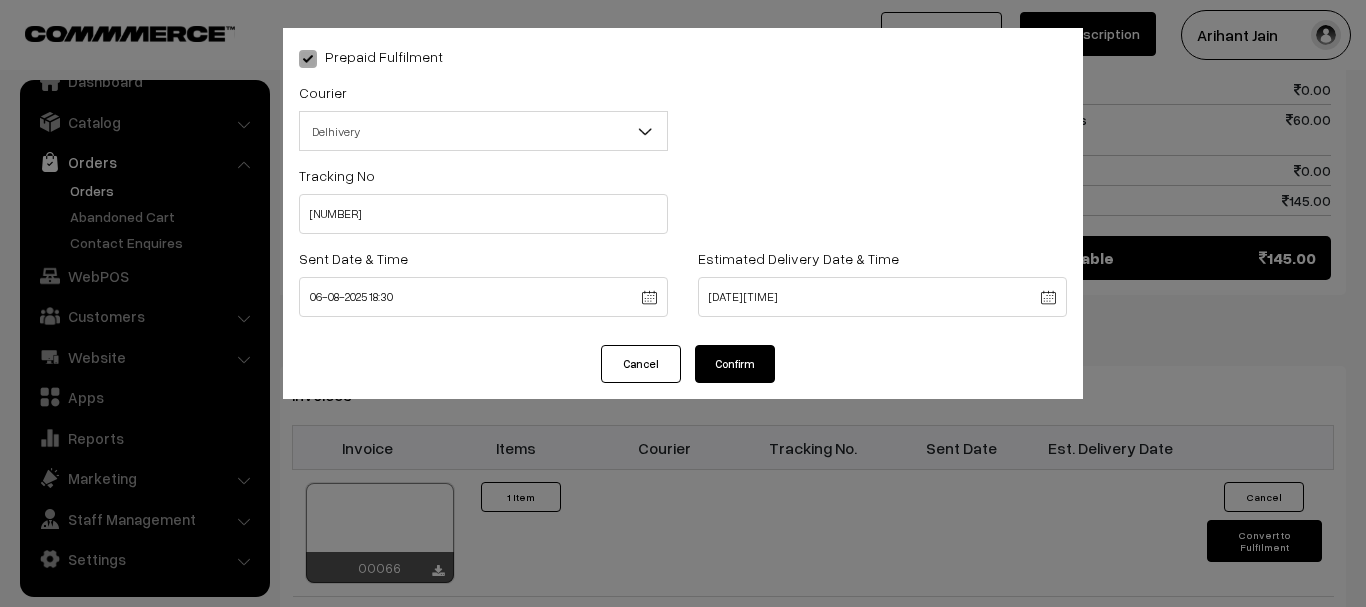 click on "Confirm" at bounding box center [735, 364] 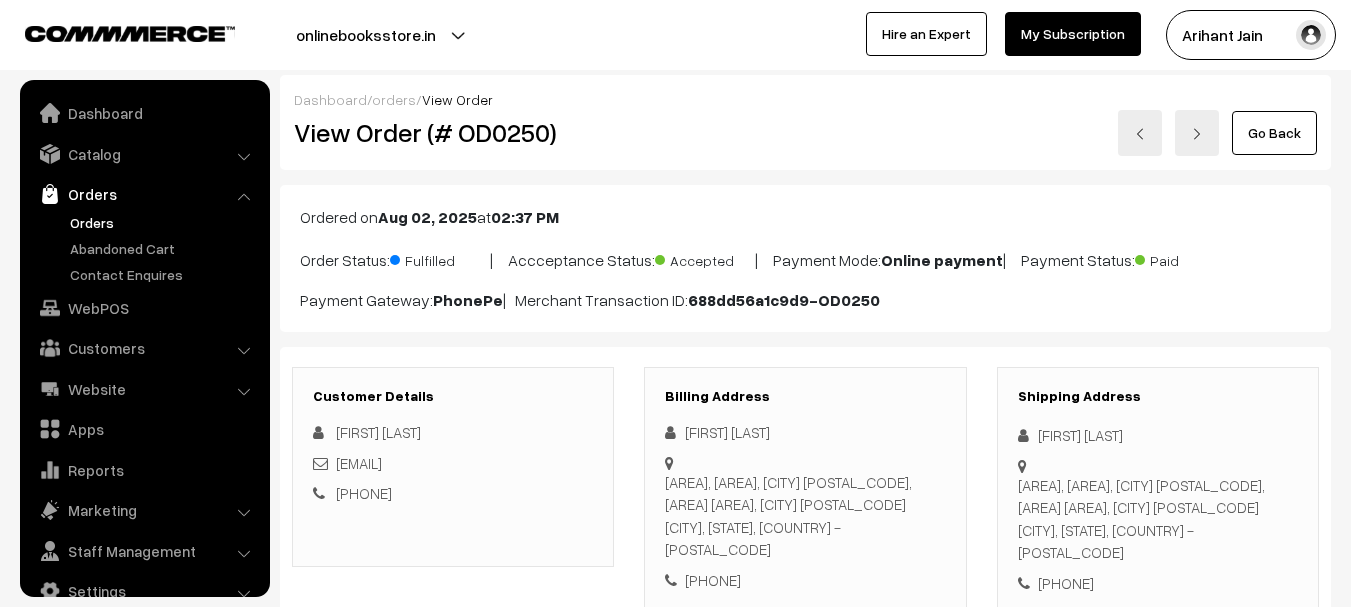scroll, scrollTop: 1081, scrollLeft: 0, axis: vertical 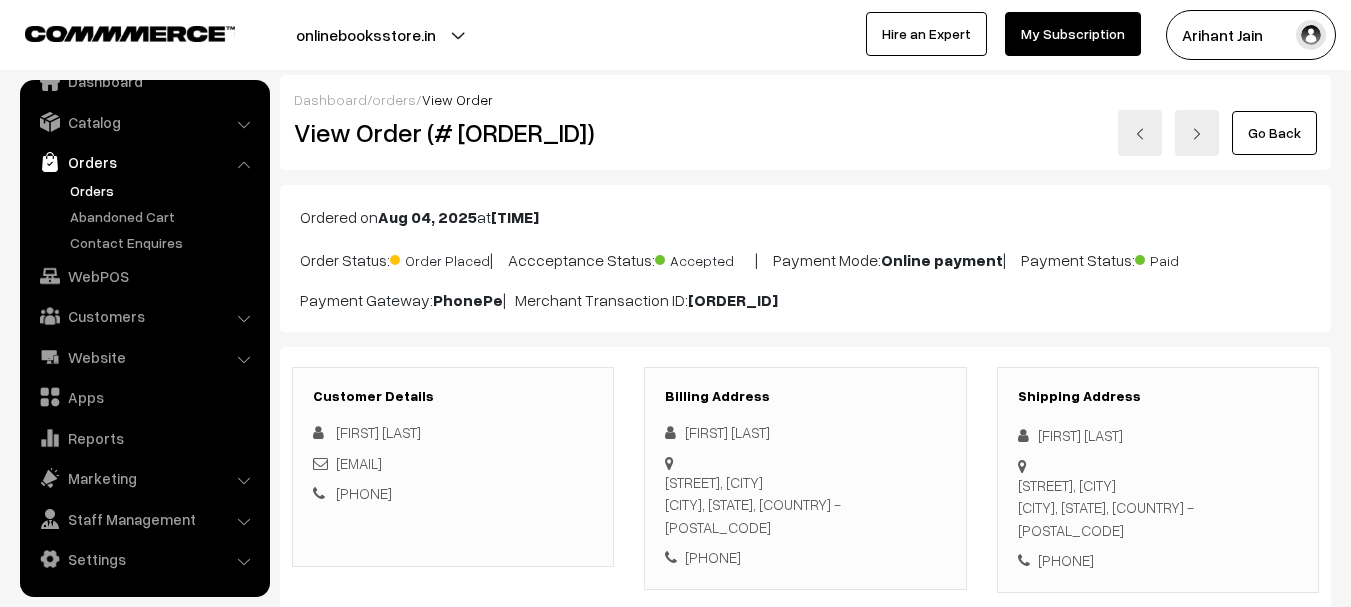 click on "View Order (# [ORDER_ID])" at bounding box center (454, 132) 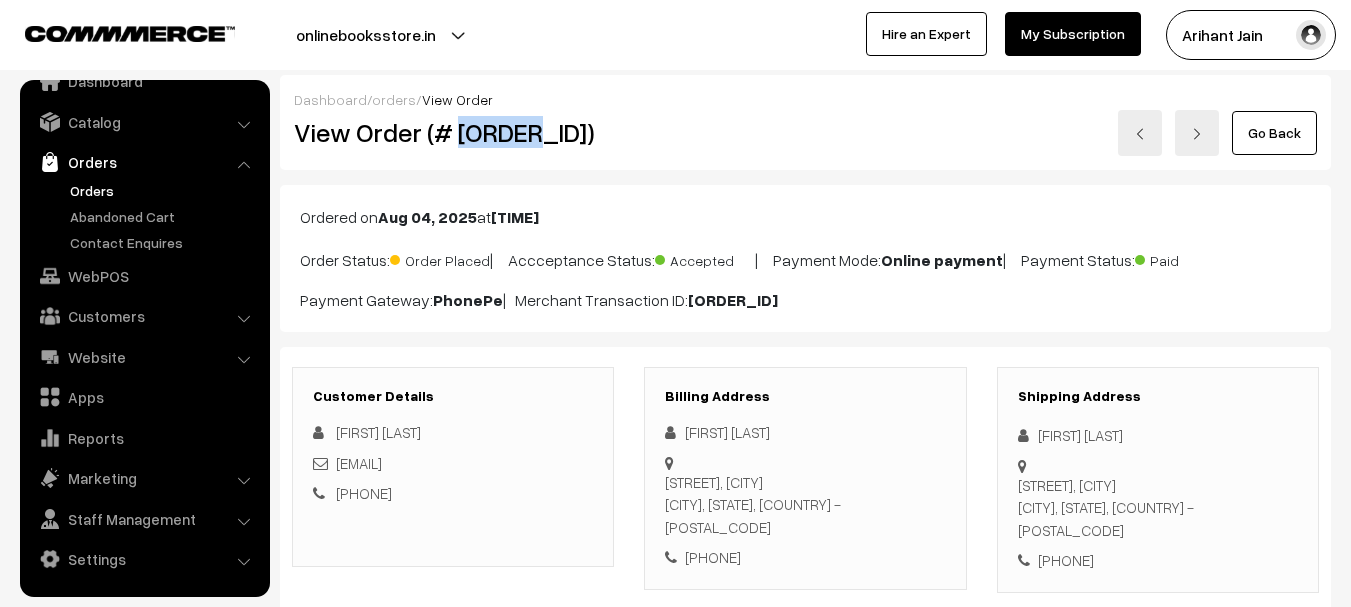 click on "View Order (# [ORDER_ID])" at bounding box center [454, 132] 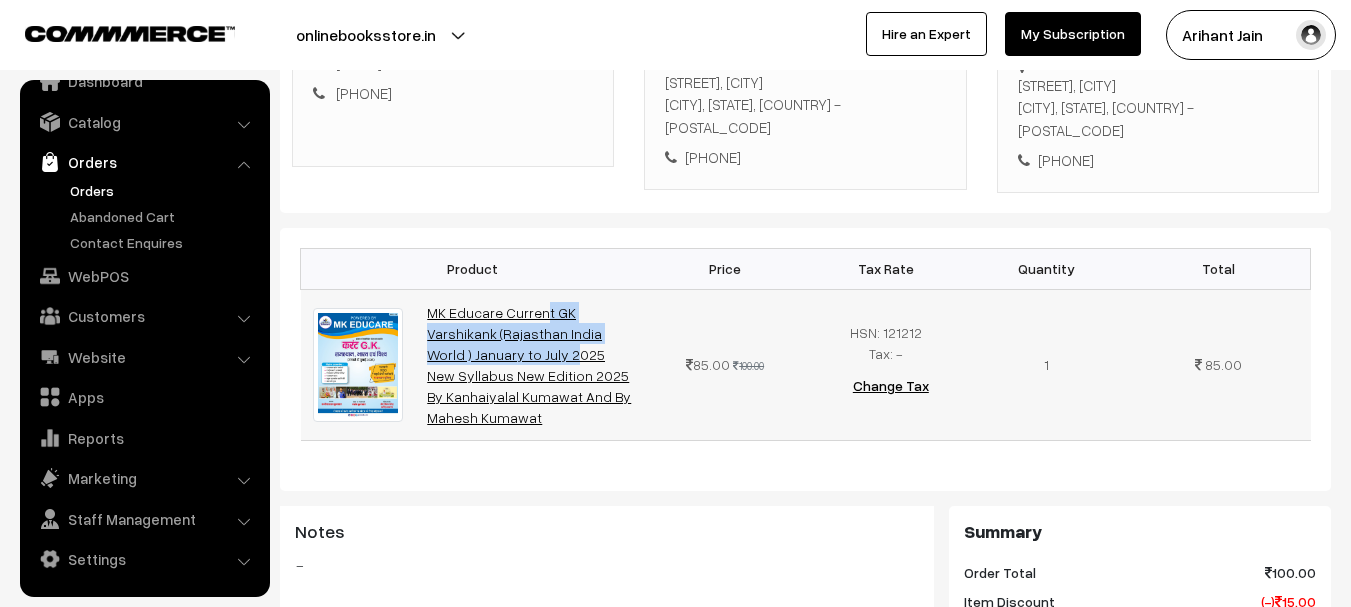 copy on "MK Educare Current GK Varshikank (Rajasthan India World )" 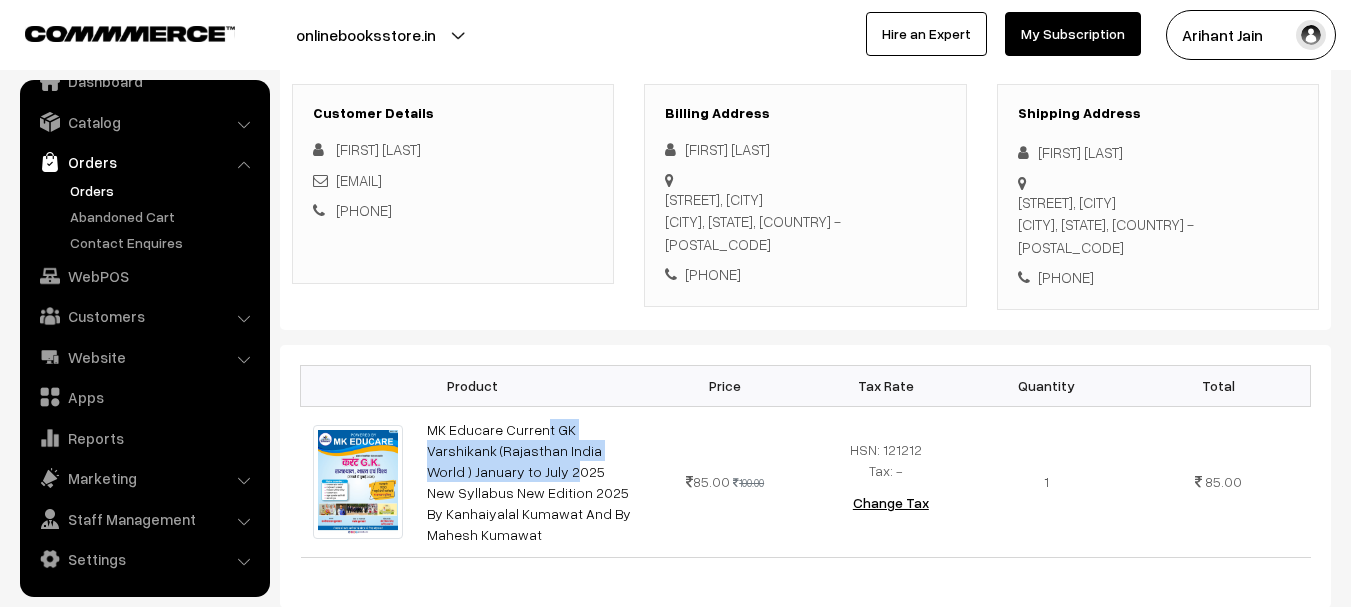 scroll, scrollTop: 100, scrollLeft: 0, axis: vertical 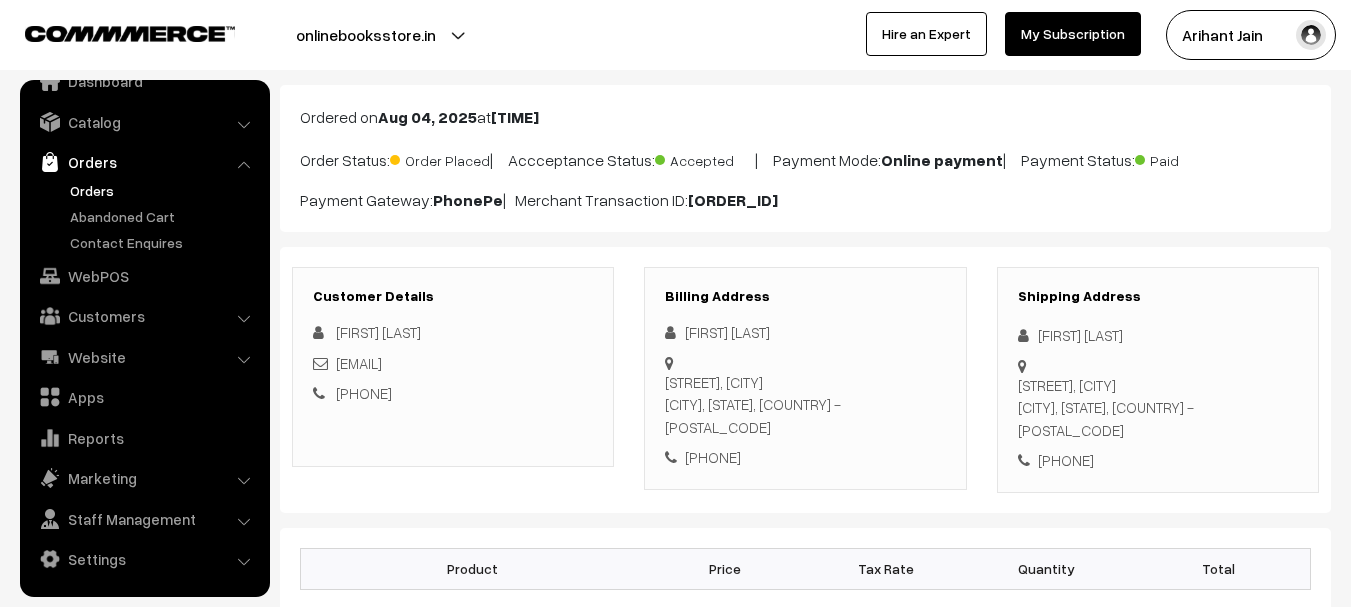 click on "[FIRST] [LAST]" at bounding box center [1158, 335] 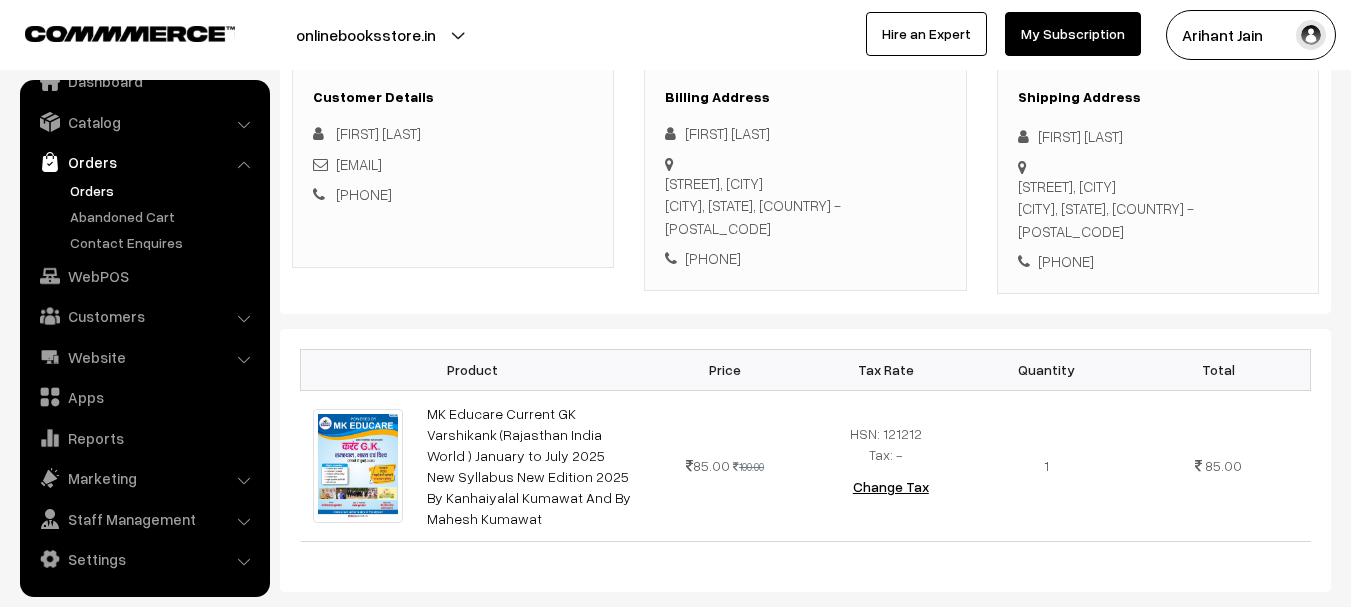 scroll, scrollTop: 0, scrollLeft: 0, axis: both 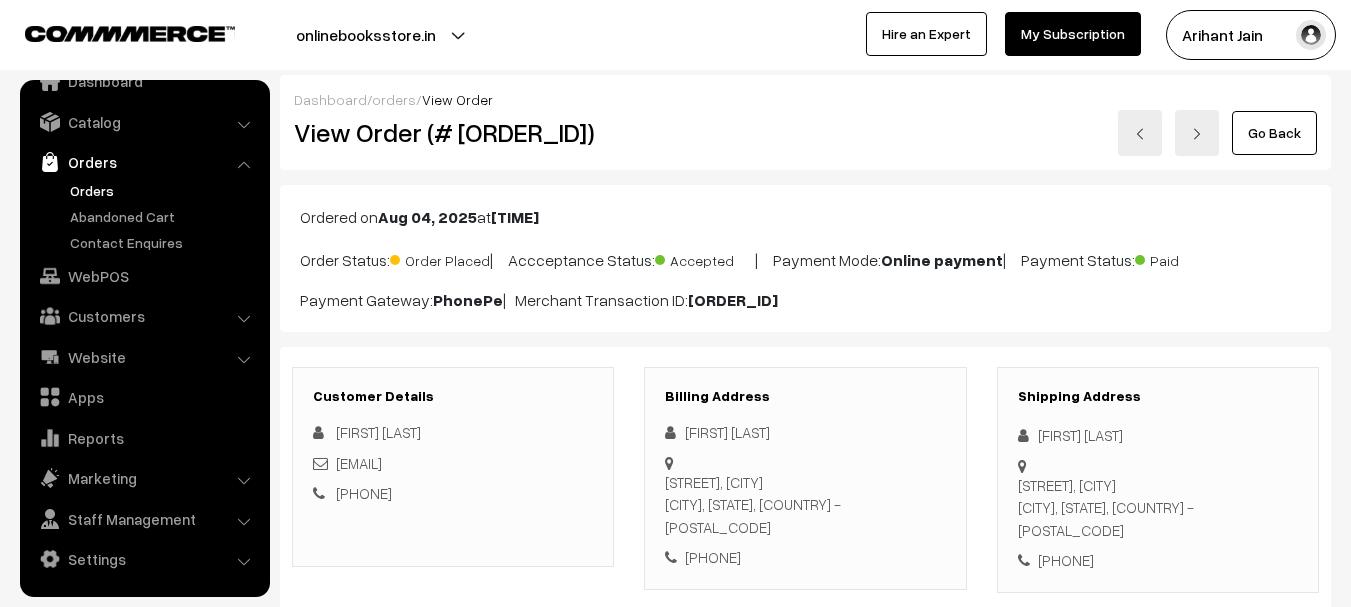 click on "View Order (# OD0257)" at bounding box center [454, 132] 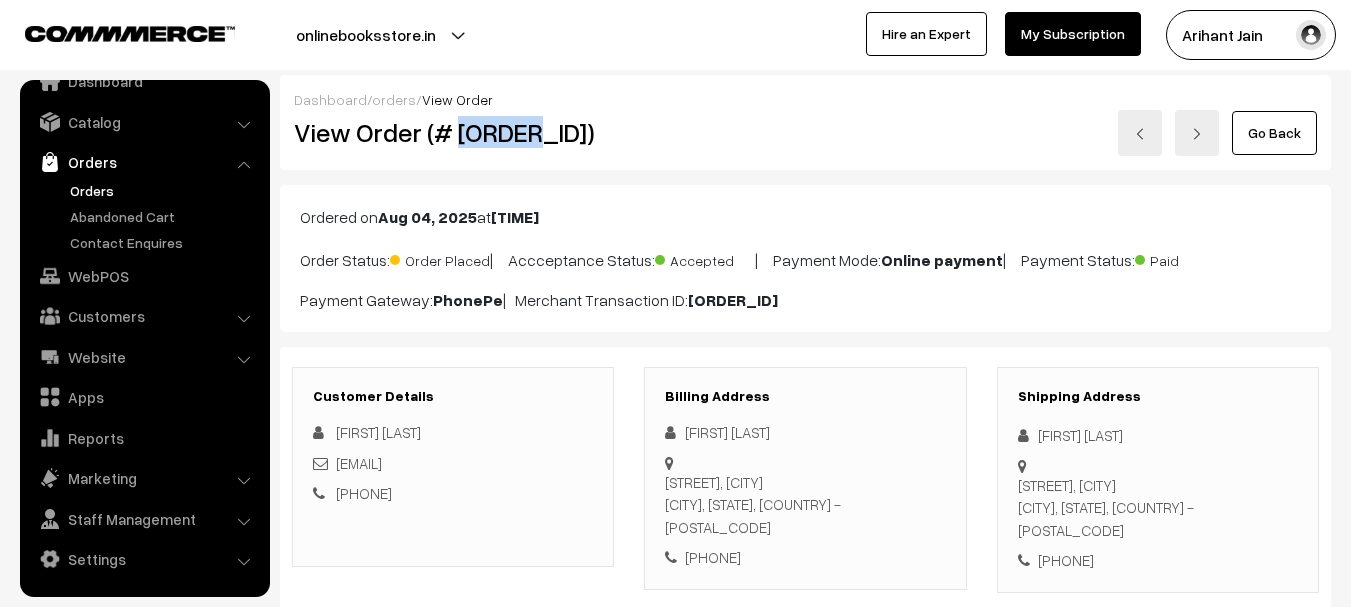 click on "View Order (# OD0257)" at bounding box center [454, 132] 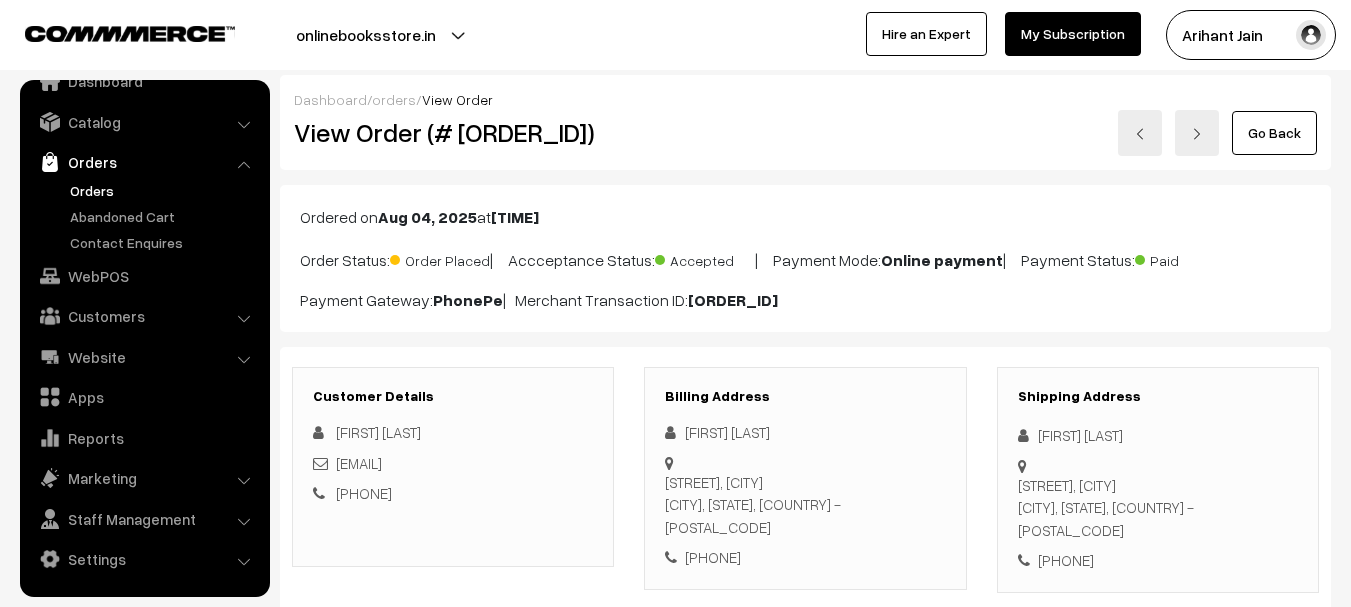 click on "[FIRST] [LAST]" at bounding box center (805, 432) 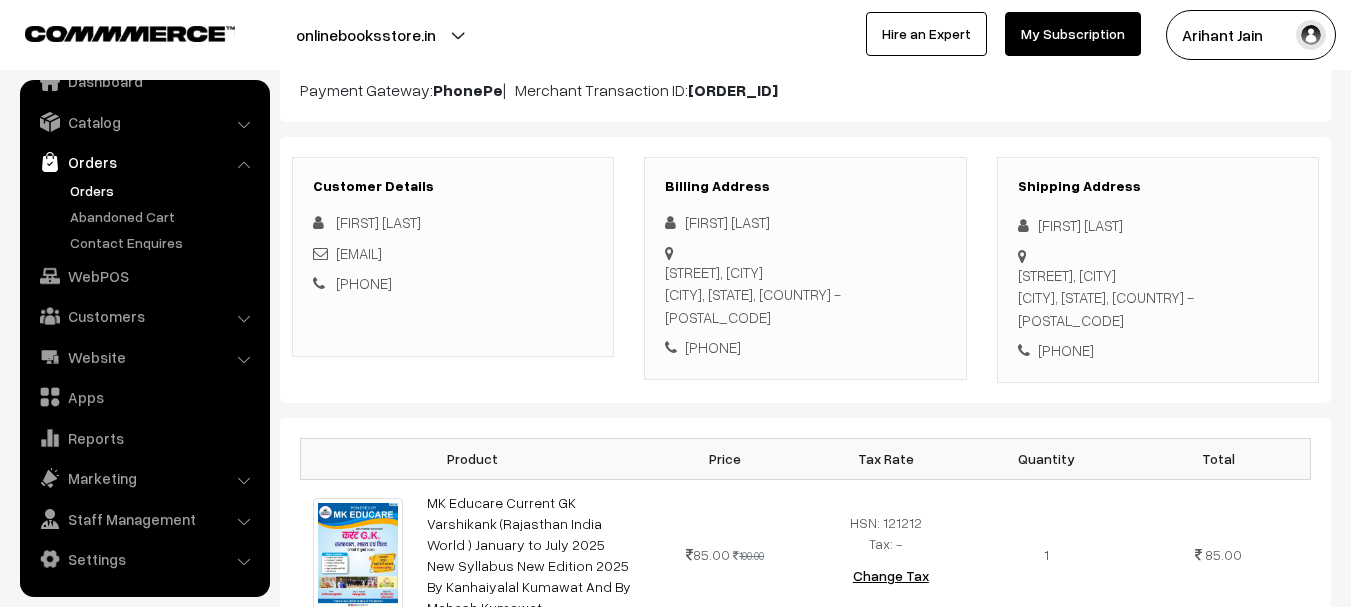 scroll, scrollTop: 0, scrollLeft: 0, axis: both 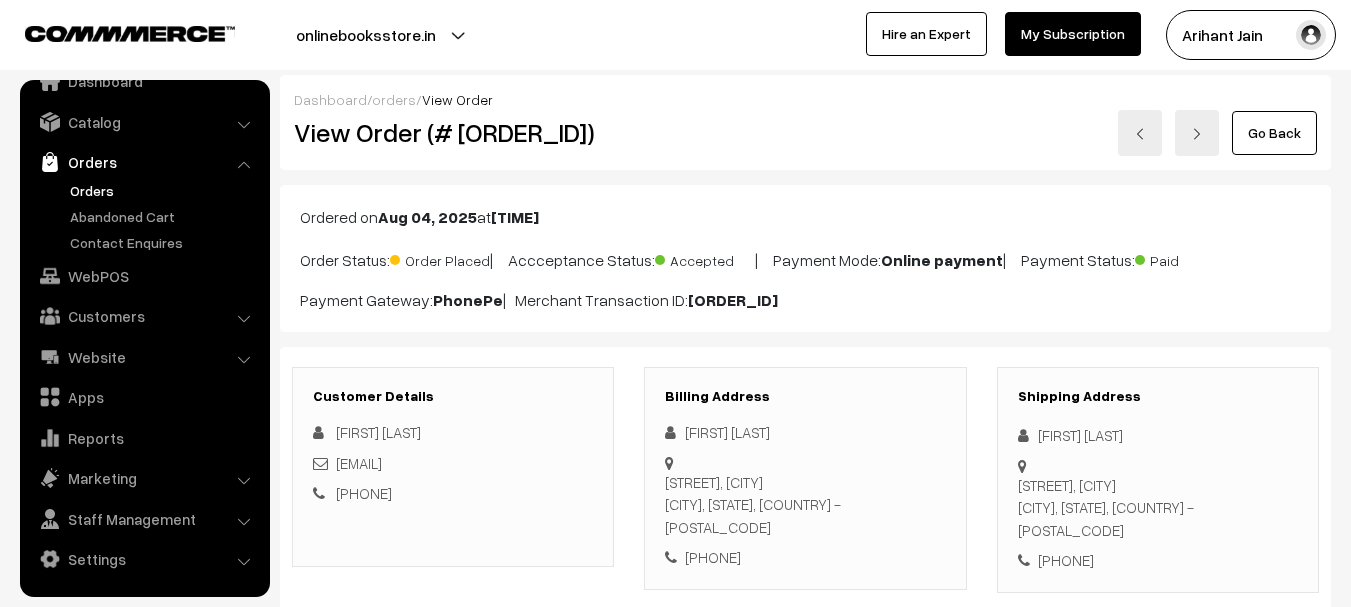 click on "Deewana kuchamam, Beenthwaliya
Nagaur,                                 Rajasthan,  India                                 - 341503" at bounding box center [1158, 508] 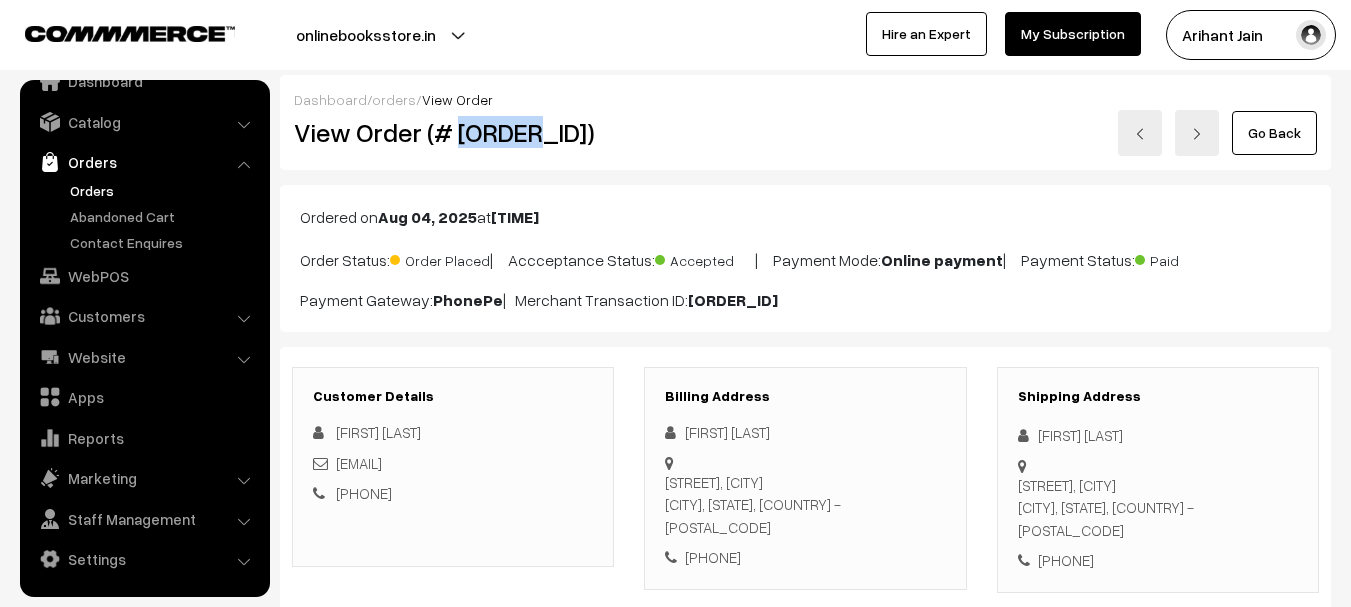 click on "View Order (# OD0257)" at bounding box center (454, 132) 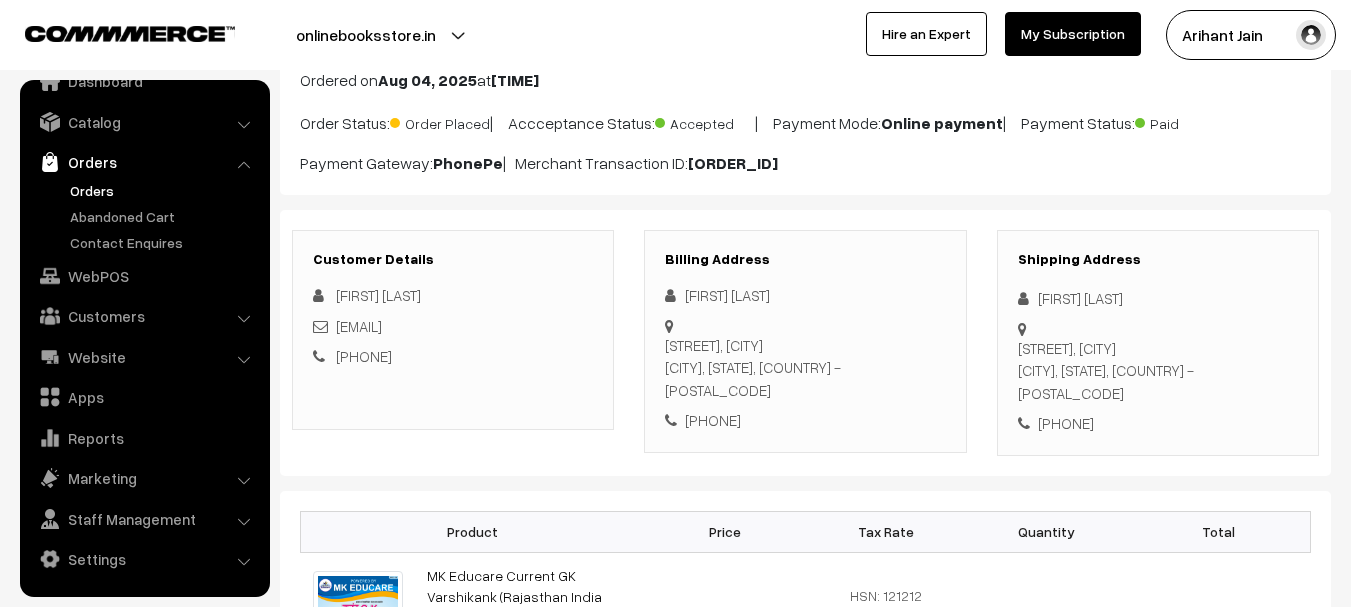 scroll, scrollTop: 500, scrollLeft: 0, axis: vertical 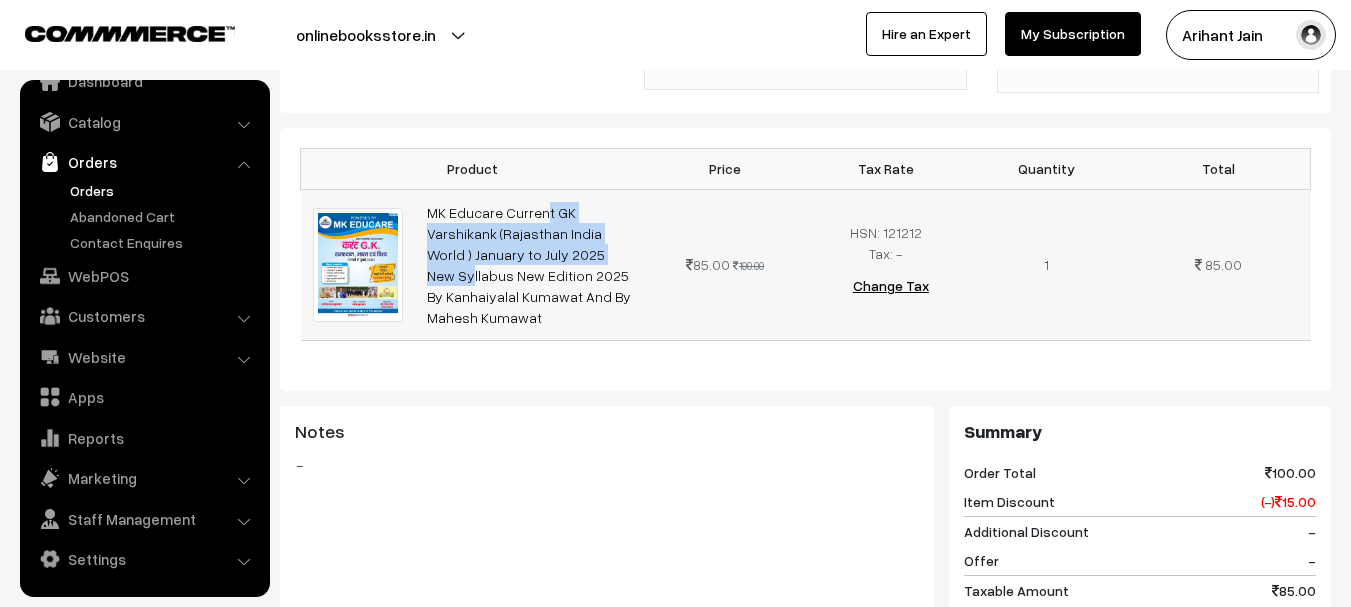 drag, startPoint x: 426, startPoint y: 177, endPoint x: 637, endPoint y: 204, distance: 212.72047 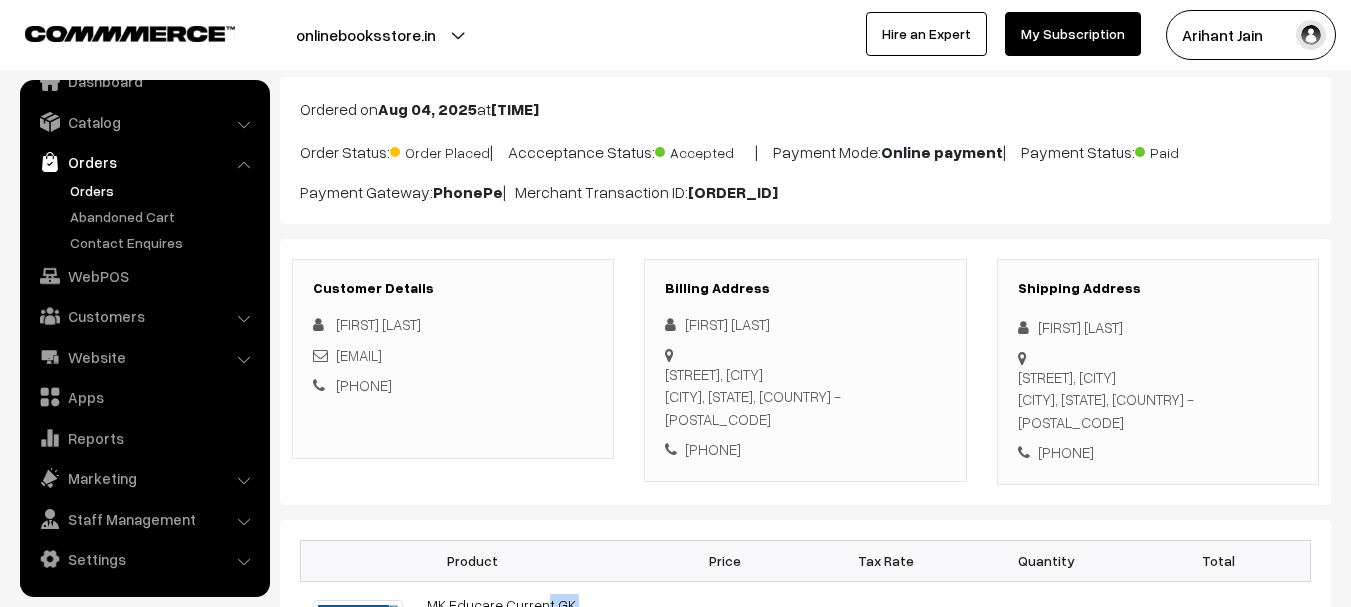 scroll, scrollTop: 0, scrollLeft: 0, axis: both 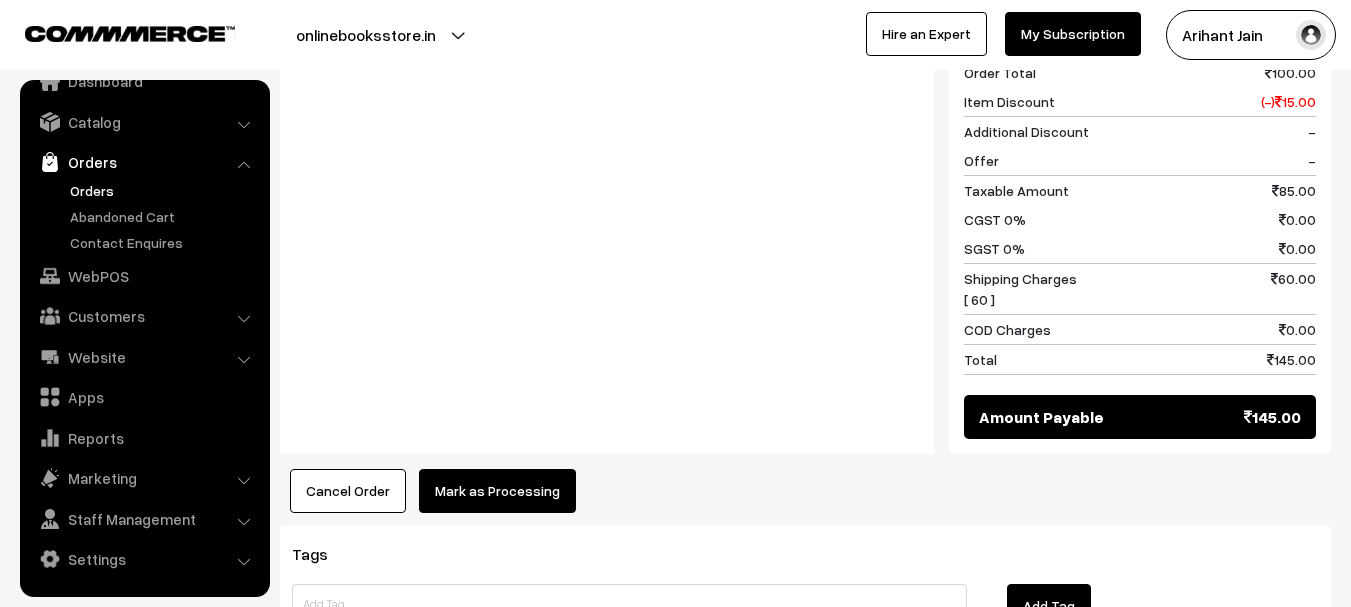 click on "Mark as Processing" at bounding box center [497, 491] 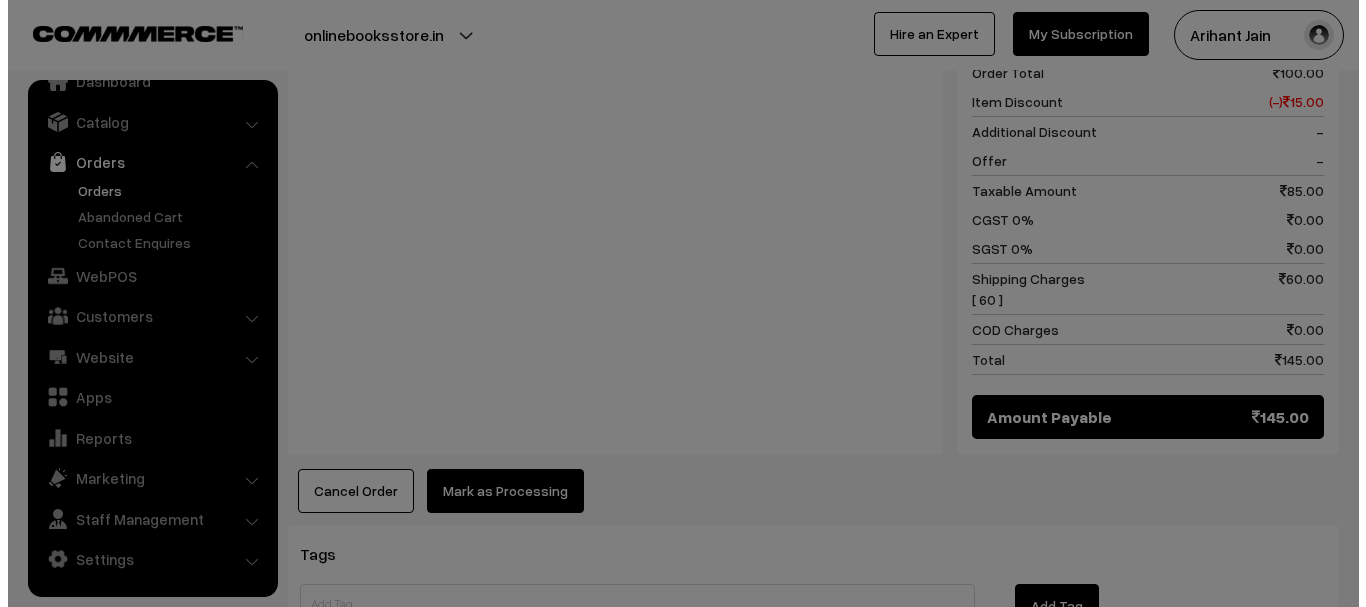 scroll, scrollTop: 902, scrollLeft: 0, axis: vertical 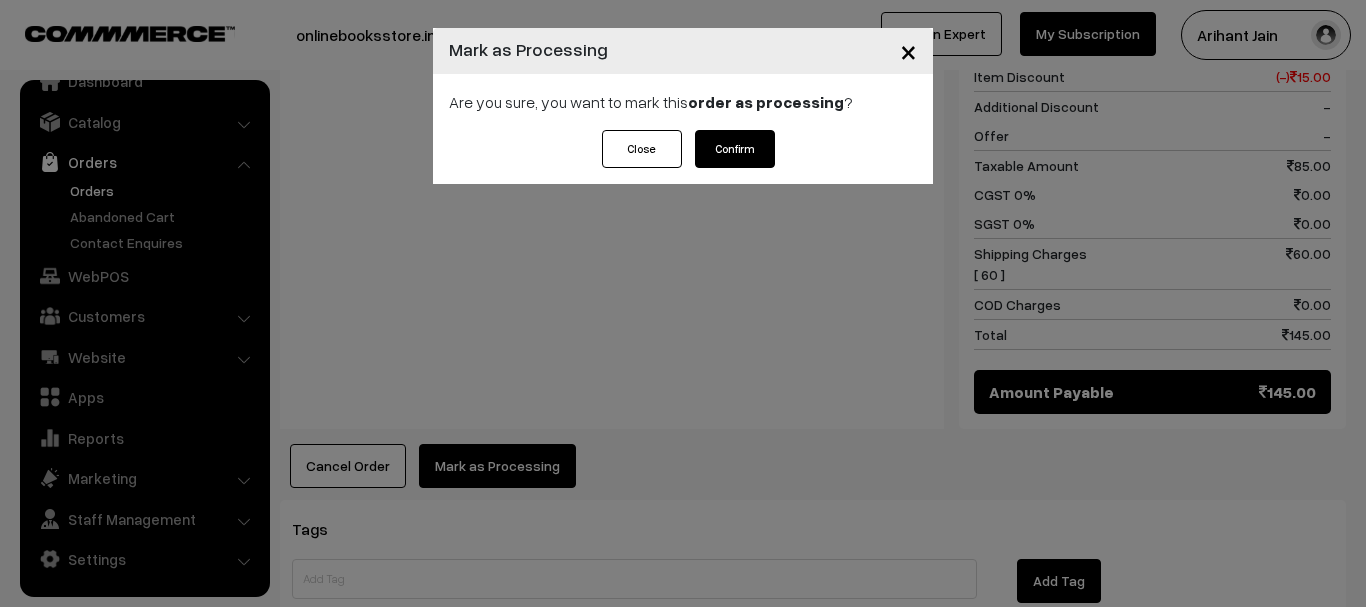 drag, startPoint x: 747, startPoint y: 148, endPoint x: 732, endPoint y: 148, distance: 15 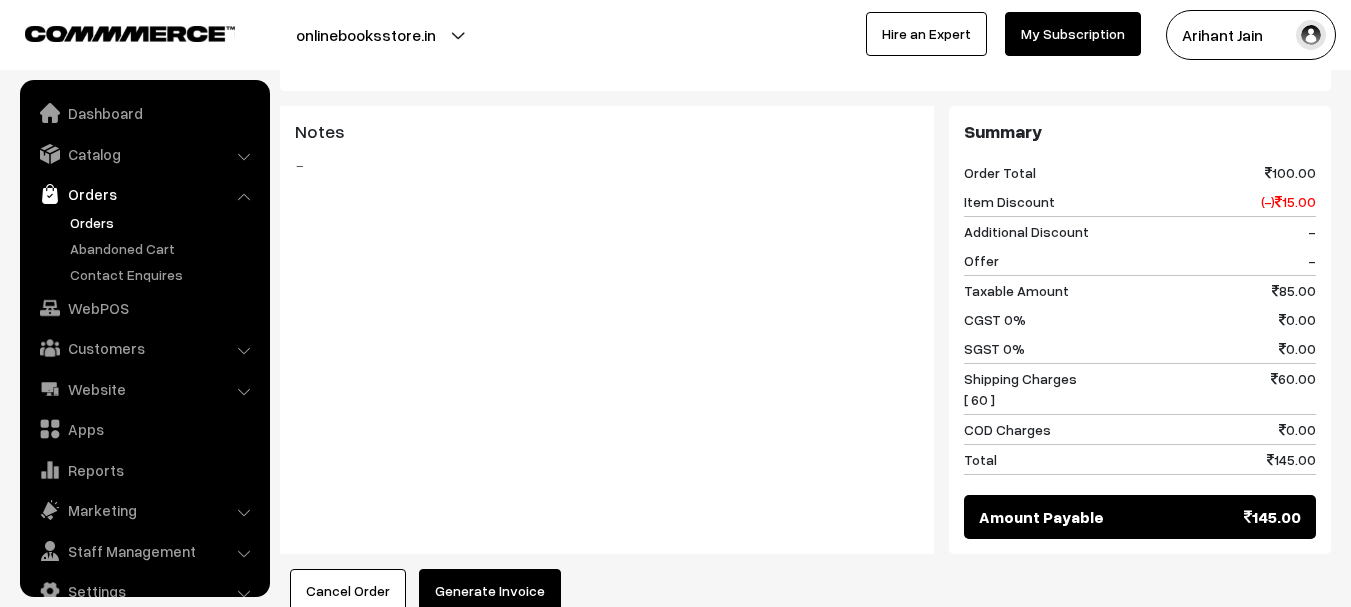 scroll, scrollTop: 800, scrollLeft: 0, axis: vertical 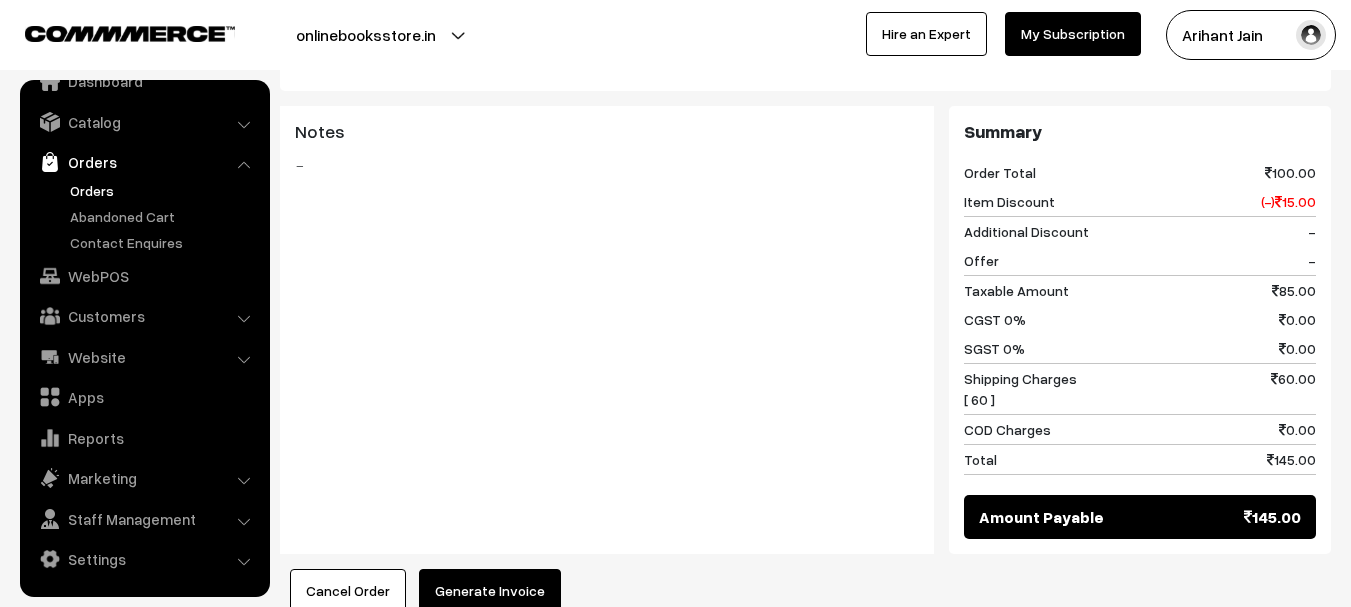 click on "Generate Invoice" at bounding box center (490, 591) 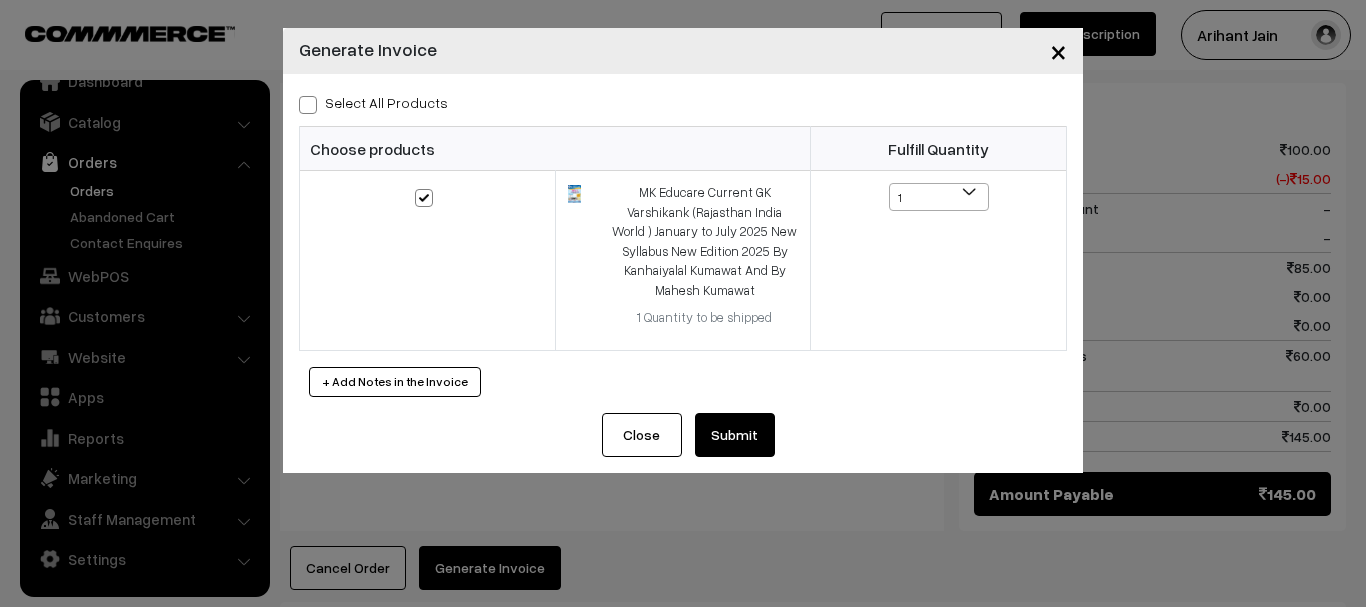 click on "Submit" at bounding box center (735, 435) 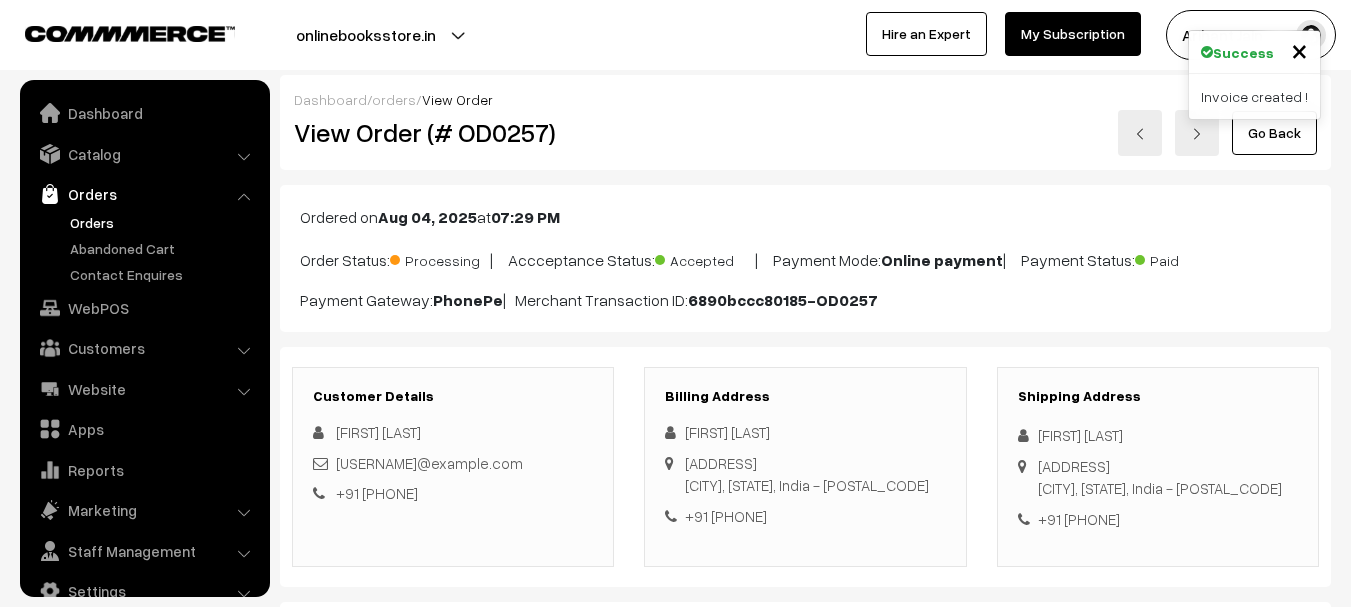 scroll, scrollTop: 1131, scrollLeft: 0, axis: vertical 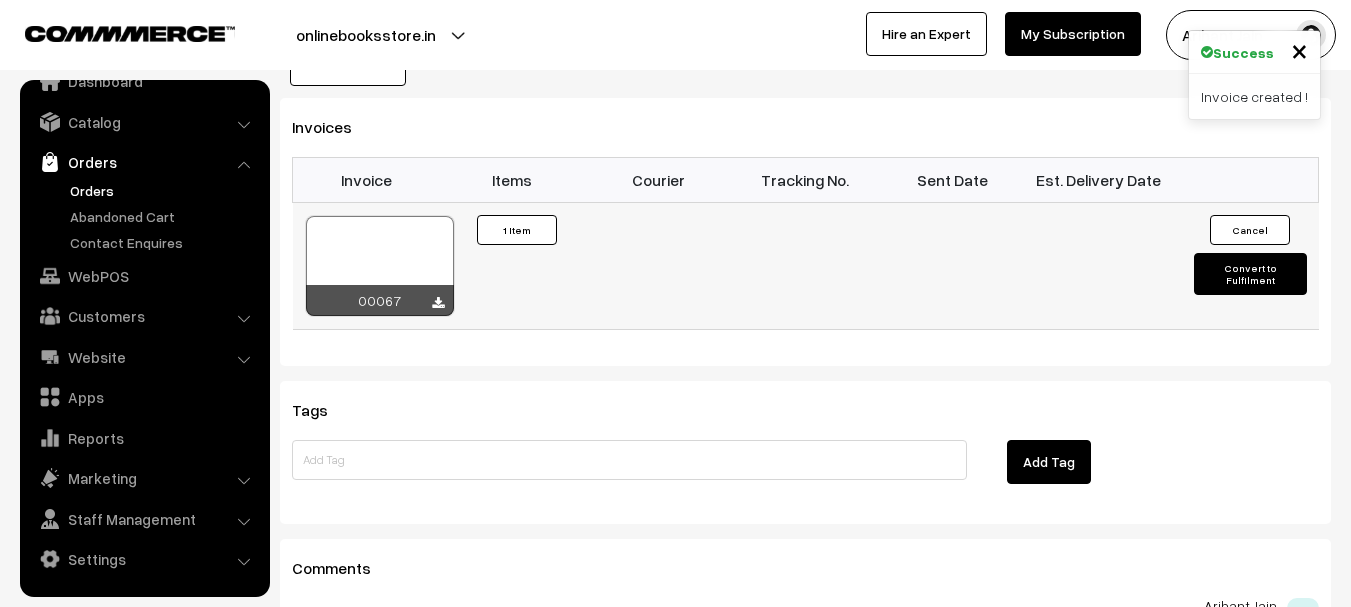 click on "Convert to Fulfilment" at bounding box center (1250, 274) 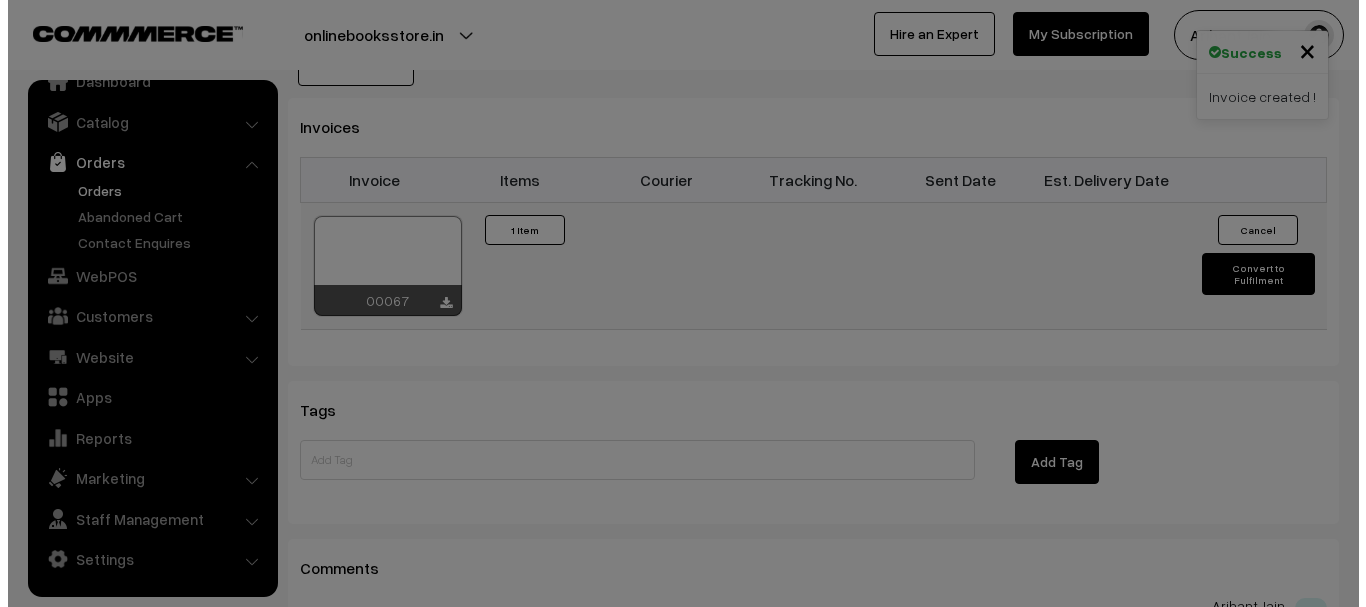 scroll, scrollTop: 1302, scrollLeft: 0, axis: vertical 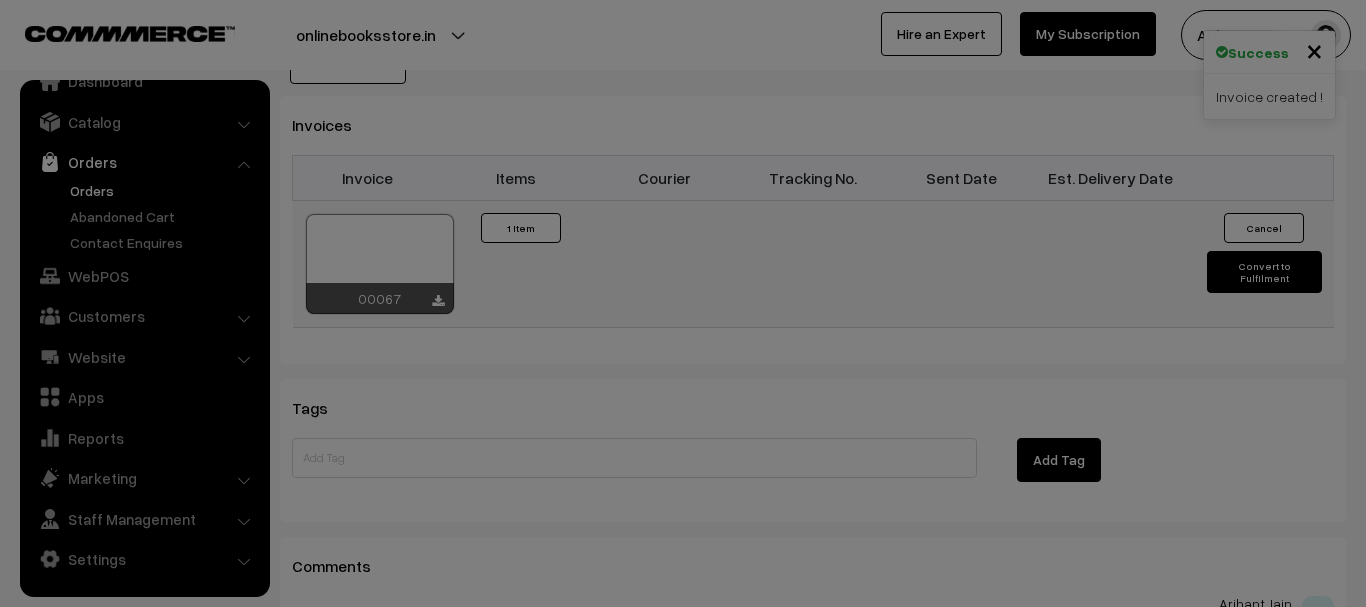 click on "Thank you for showing interest. Our team will call you shortly.
Close
onlinebooksstore.in
Go to Website
Create New Store" at bounding box center [683, -216] 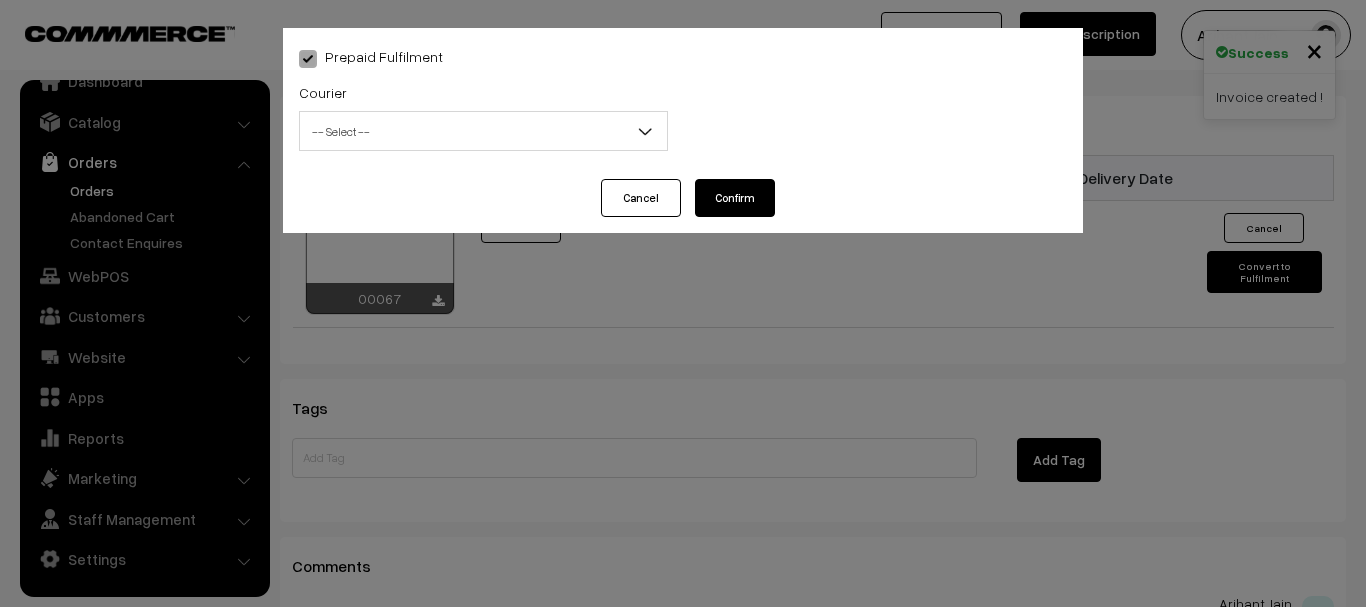 click on "Courier
-- Select --
Delhivery
Amazon Couriour
Ekart Couriour
DTDC
India Post
E.Com Couriour
-- Select --" at bounding box center (483, 121) 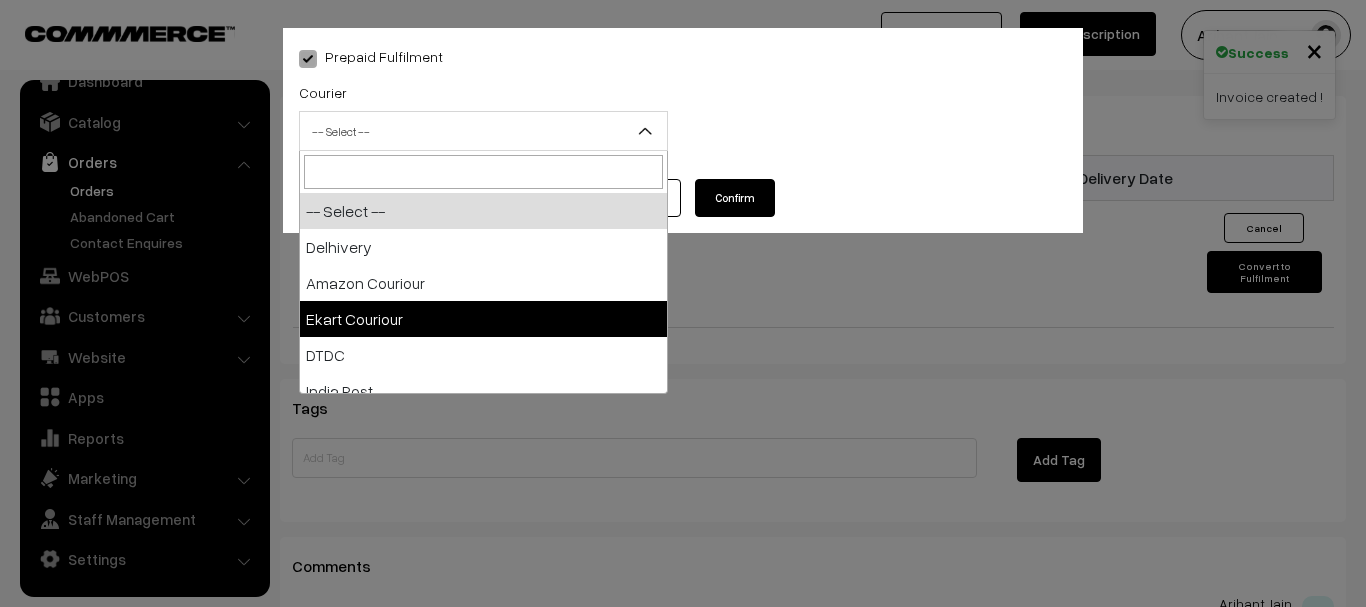select on "3" 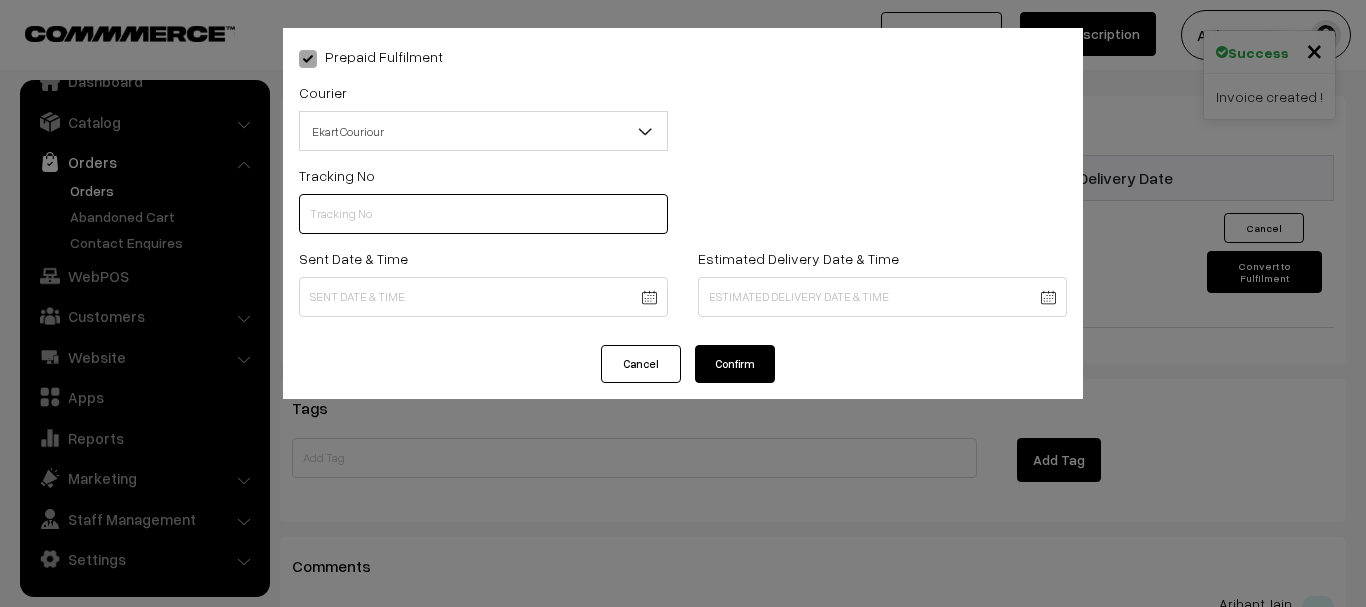 drag, startPoint x: 447, startPoint y: 207, endPoint x: 460, endPoint y: 226, distance: 23.021729 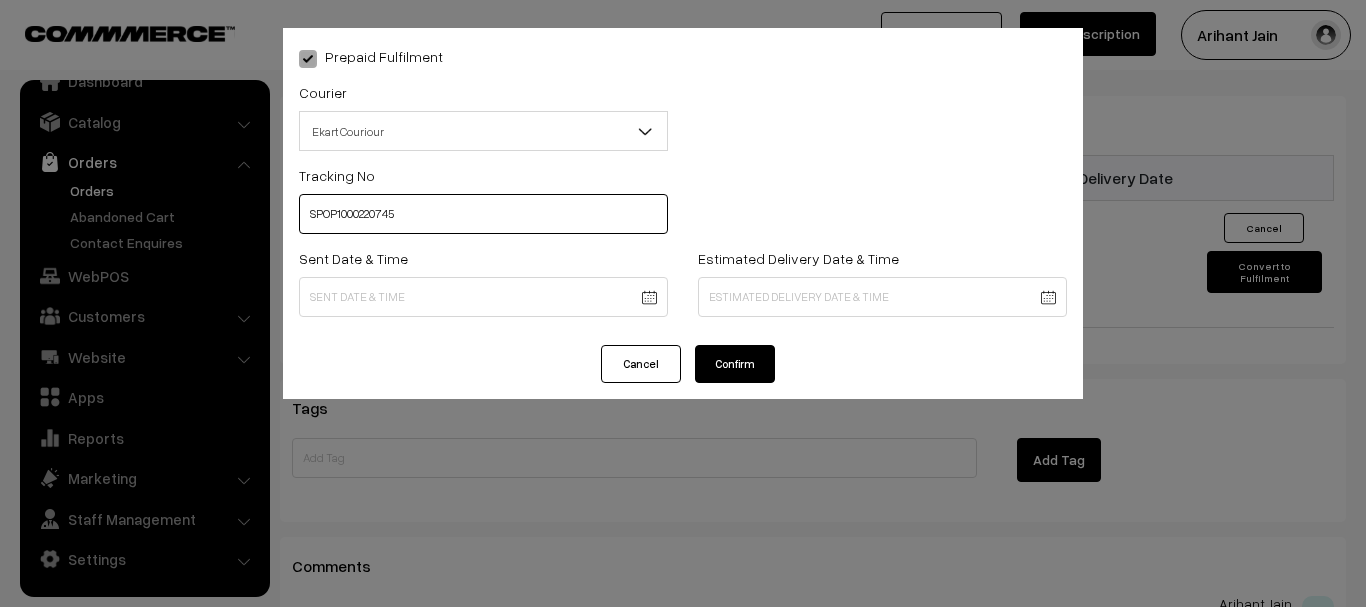 type on "SPOP1000220745" 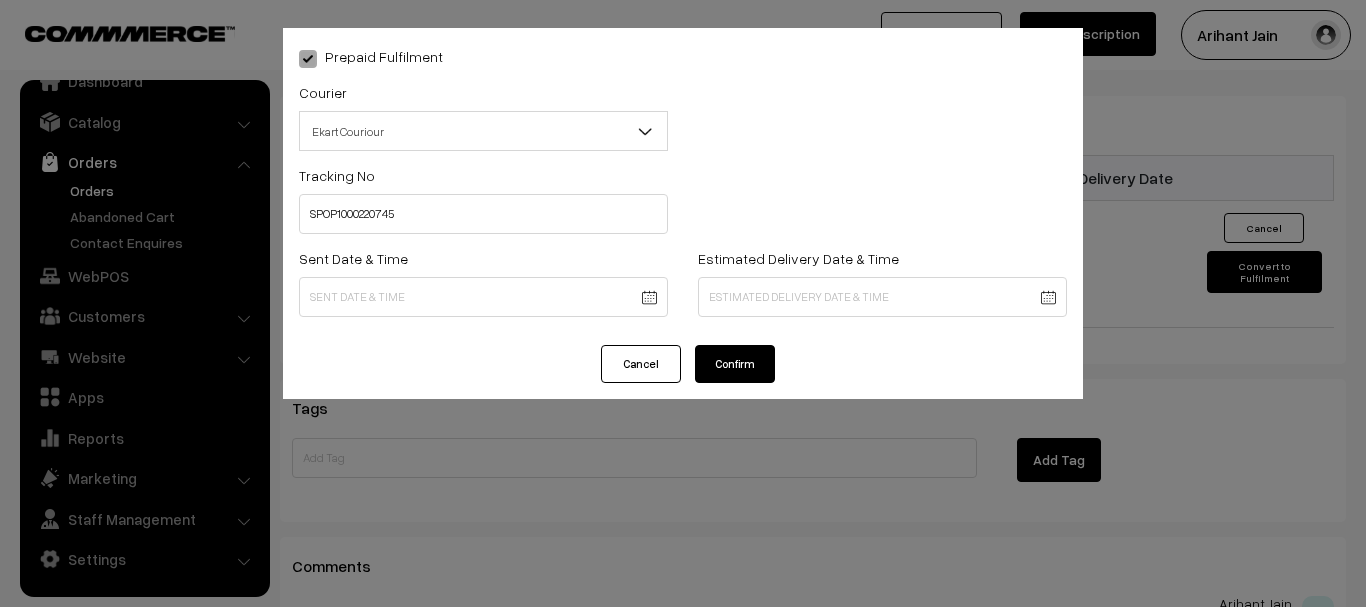 drag, startPoint x: 447, startPoint y: 317, endPoint x: 433, endPoint y: 293, distance: 27.784887 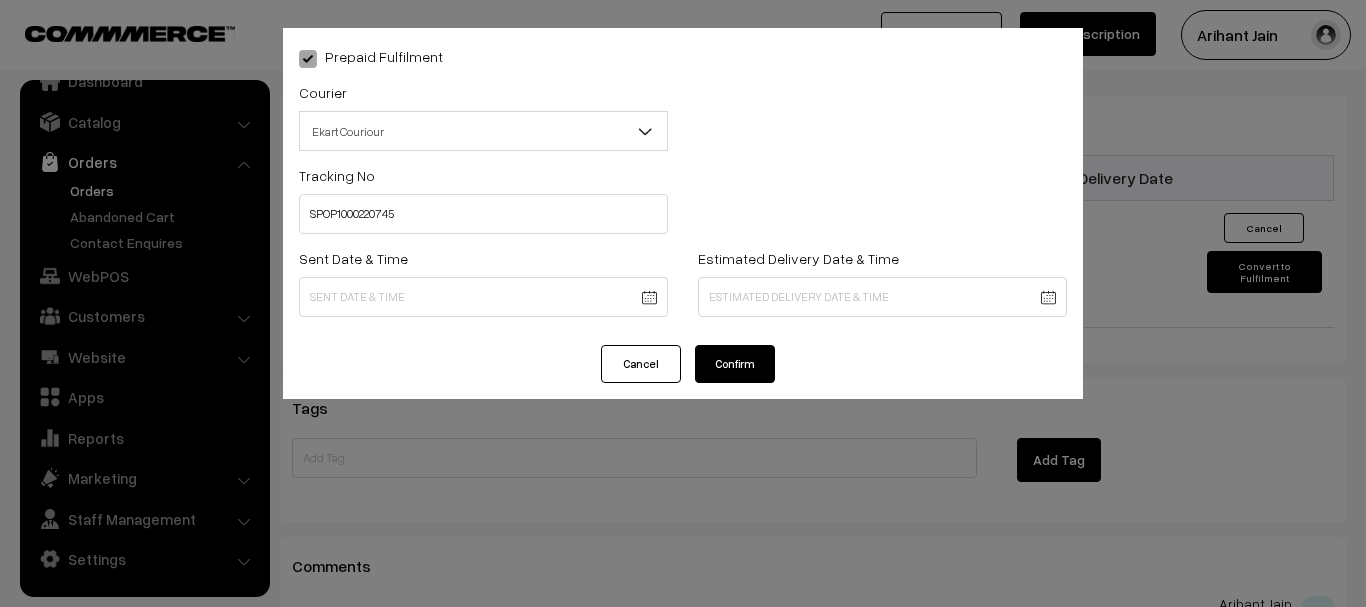 click on "Thank you for showing interest. Our team will call you shortly.
Close
onlinebooksstore.in
Go to Website
Create New Store" at bounding box center [683, -216] 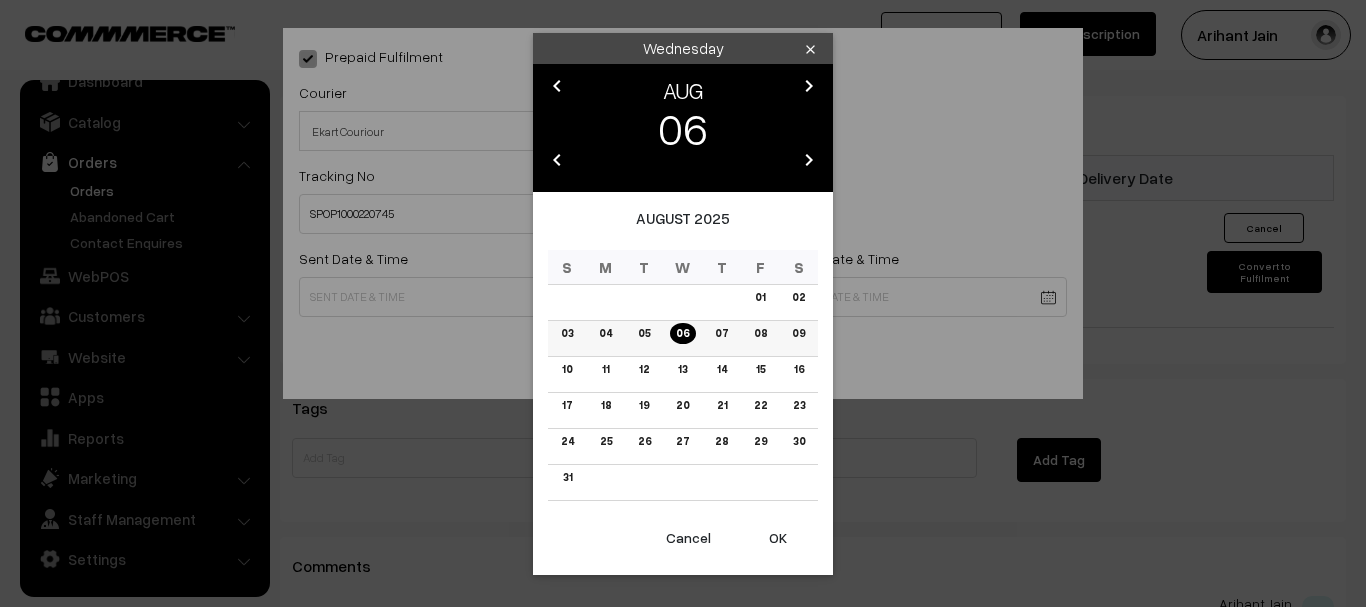 click on "06" at bounding box center (682, 333) 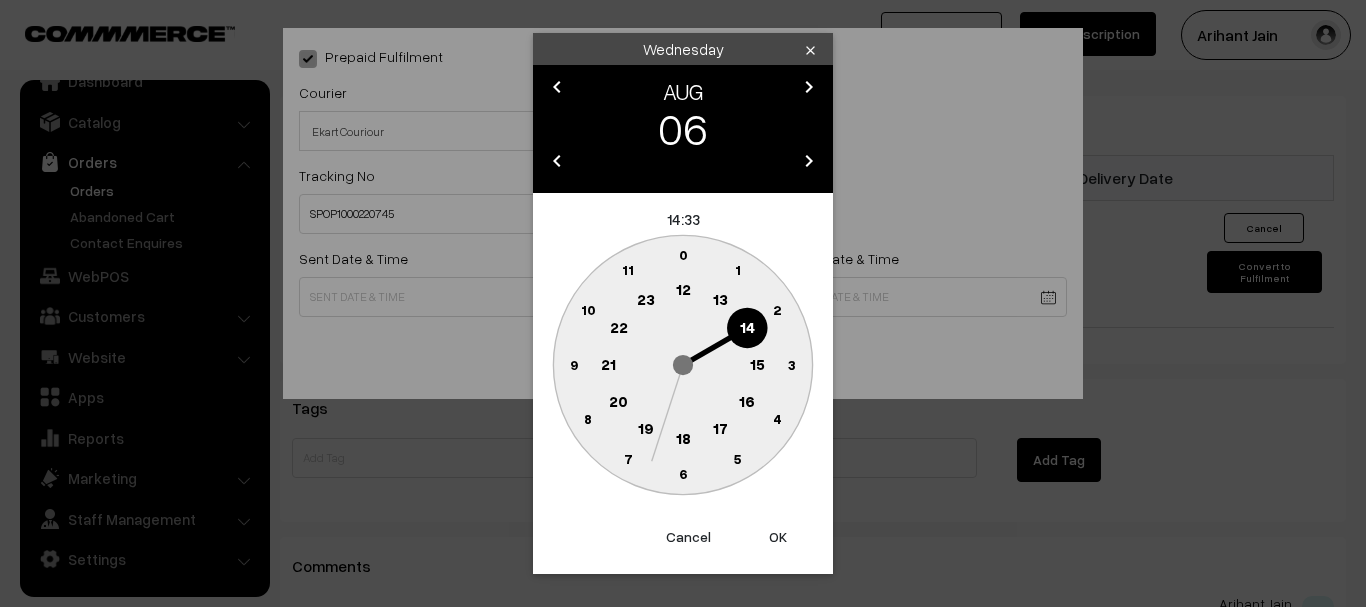 click on "18" 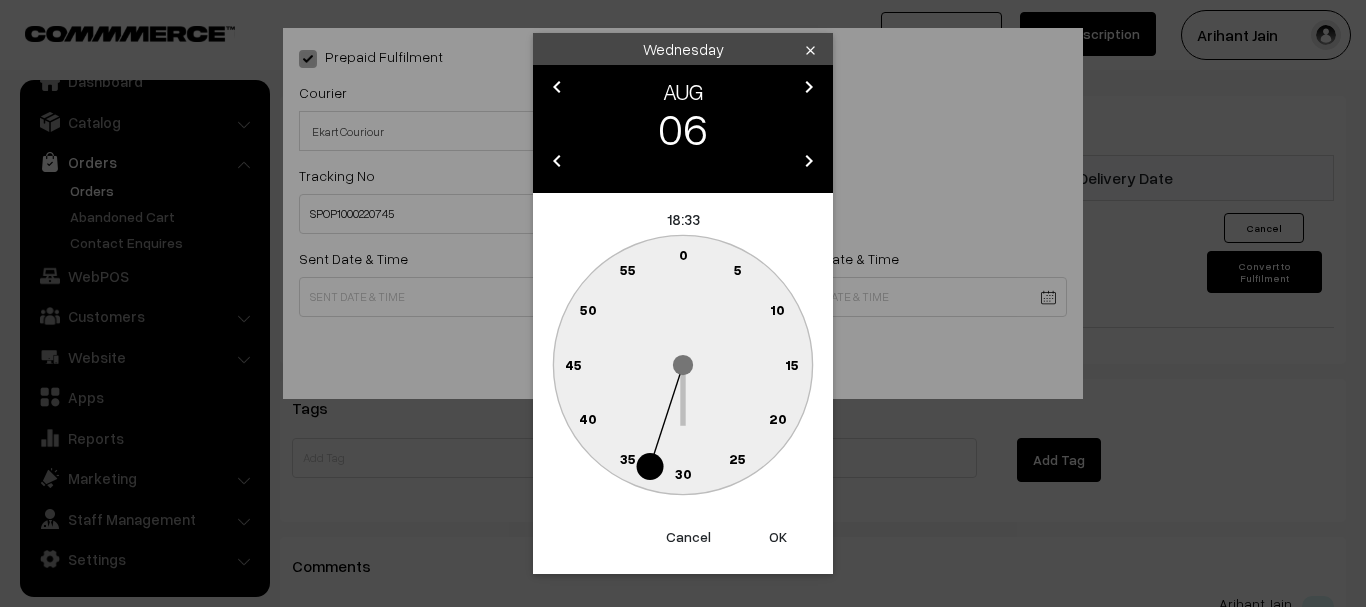 click 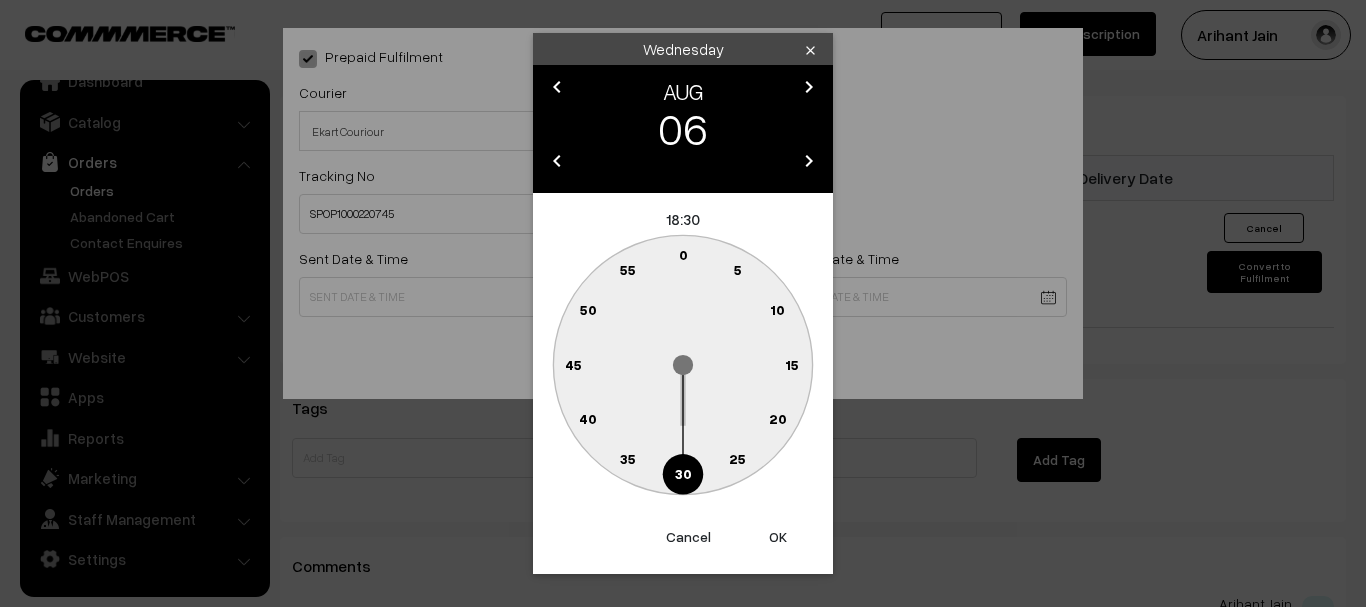 type on "06-08-2025 18:30" 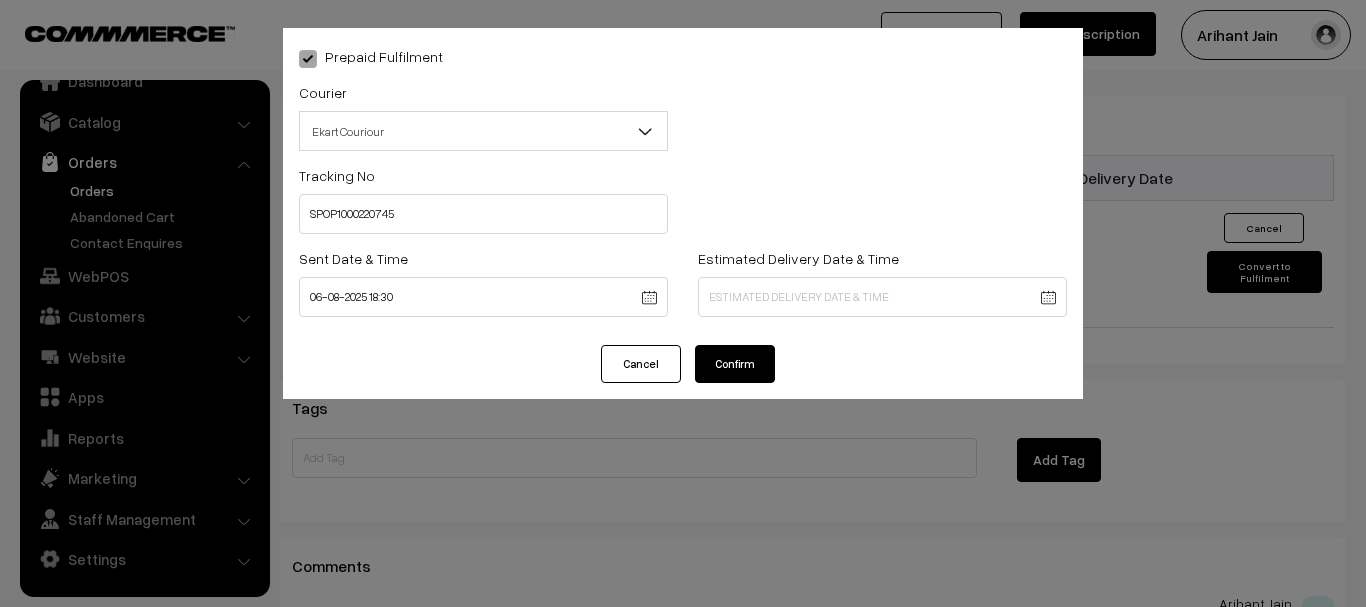 drag, startPoint x: 808, startPoint y: 265, endPoint x: 801, endPoint y: 281, distance: 17.464249 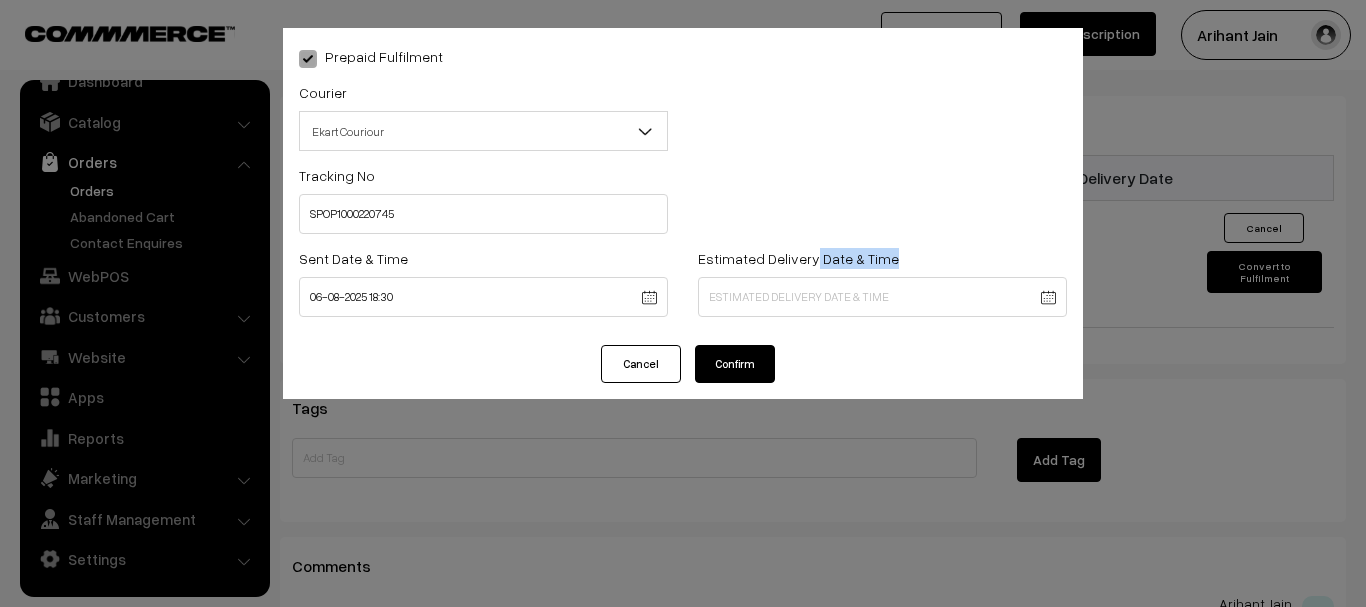 click on "Thank you for showing interest. Our team will call you shortly.
Close
onlinebooksstore.in
Go to Website
Create New Store" at bounding box center (683, -216) 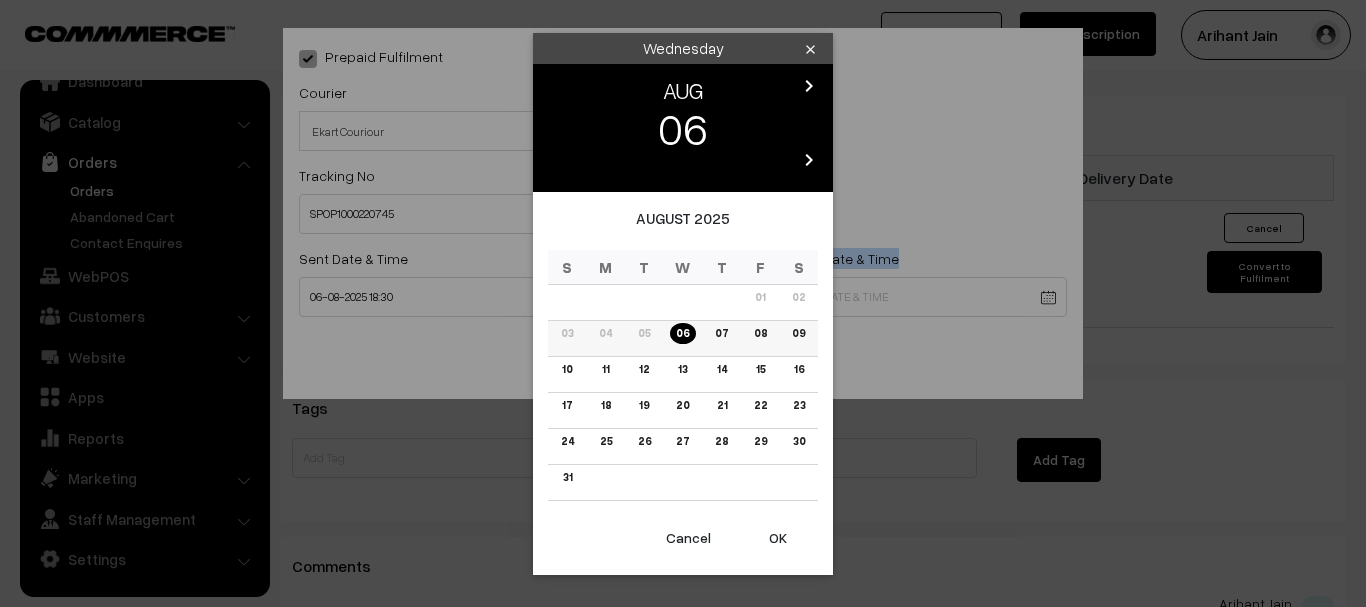 click on "09" at bounding box center (798, 338) 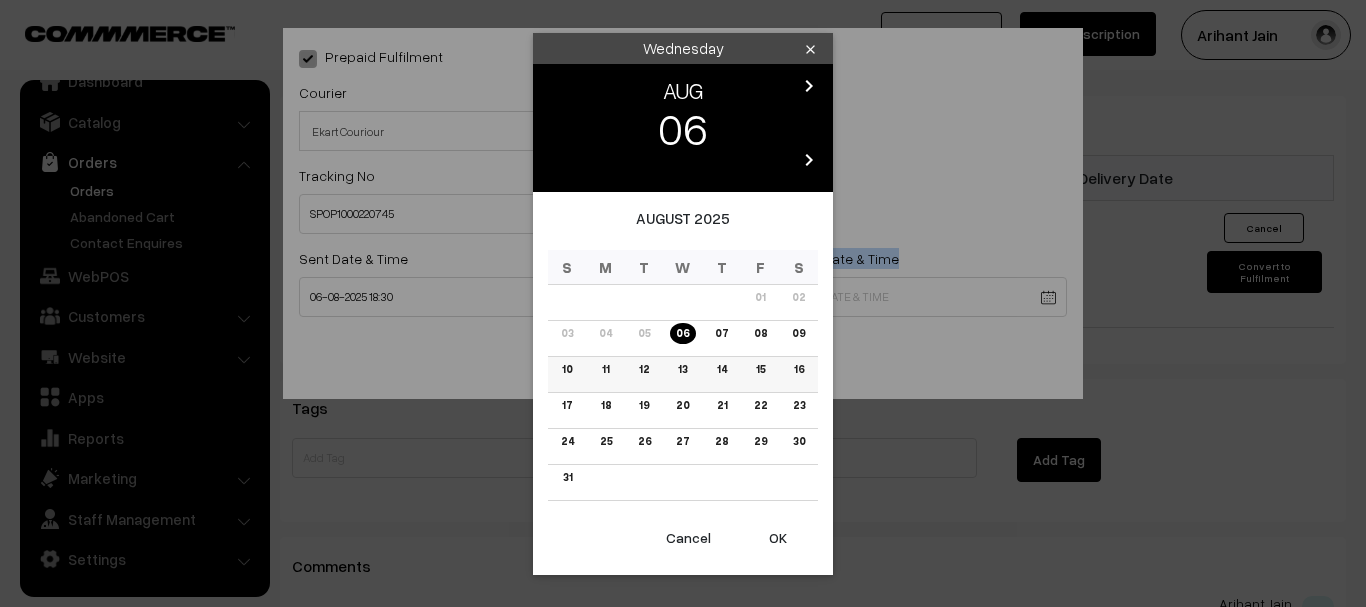 click on "11" at bounding box center [605, 369] 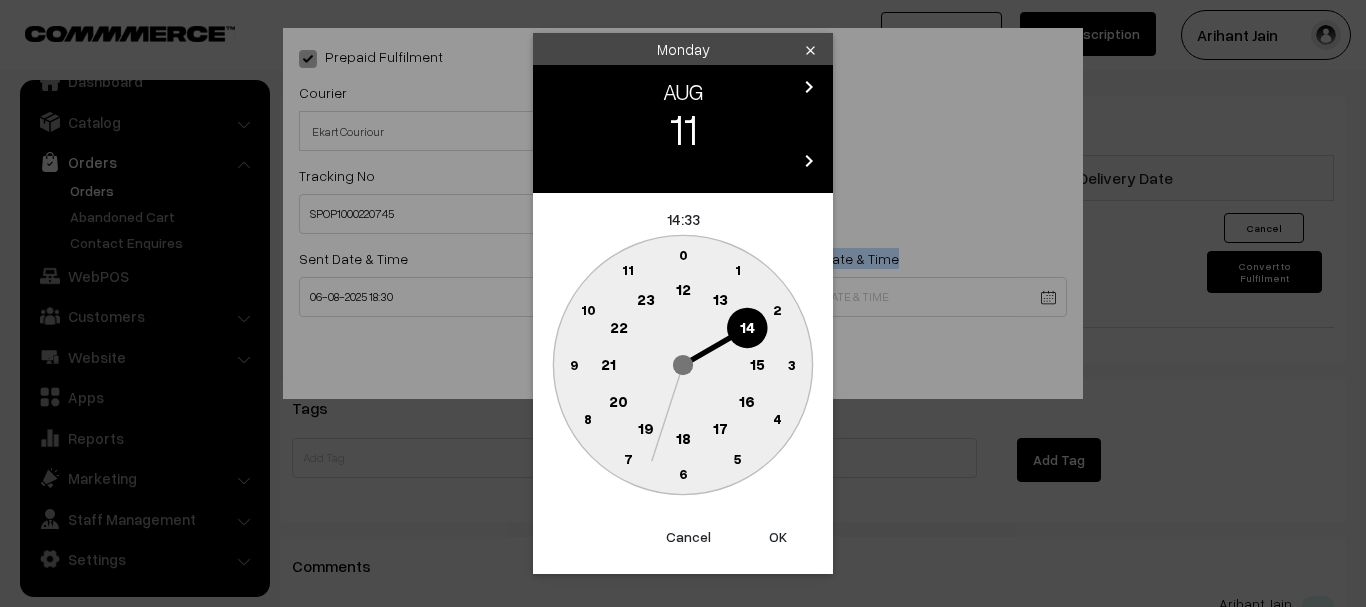 click on "18" 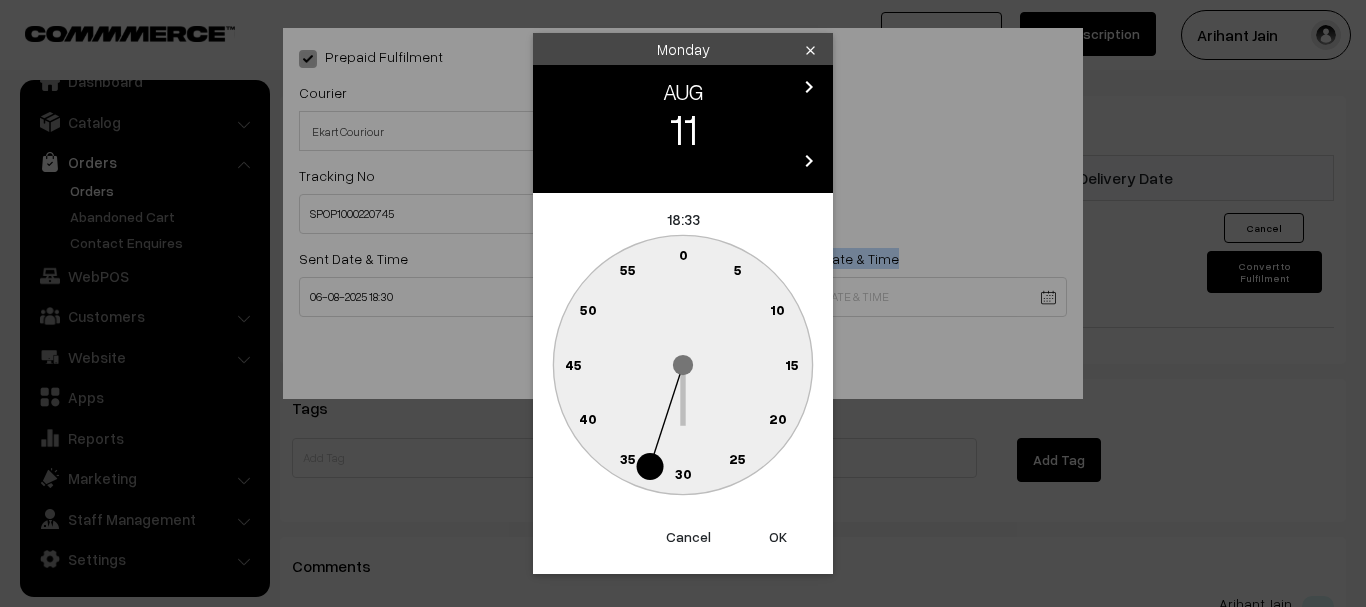 click on "30" 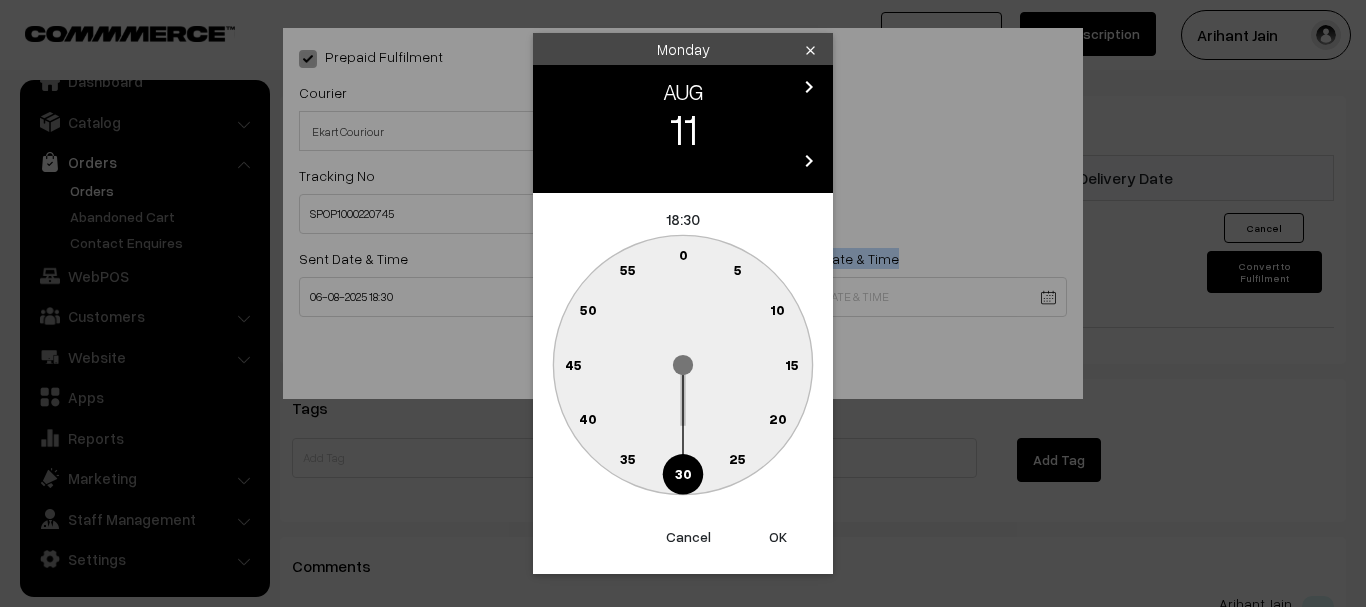 type on "11-08-2025 18:30" 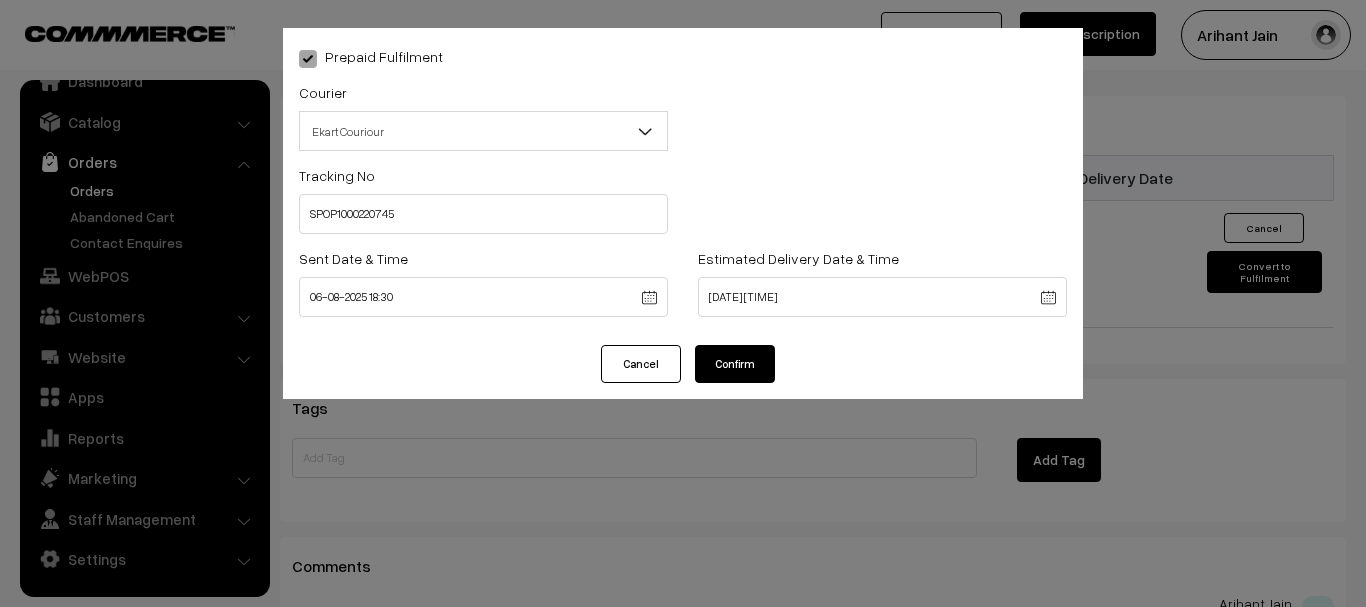 click on "Prepaid Fulfilment
Courier
-- Select --
Delhivery
Amazon Couriour
Ekart Couriour
DTDC
India Post
E.Com Couriour Ekart Couriour
Add new" at bounding box center [683, 186] 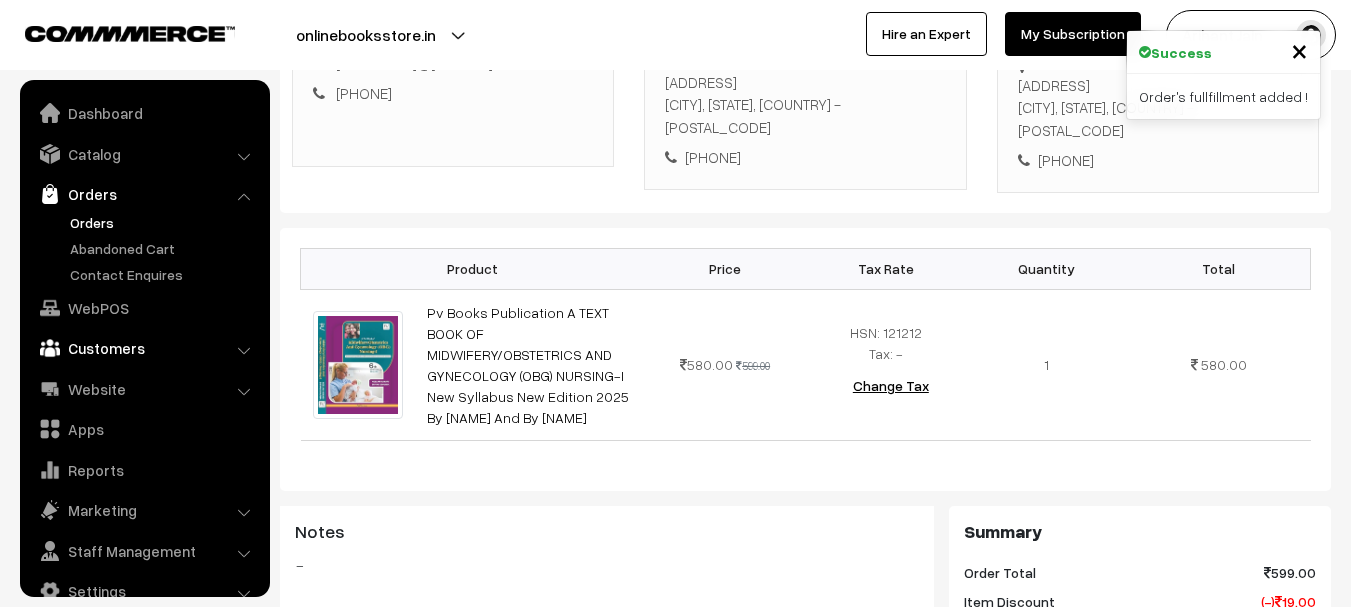 scroll, scrollTop: 400, scrollLeft: 0, axis: vertical 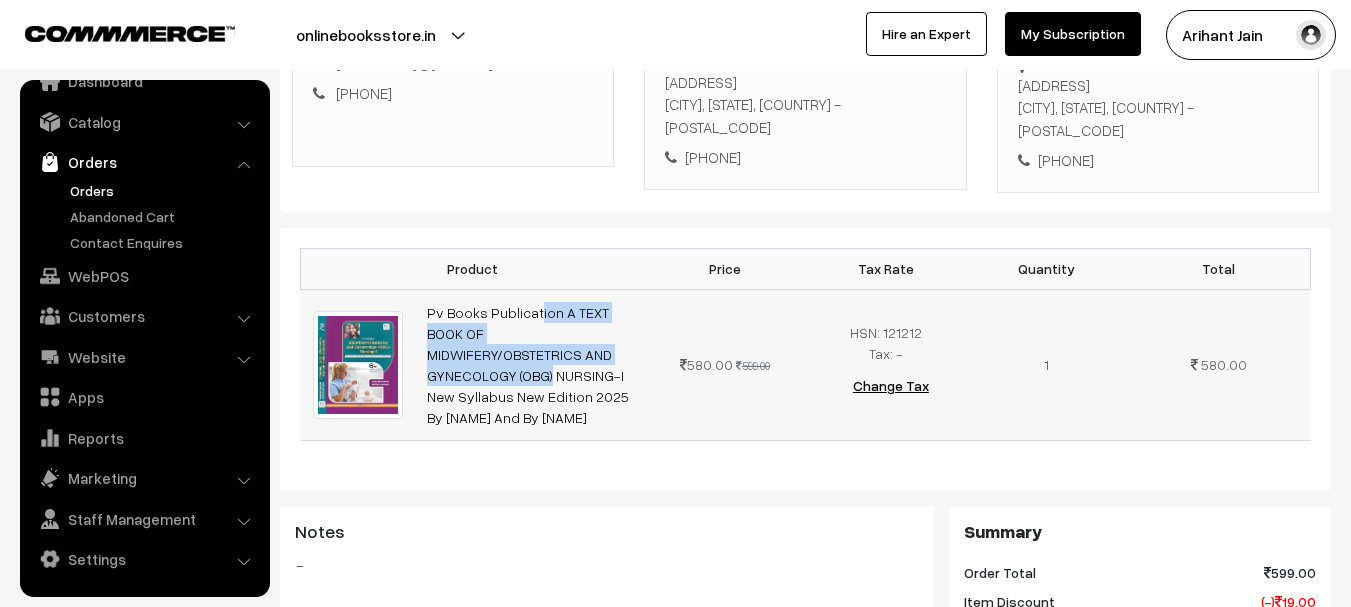 copy on "Pv Books Publication A TEXT BOOK OF MIDWIFERY/OBSTETRICS AND" 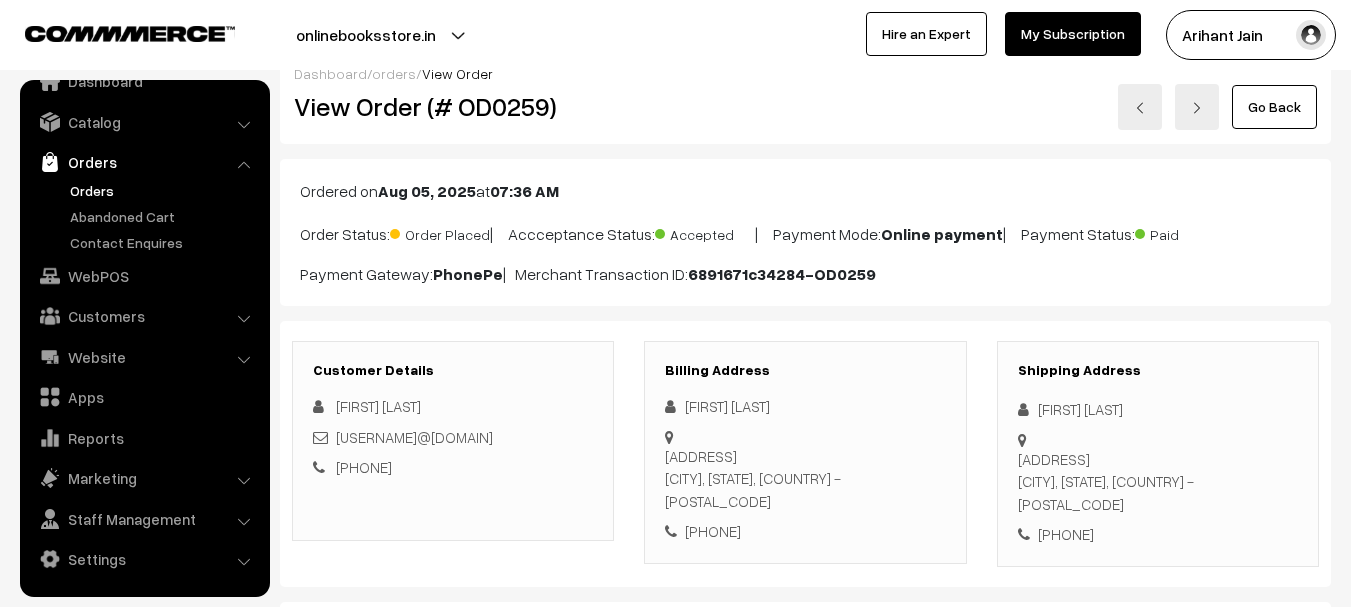 scroll, scrollTop: 0, scrollLeft: 0, axis: both 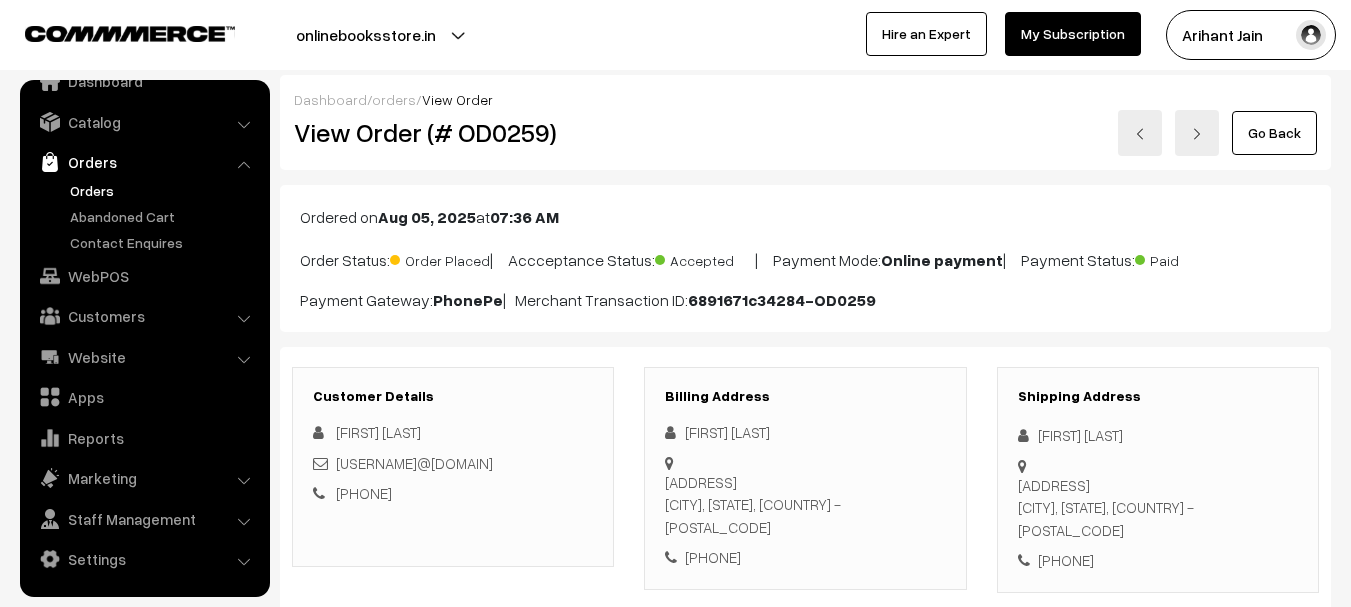 click on "[FIRST] [LAST]" at bounding box center (1158, 435) 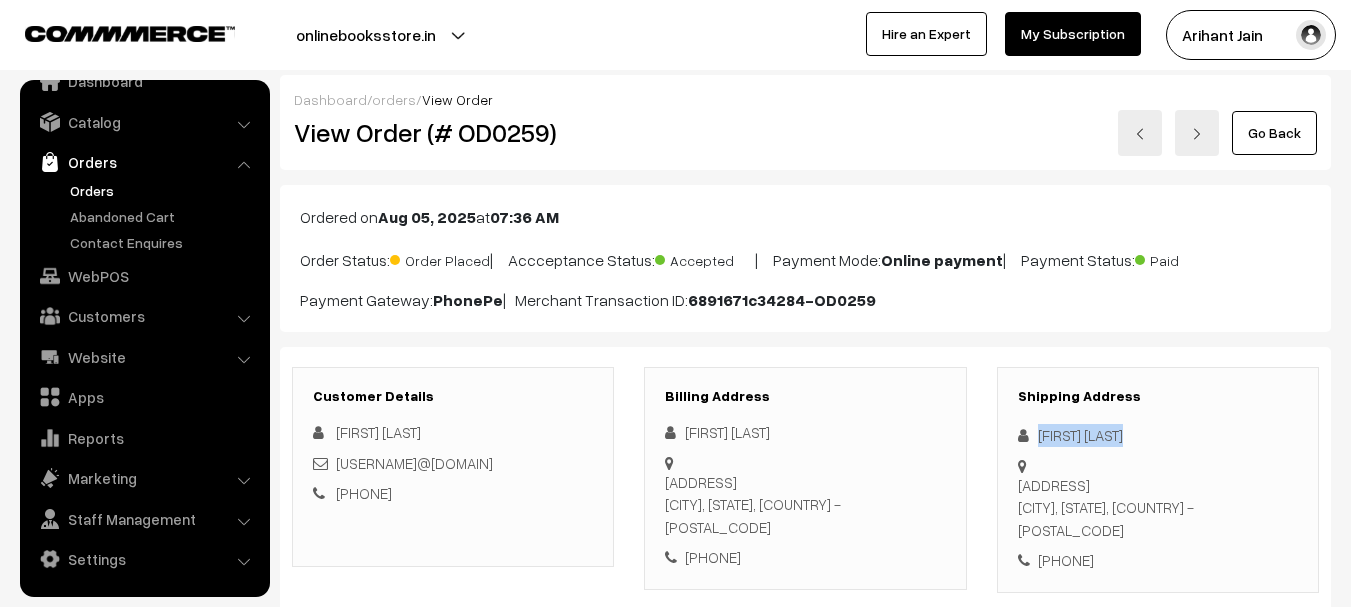 copy on "[FIRST] [LAST]" 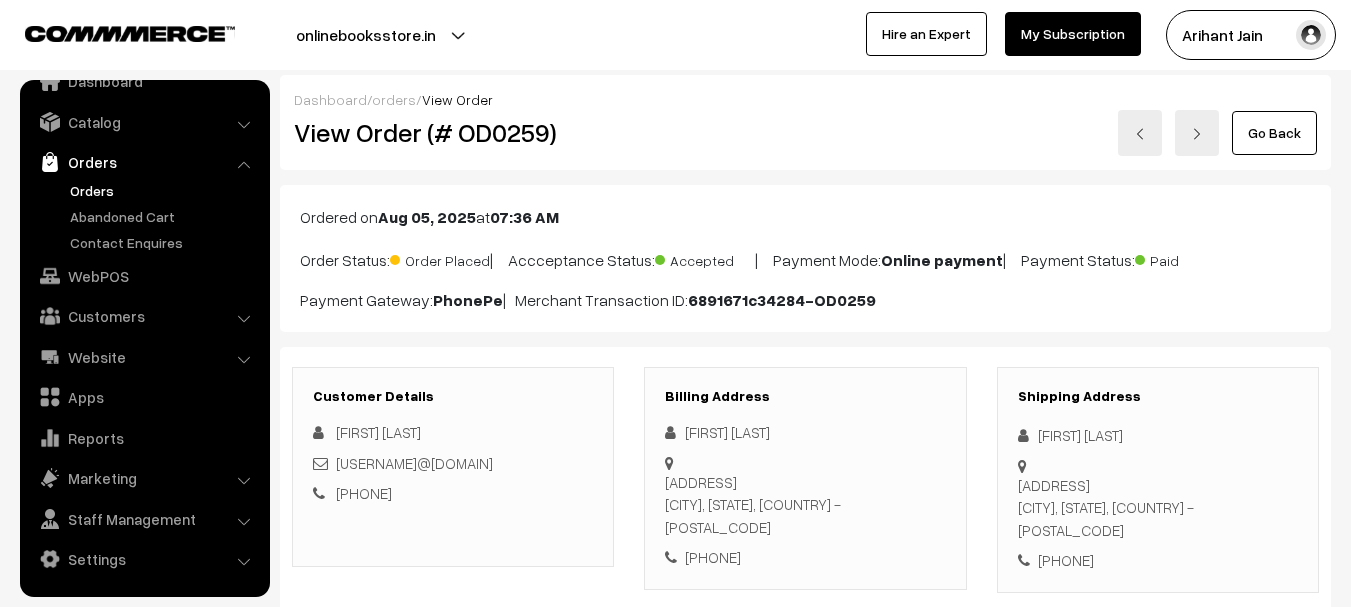 click on "[PHONE]" at bounding box center (1158, 560) 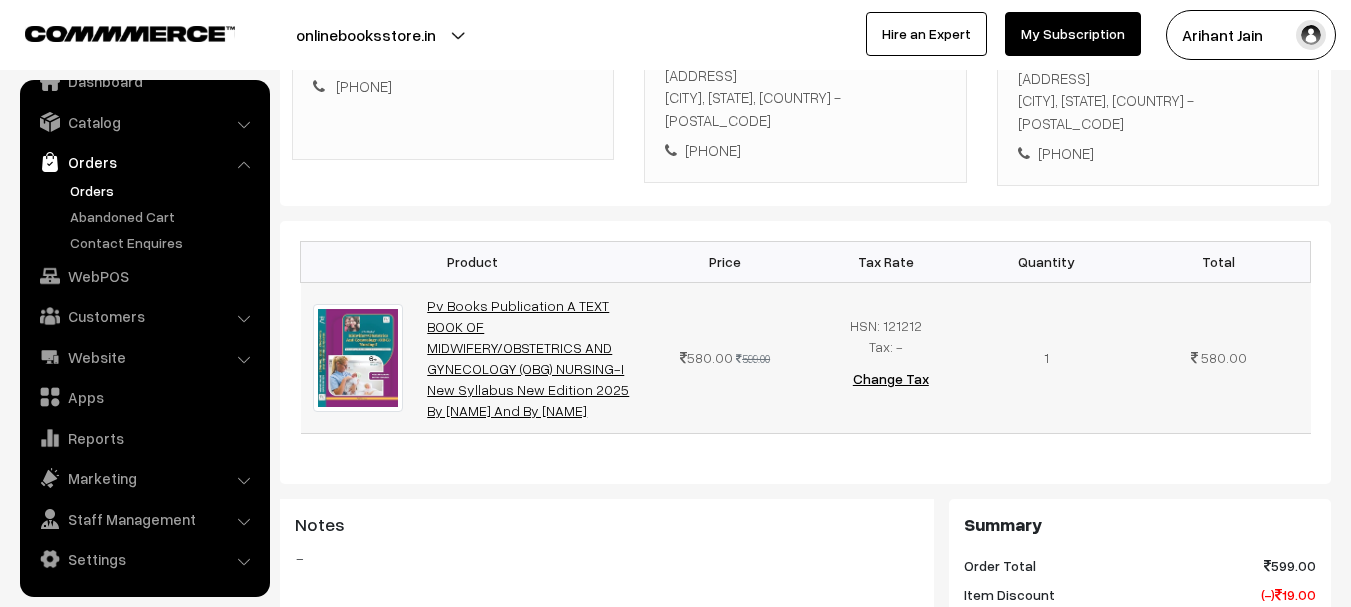 scroll, scrollTop: 400, scrollLeft: 0, axis: vertical 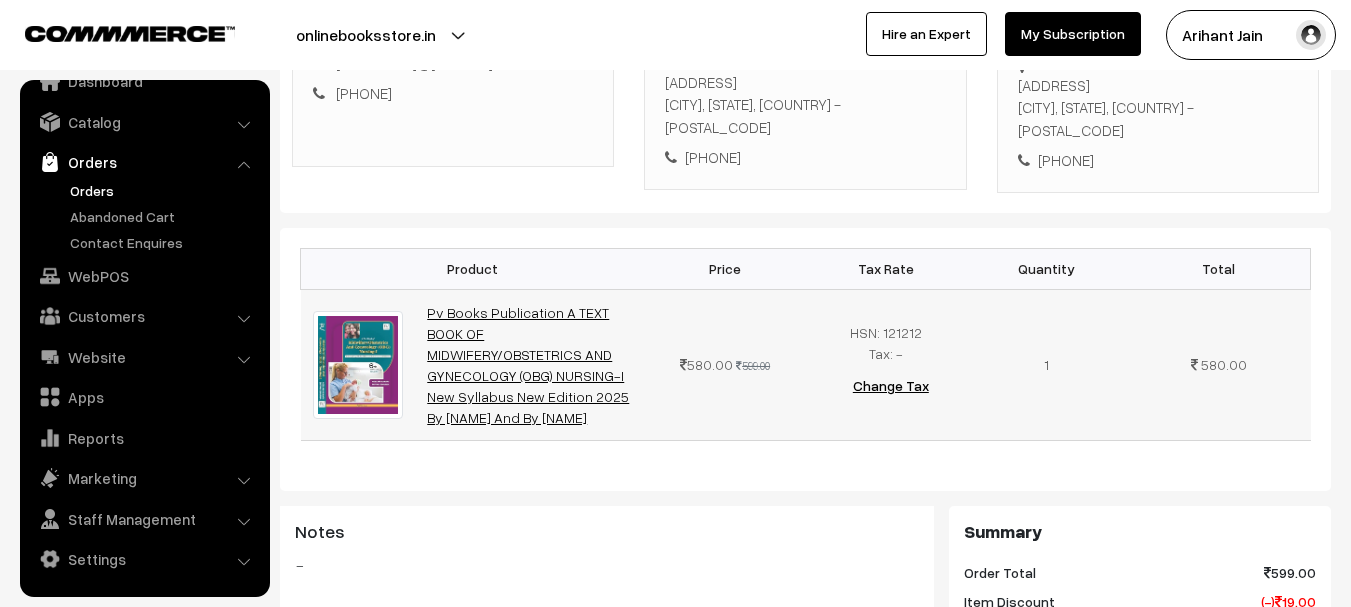 click on "Pv Books Publication A TEXT BOOK OF MIDWIFERY/OBSTETRICS AND GYNECOLOGY (OBG) NURSING-I  New Syllabus New Edition 2025 By [NAME] And By [NAME]" at bounding box center [528, 365] 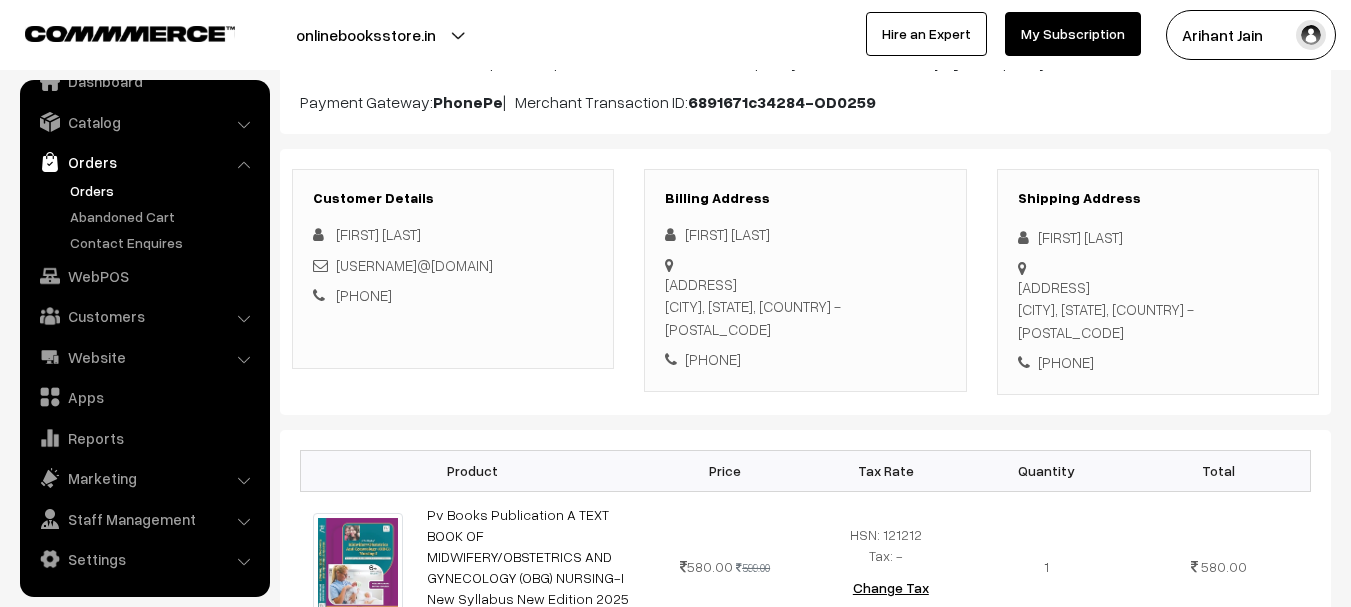 scroll, scrollTop: 0, scrollLeft: 0, axis: both 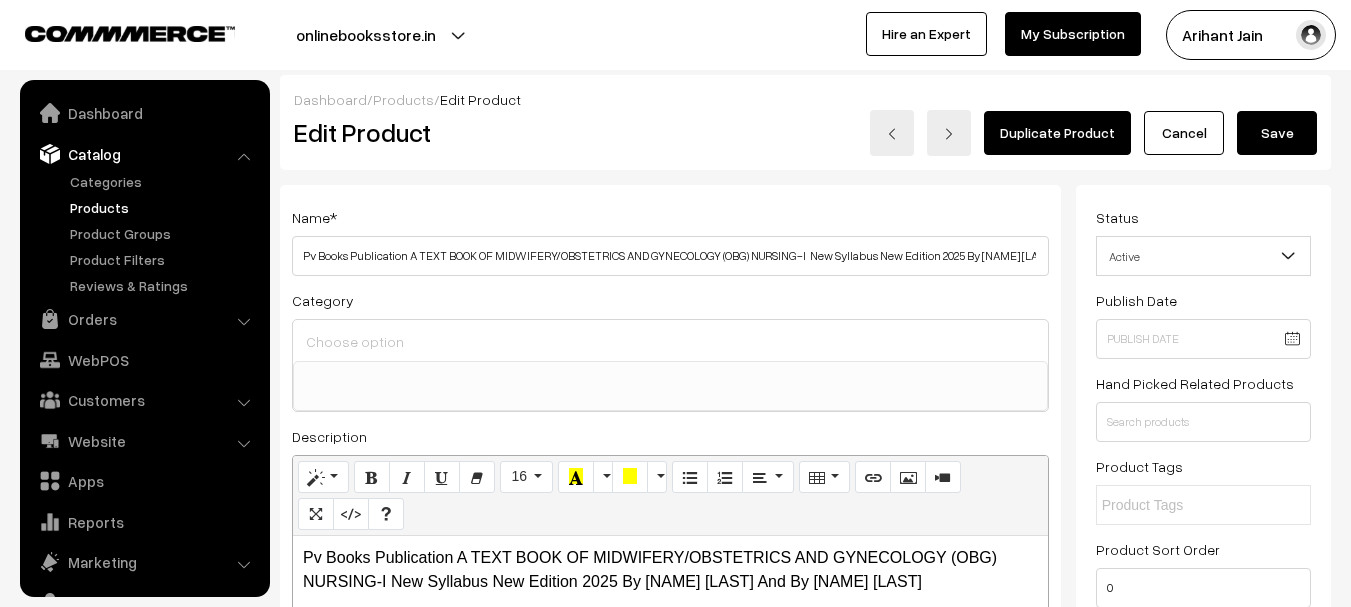 select 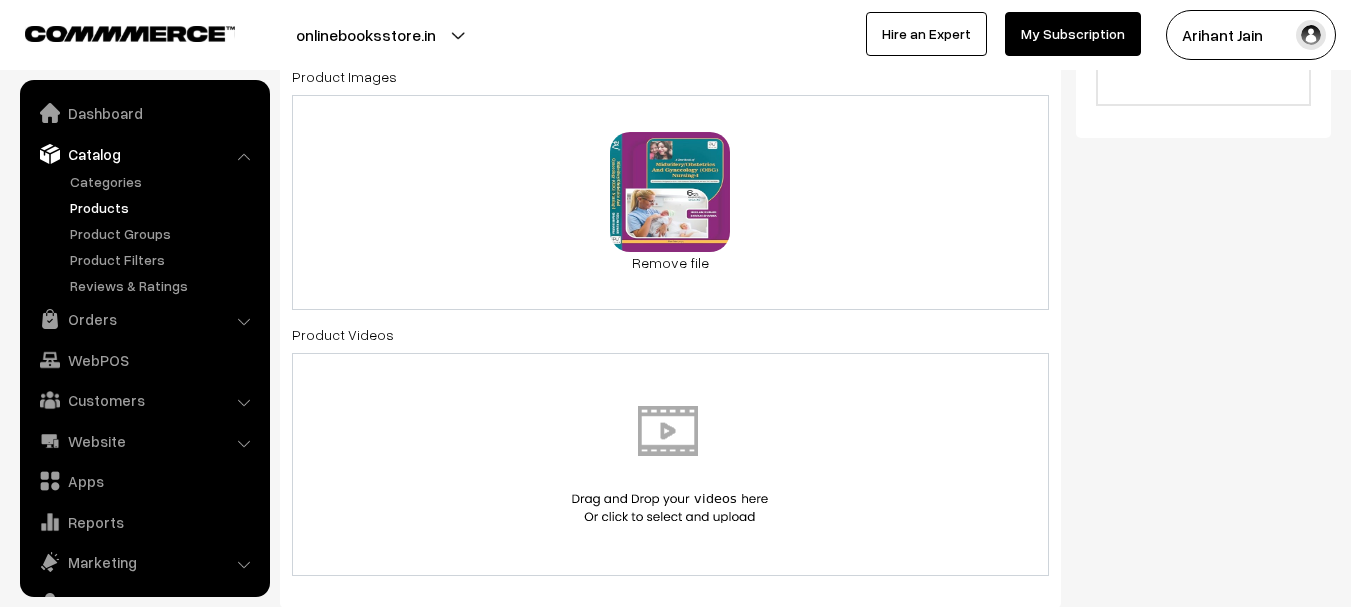 scroll, scrollTop: 988, scrollLeft: 0, axis: vertical 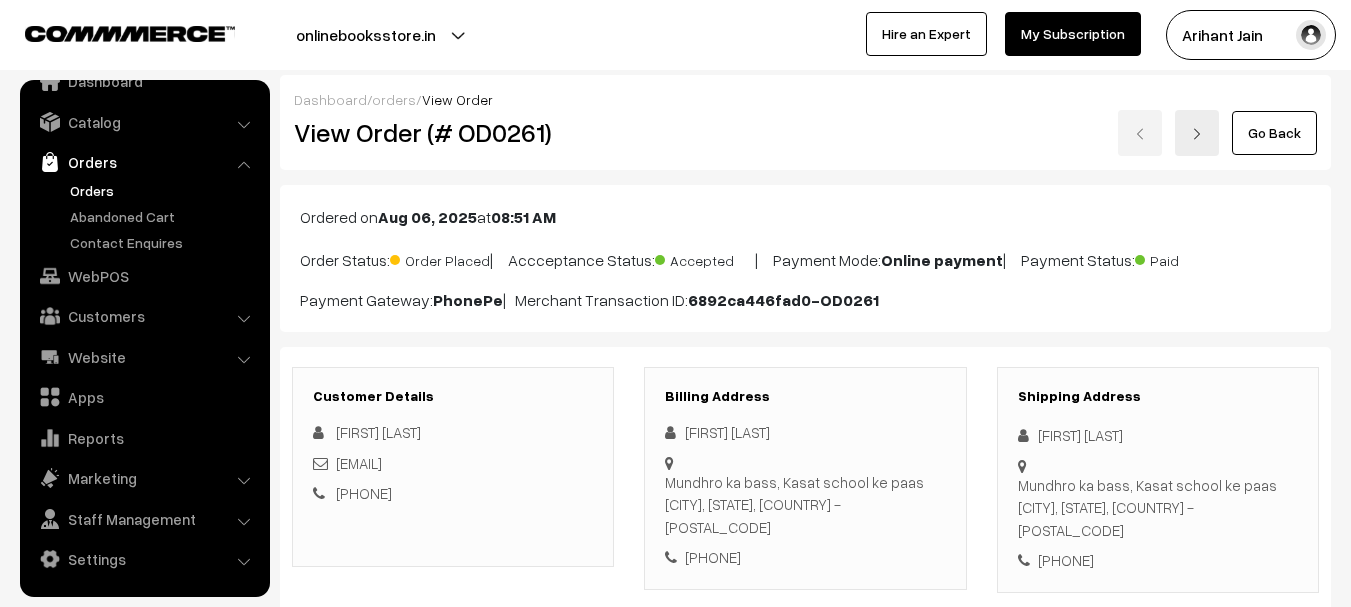 click on "View Order (# OD0261)" at bounding box center [454, 132] 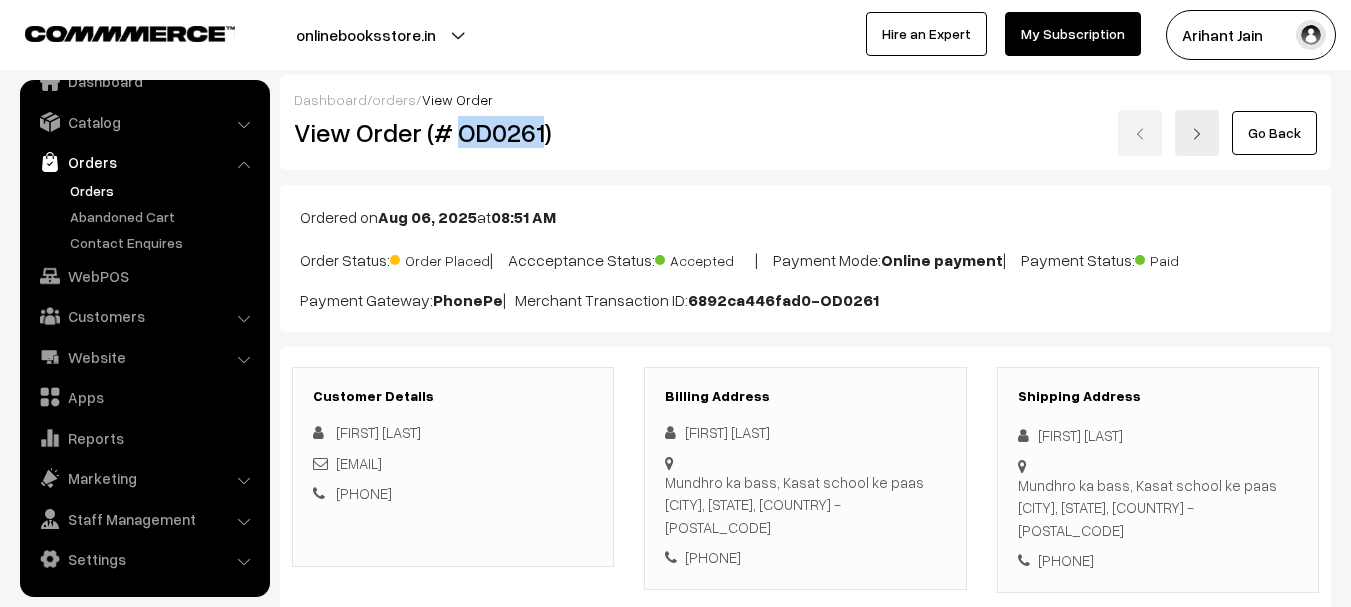 drag, startPoint x: 505, startPoint y: 120, endPoint x: 524, endPoint y: 126, distance: 19.924858 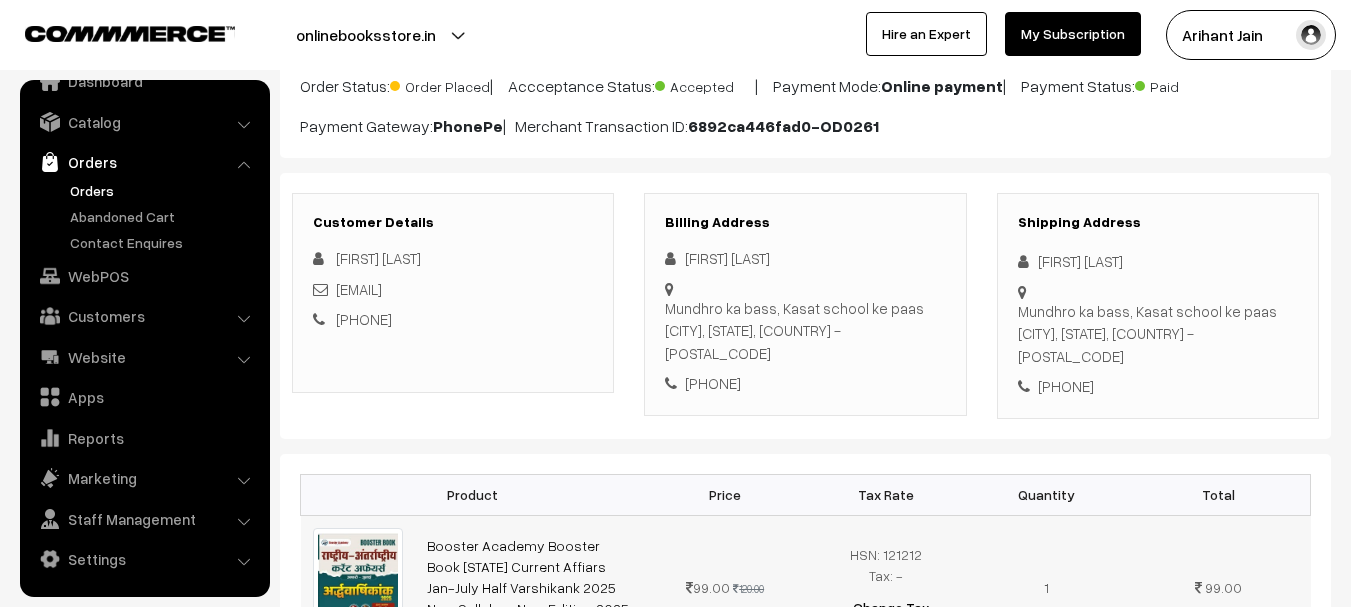 scroll, scrollTop: 400, scrollLeft: 0, axis: vertical 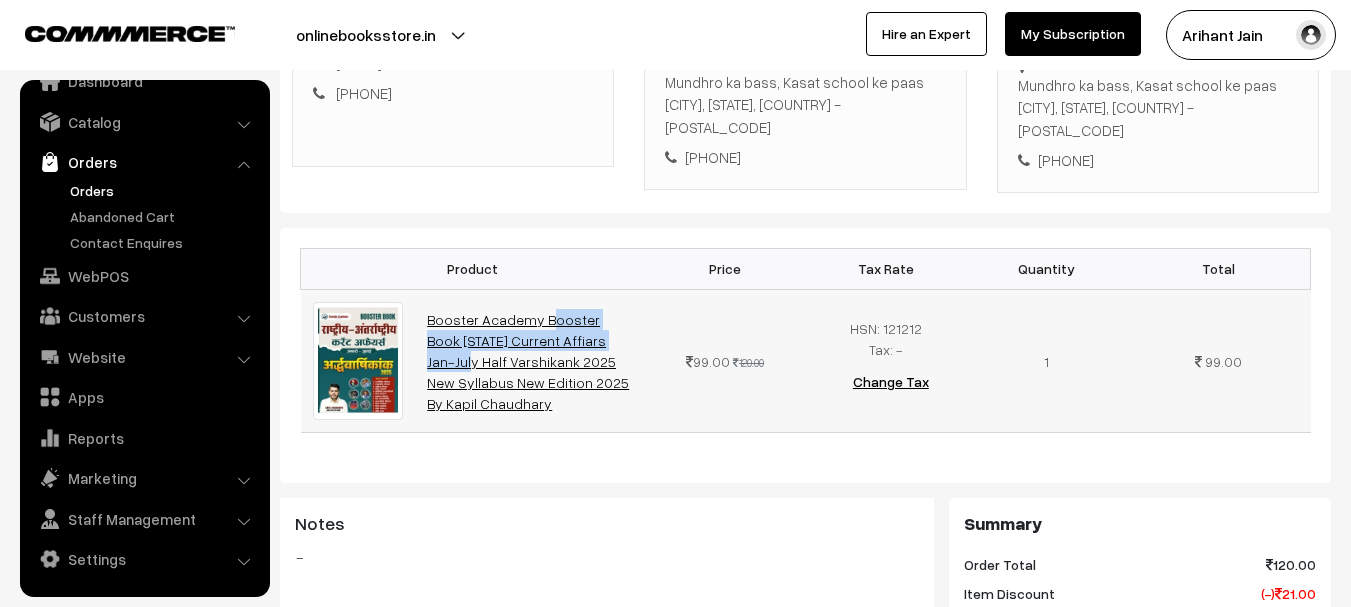 drag, startPoint x: 419, startPoint y: 278, endPoint x: 511, endPoint y: 315, distance: 99.16148 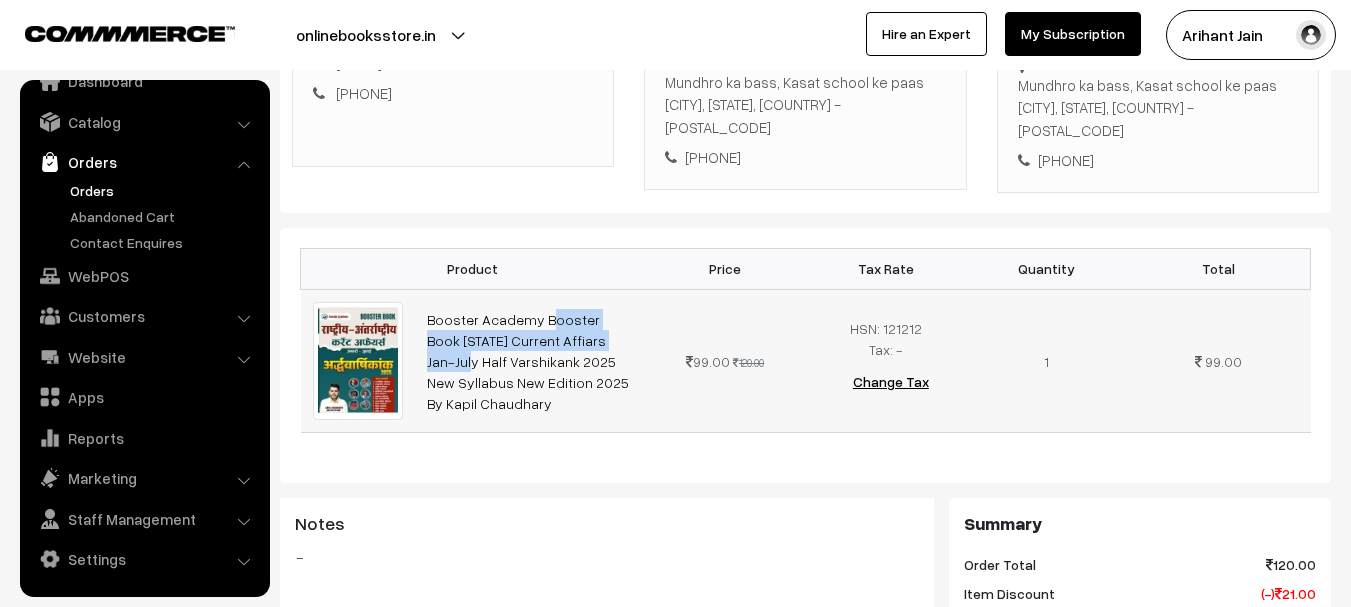 copy on "Booster Academy Booster Book [STATE] Curr" 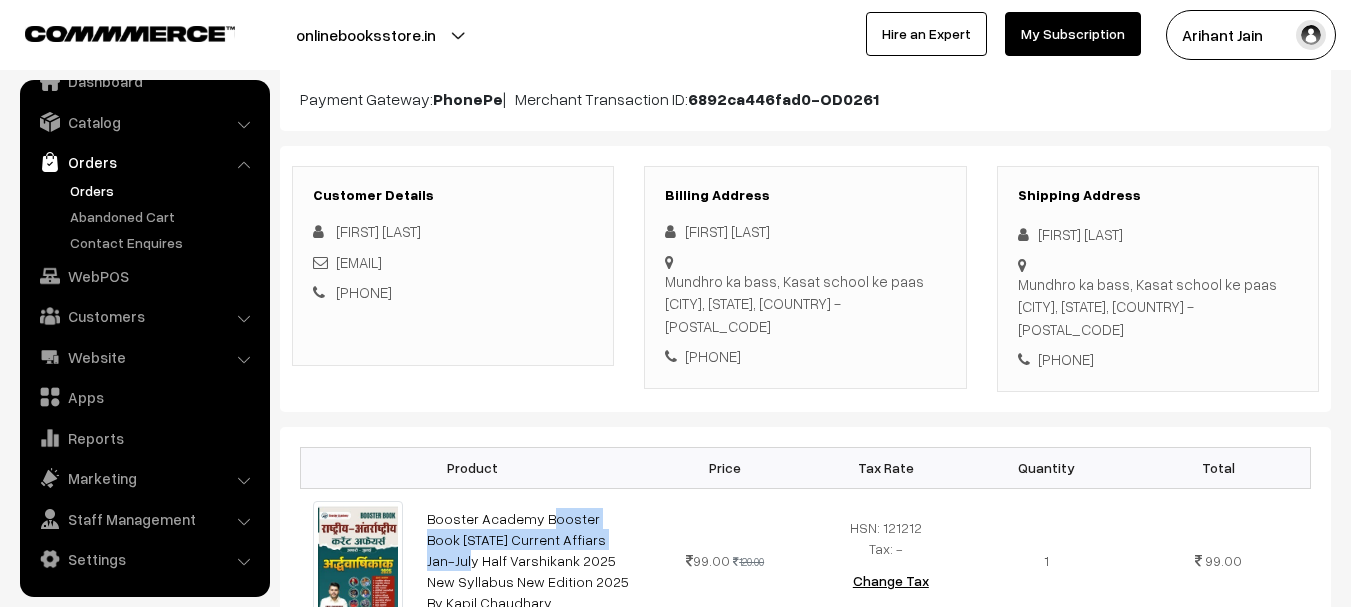 scroll, scrollTop: 200, scrollLeft: 0, axis: vertical 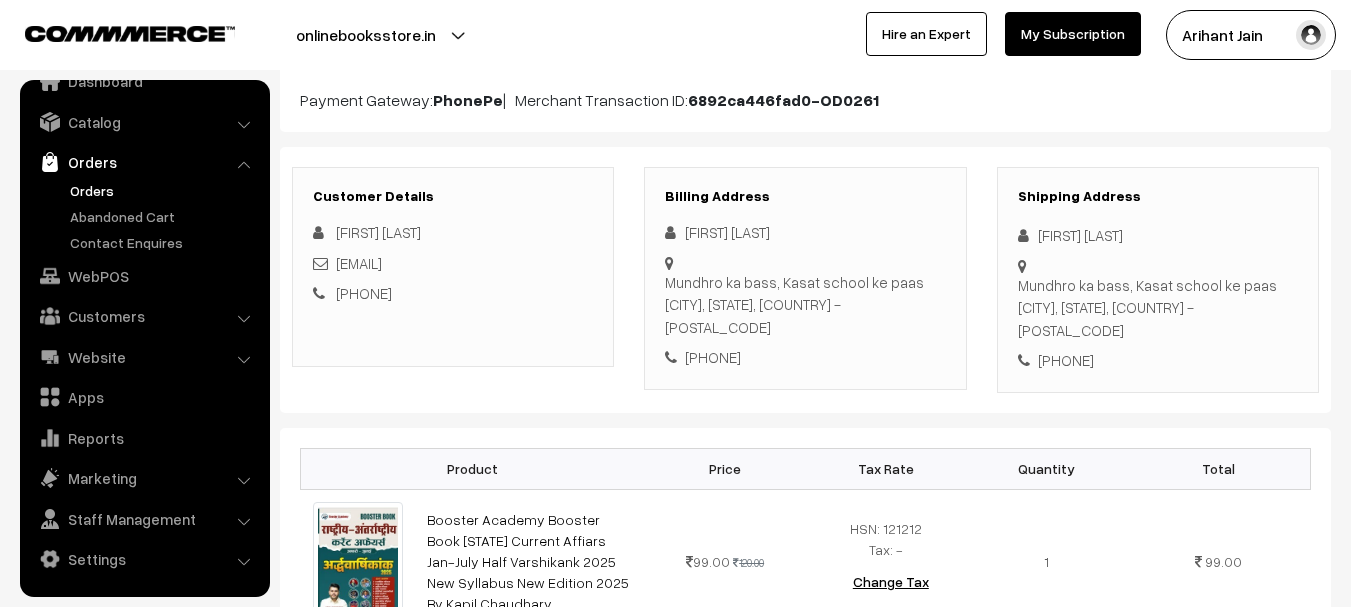 click on "[FIRST] [LAST]" at bounding box center (1158, 235) 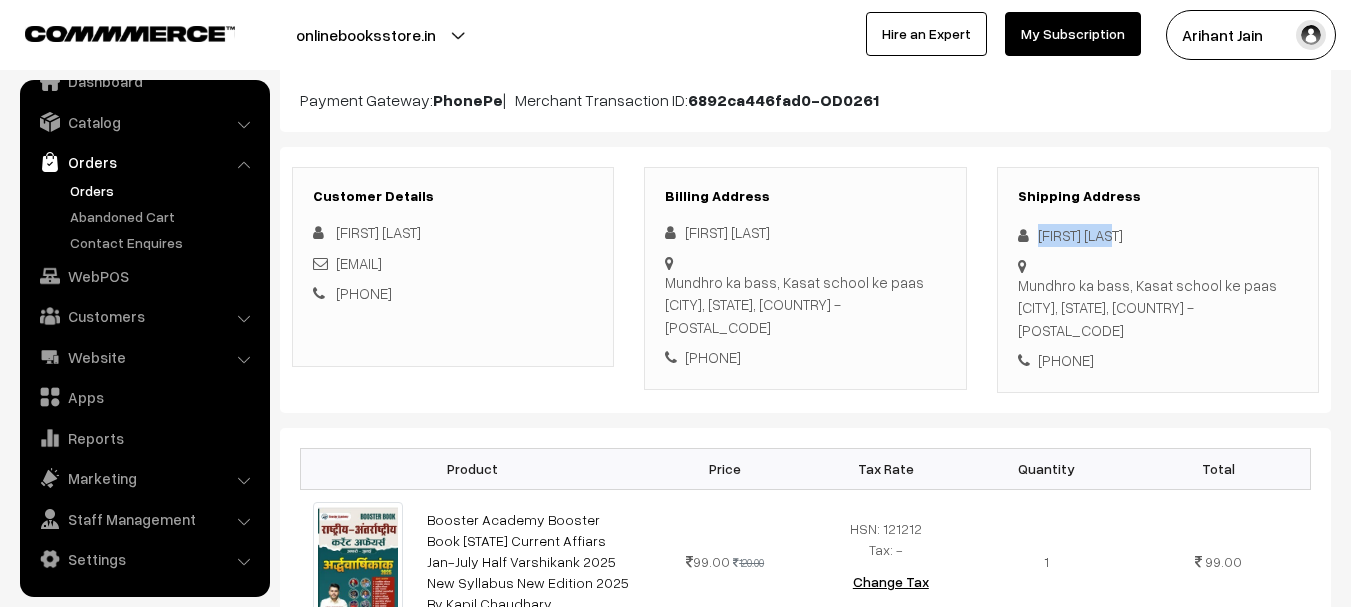 copy on "[FIRST] [LAST]" 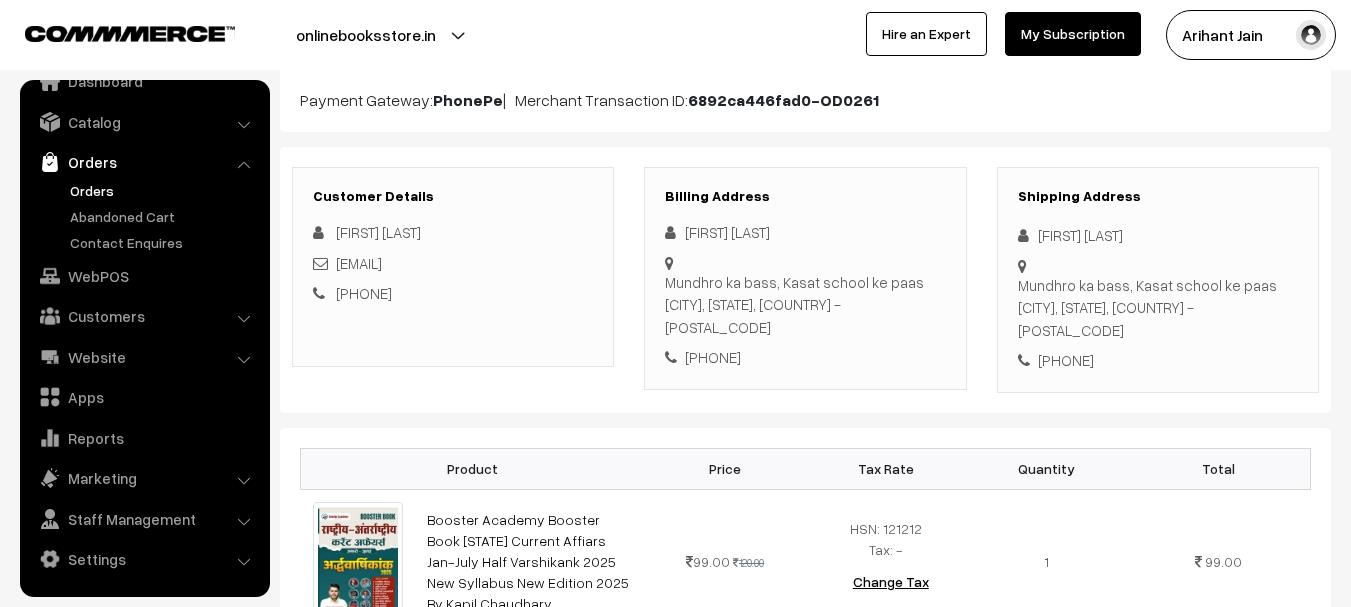 click on "[PHONE]" at bounding box center (1158, 360) 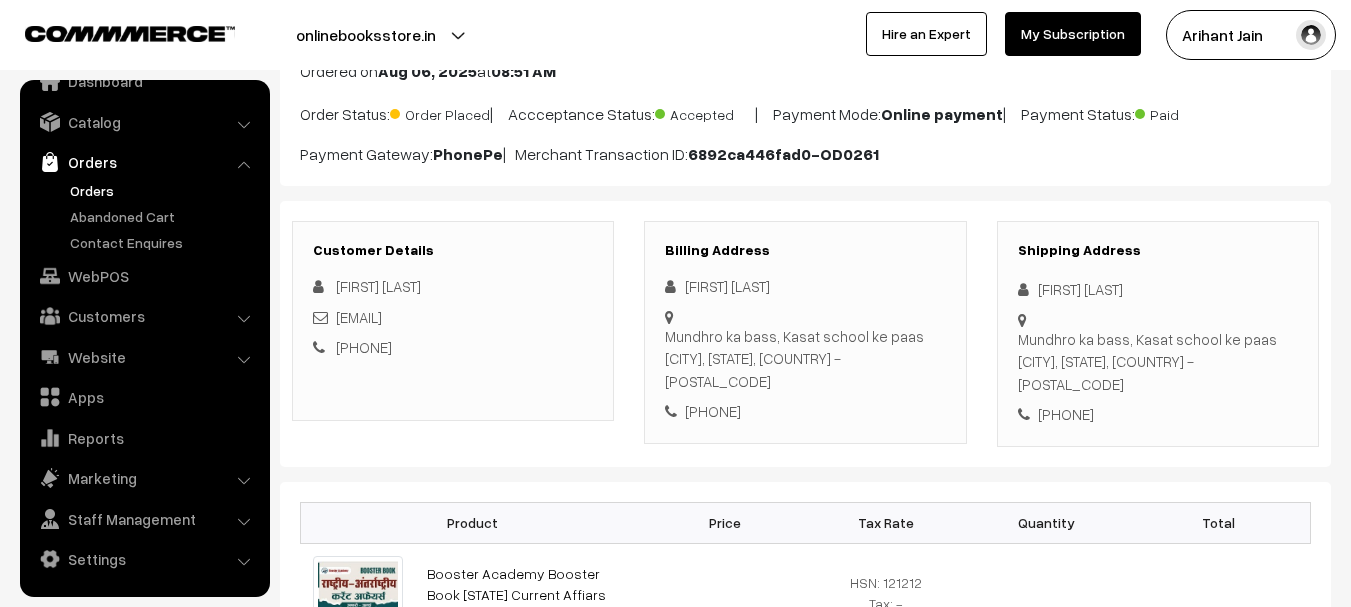 scroll, scrollTop: 0, scrollLeft: 0, axis: both 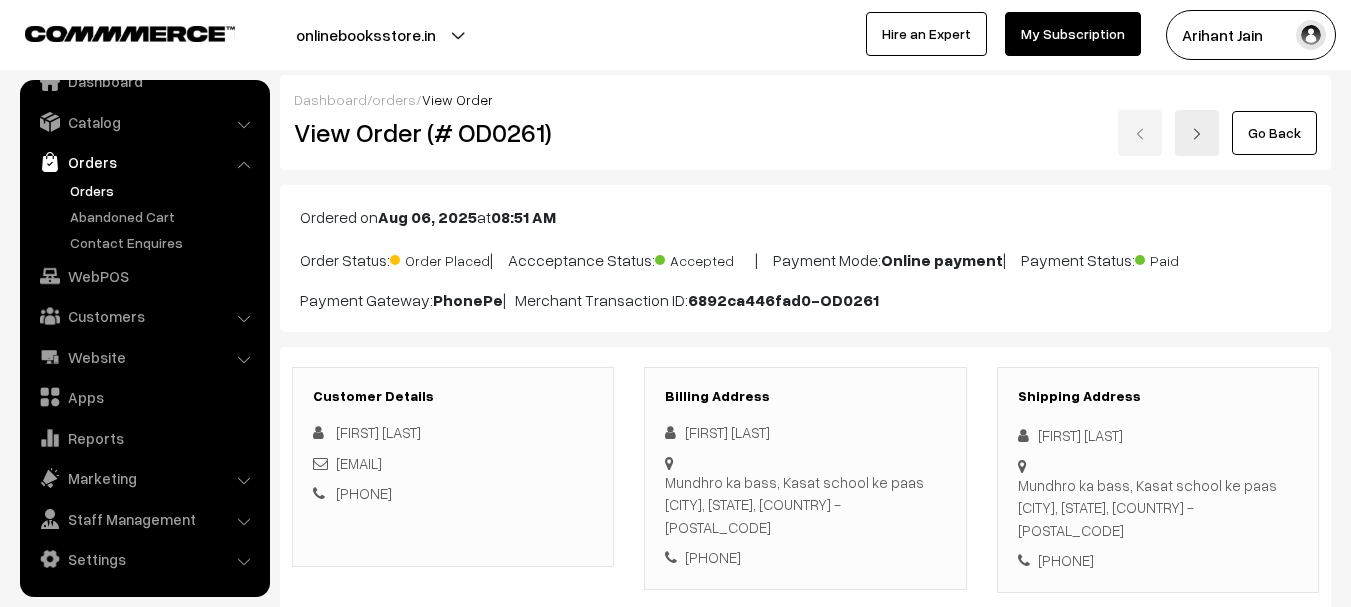 click on "View Order (# OD0261)" at bounding box center (454, 132) 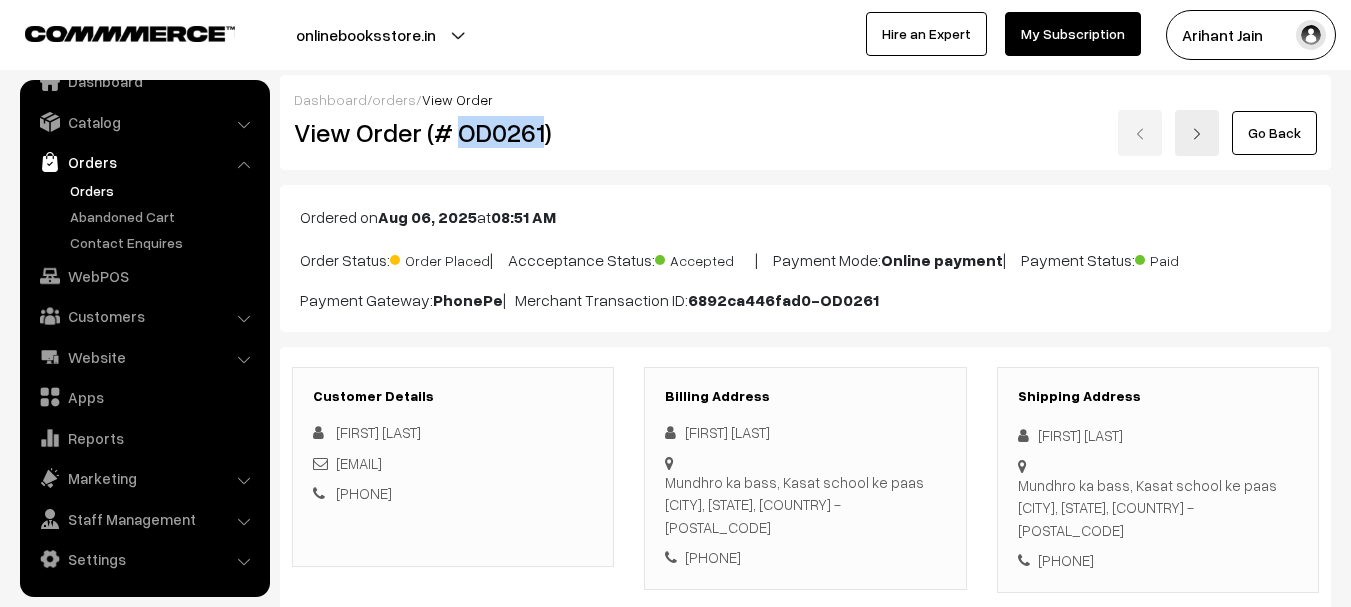 click on "View Order (# OD0261)" at bounding box center (454, 132) 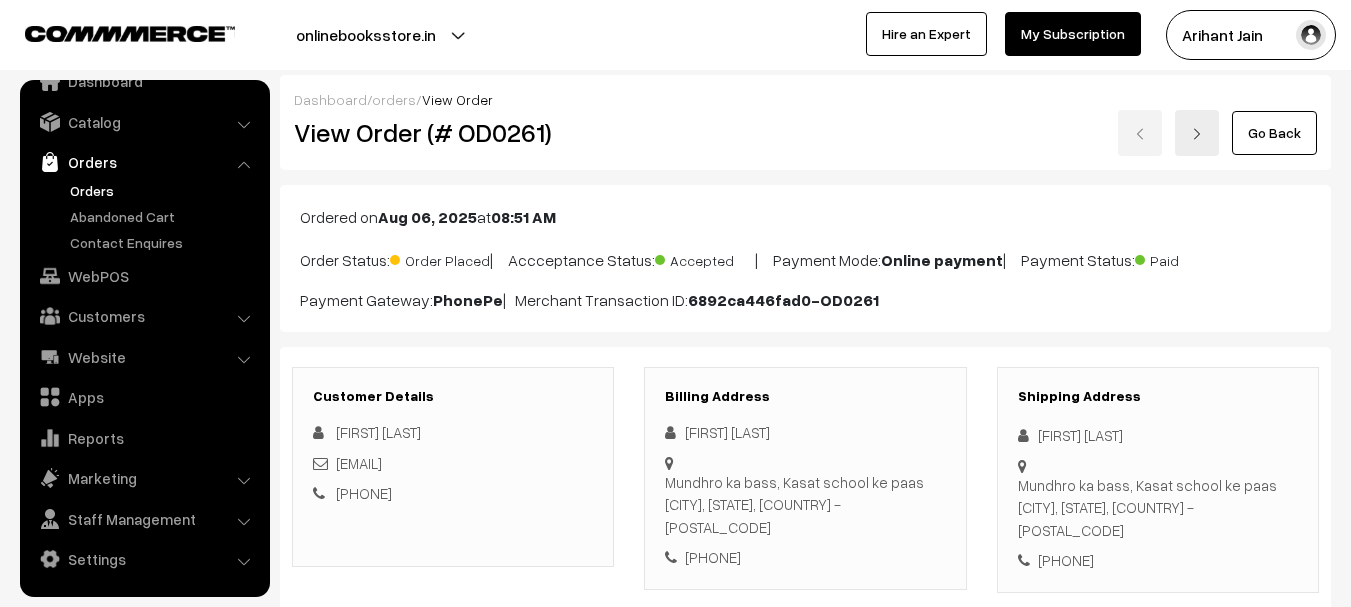 click on "Mahesh Ratnu" at bounding box center (1158, 435) 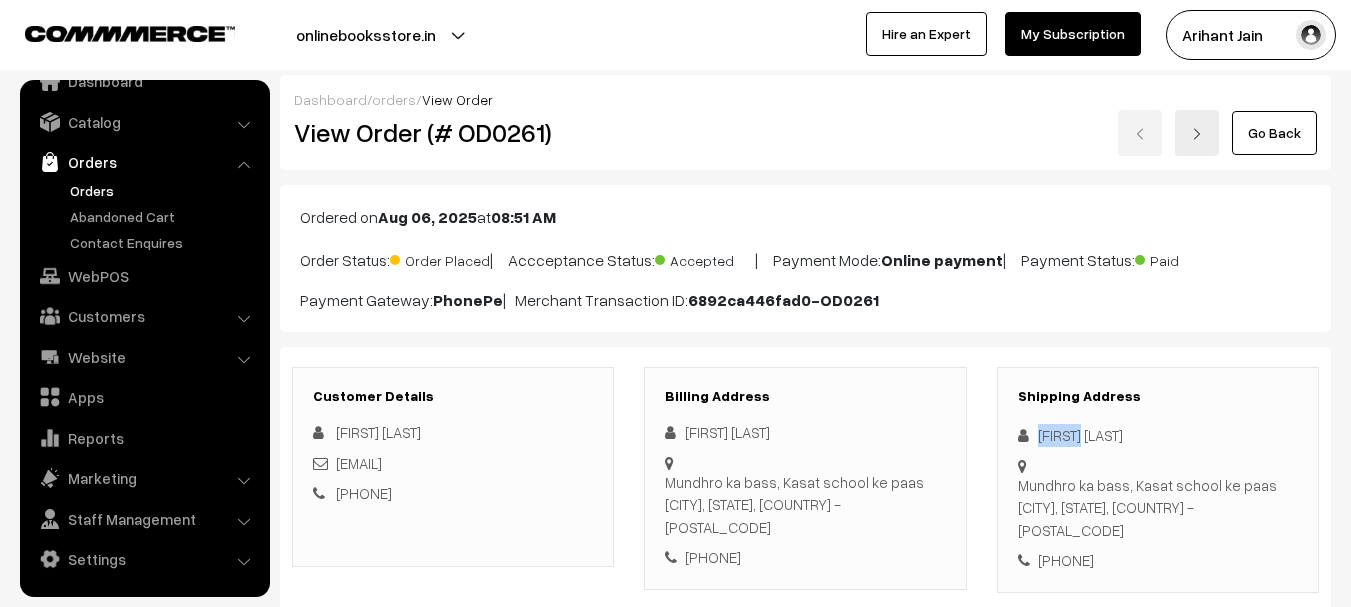 copy on "Mahesh" 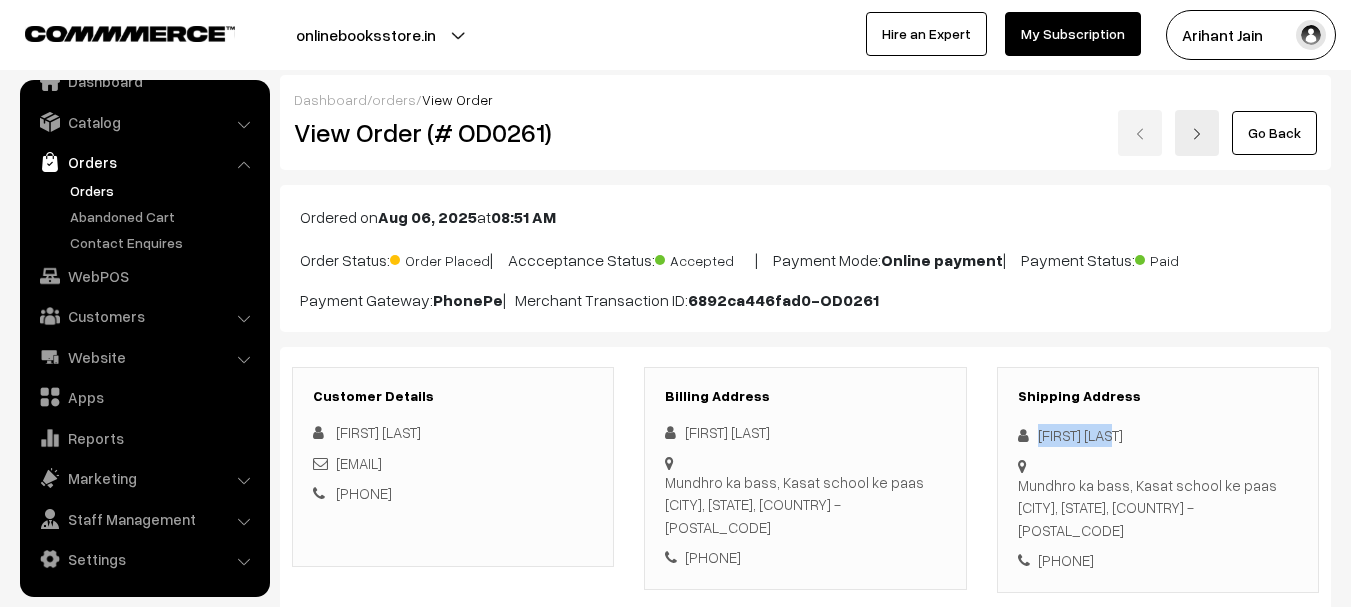 drag, startPoint x: 1056, startPoint y: 436, endPoint x: 1108, endPoint y: 429, distance: 52.46904 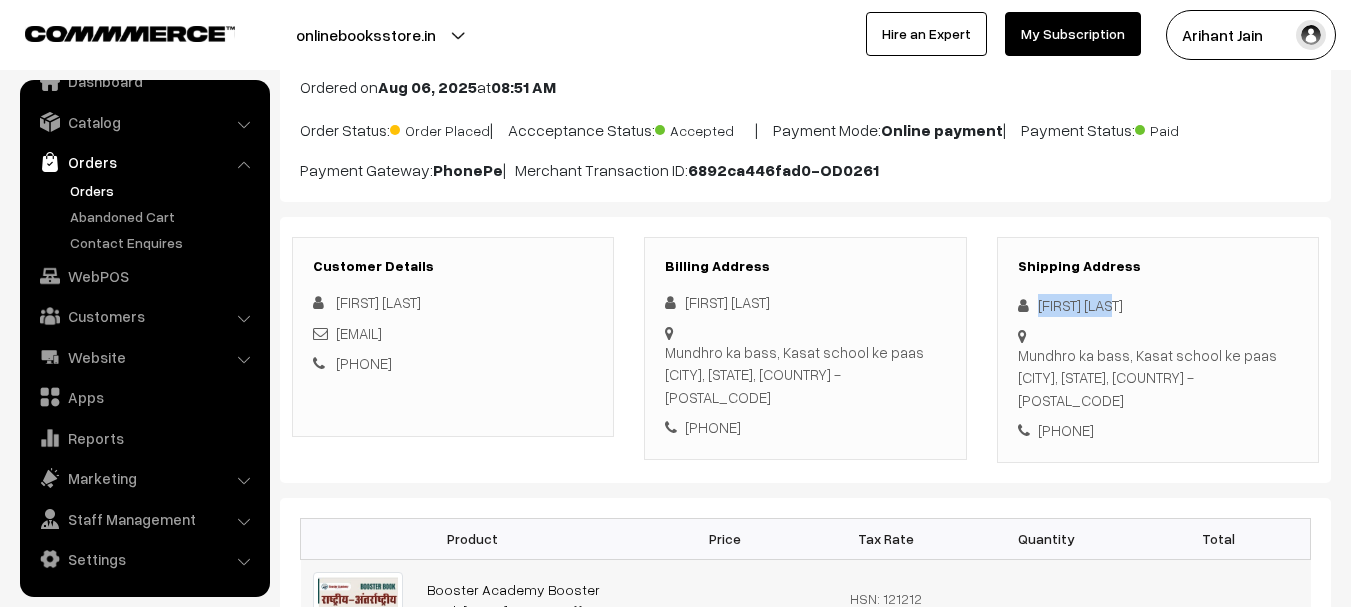 scroll, scrollTop: 300, scrollLeft: 0, axis: vertical 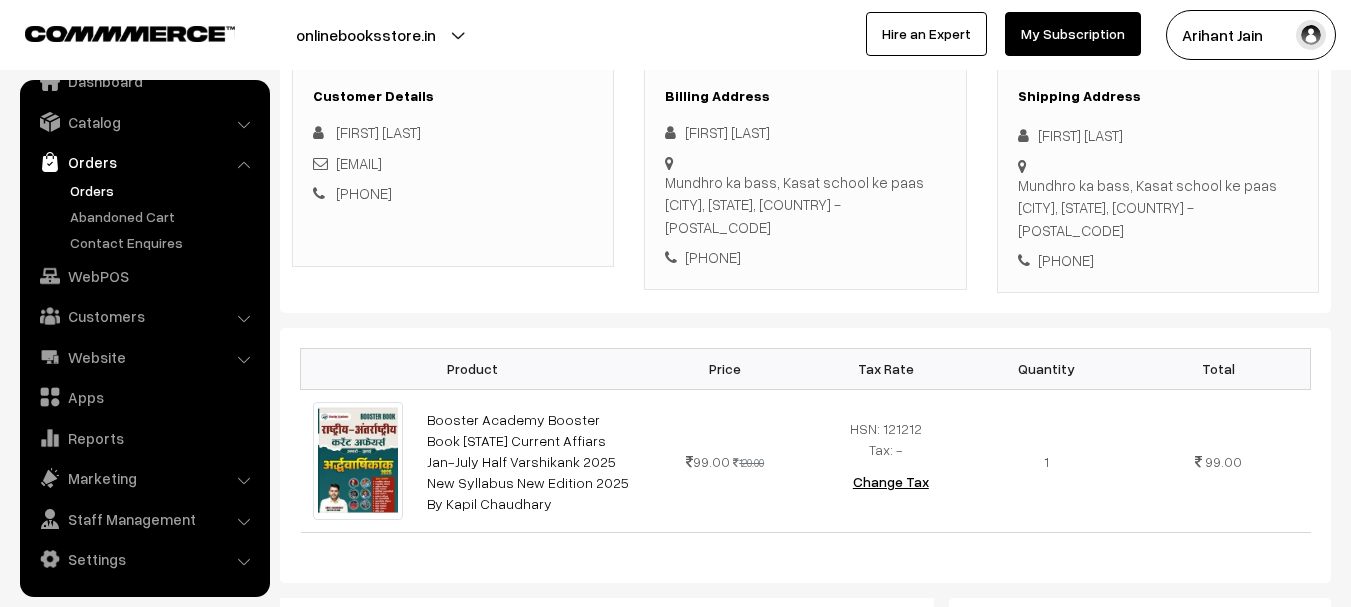 click on "Shipping Address
Mahesh Ratnu
Mundhro ka bass, Kasat school ke paas
Deshnok,                                 Rajasthan,  India                                 - 334801
+91 6367560666" at bounding box center (1158, 180) 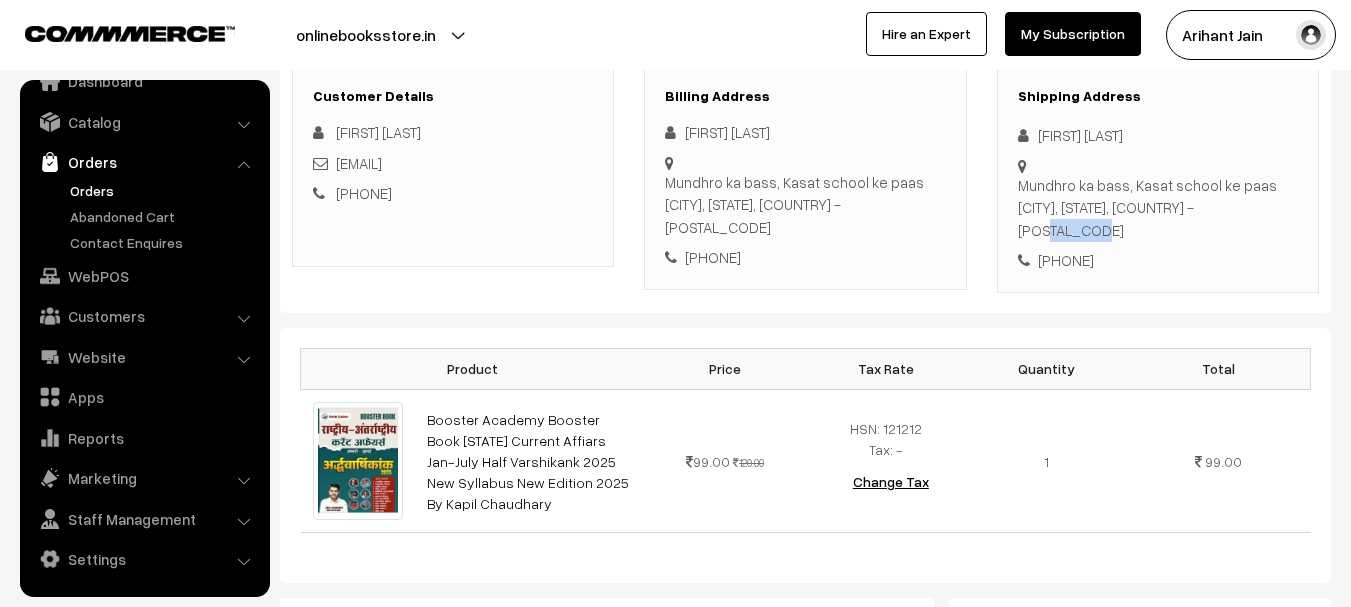 click on "Mundhro ka bass, Kasat school ke paas
Deshnok,                                 Rajasthan,  India                                 - 334801" at bounding box center (1158, 208) 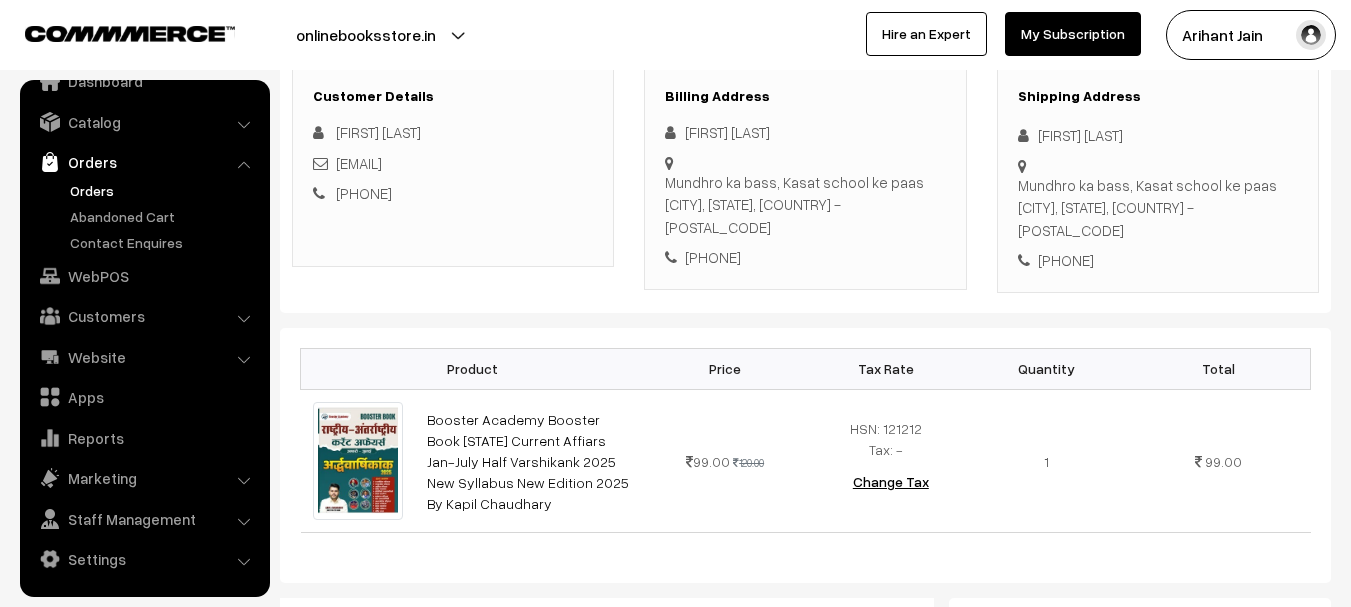 click on "Mundhro ka bass, Kasat school ke paas
Deshnok,                                 Rajasthan,  India                                 - 334801" at bounding box center [1158, 208] 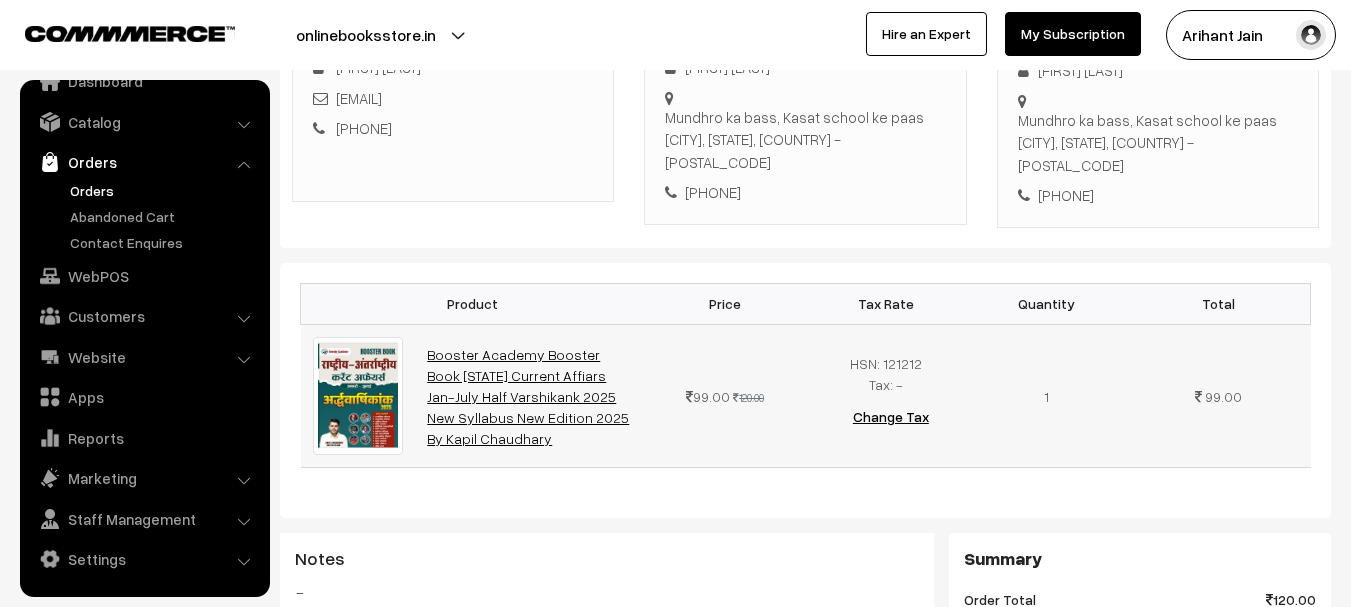 scroll, scrollTop: 400, scrollLeft: 0, axis: vertical 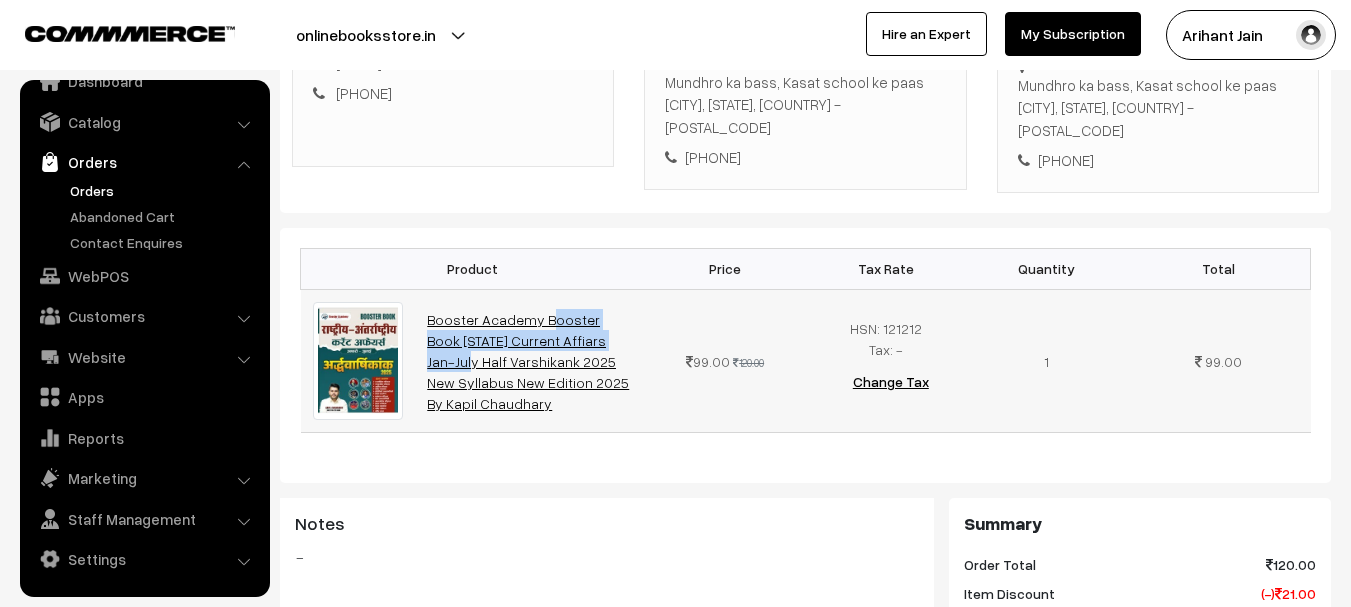 drag, startPoint x: 422, startPoint y: 293, endPoint x: 515, endPoint y: 321, distance: 97.123634 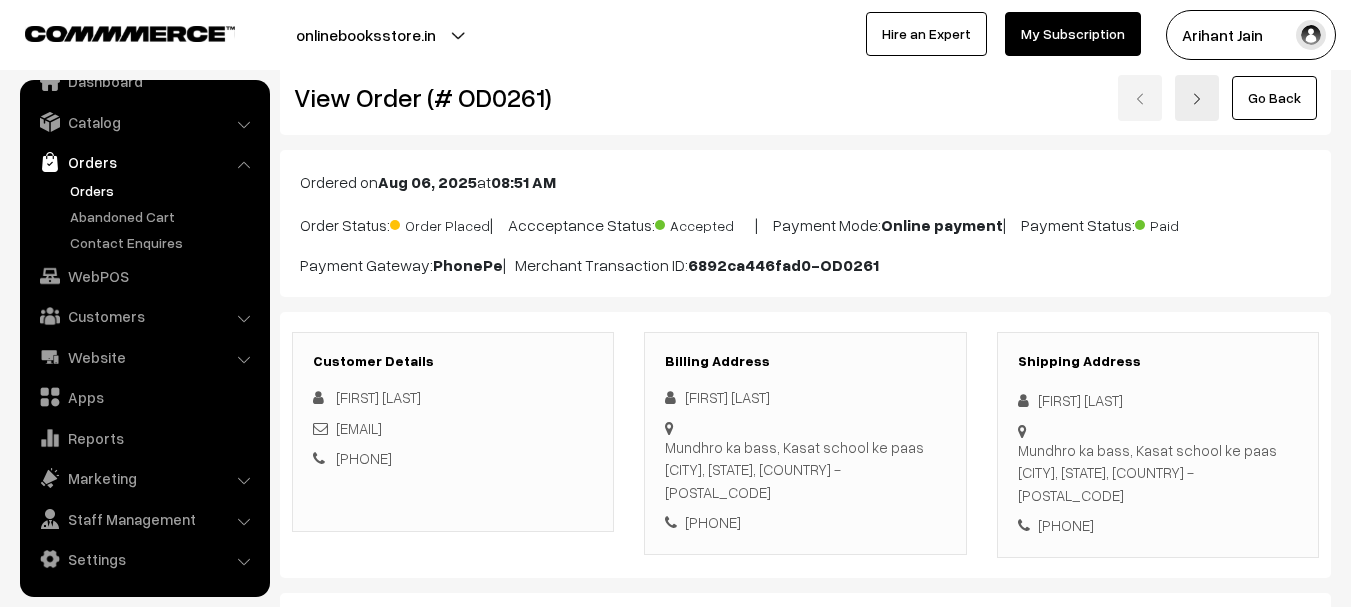 scroll, scrollTop: 0, scrollLeft: 0, axis: both 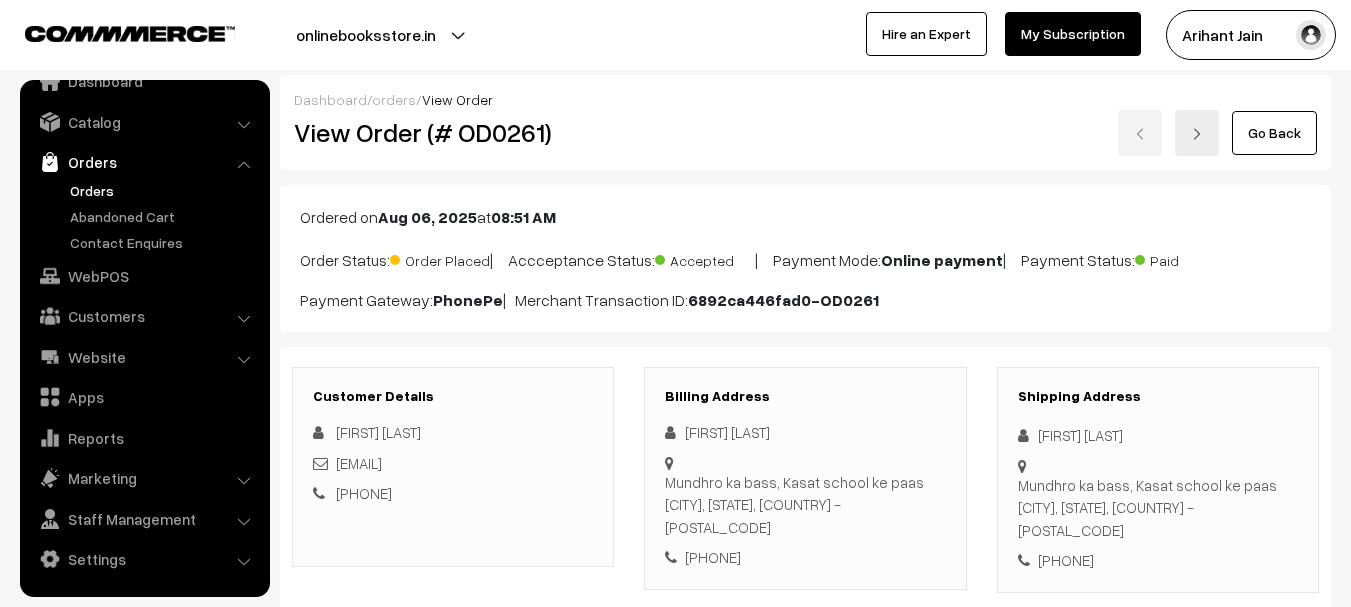 click on "View Order (# OD0261)" at bounding box center (454, 132) 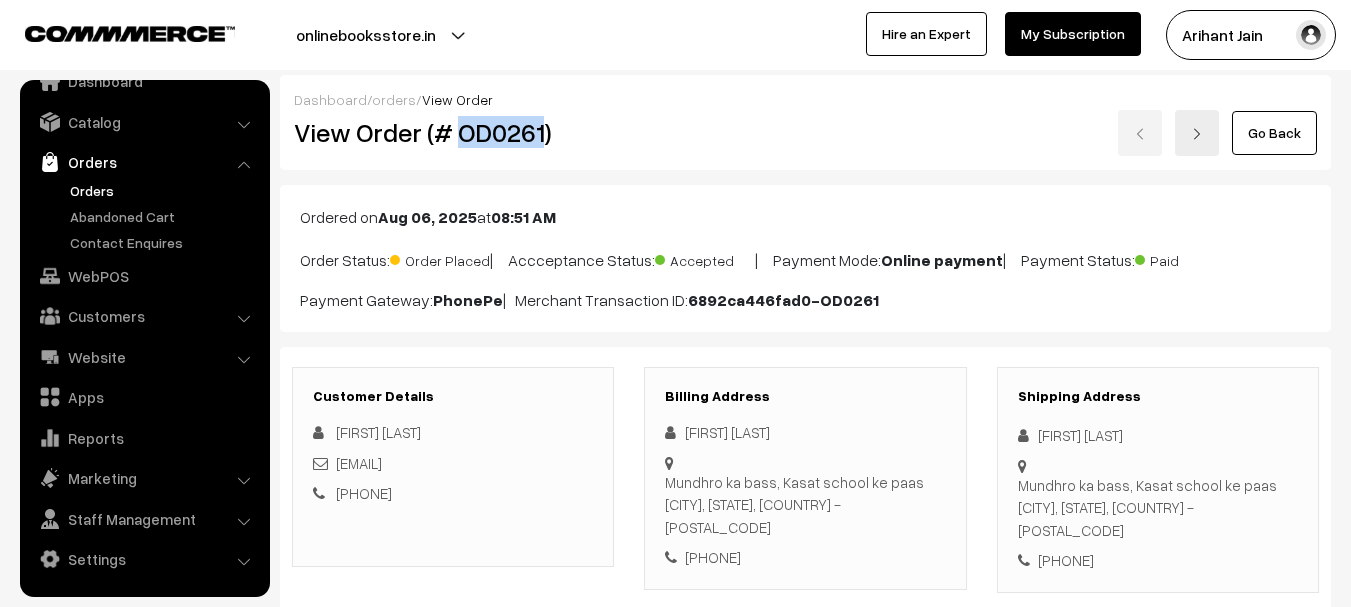 click on "View Order (# OD0261)" at bounding box center (454, 132) 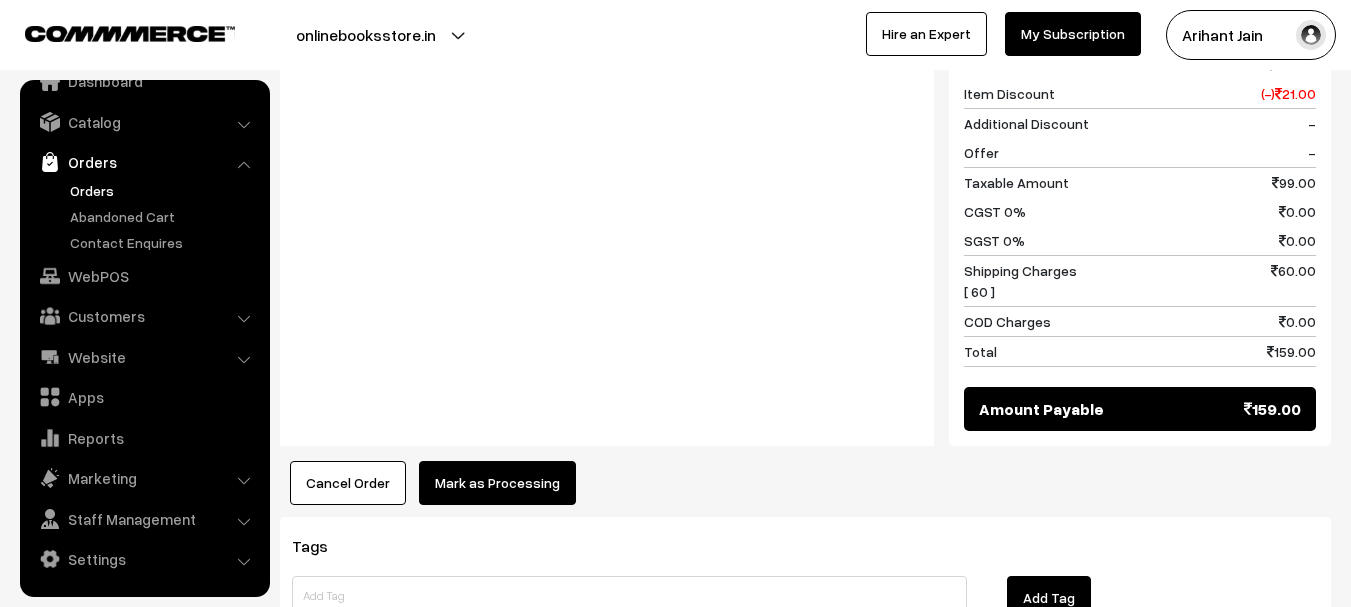 click on "Mark as Processing" at bounding box center (497, 483) 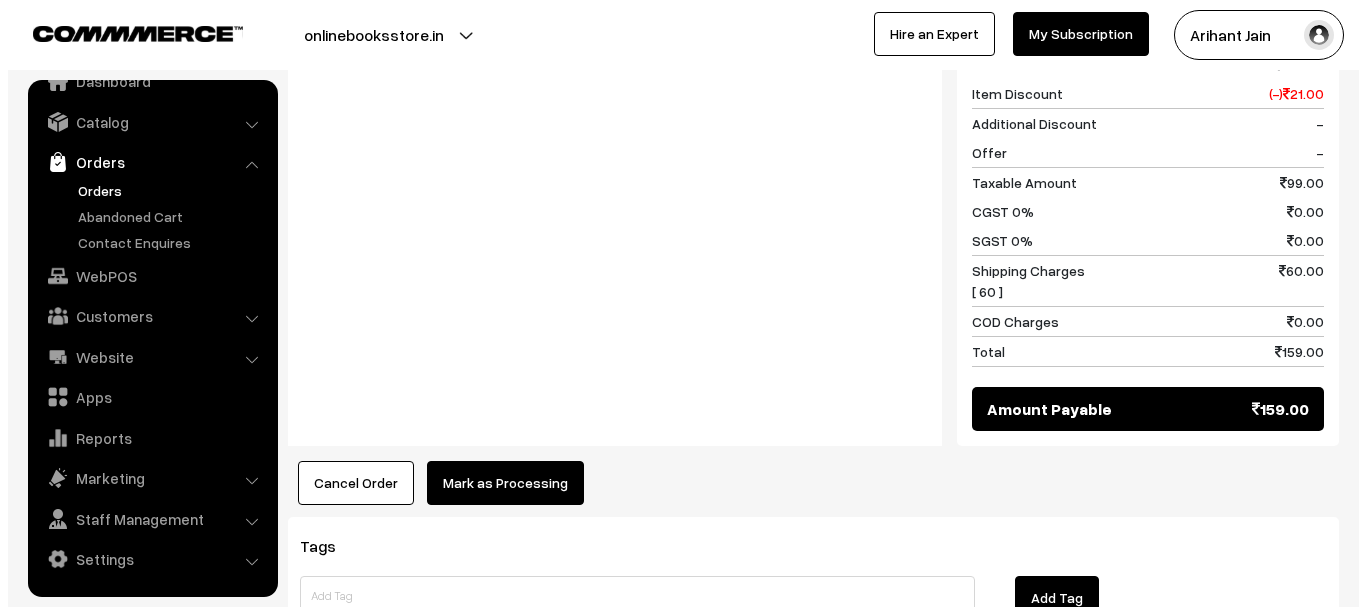 scroll, scrollTop: 902, scrollLeft: 0, axis: vertical 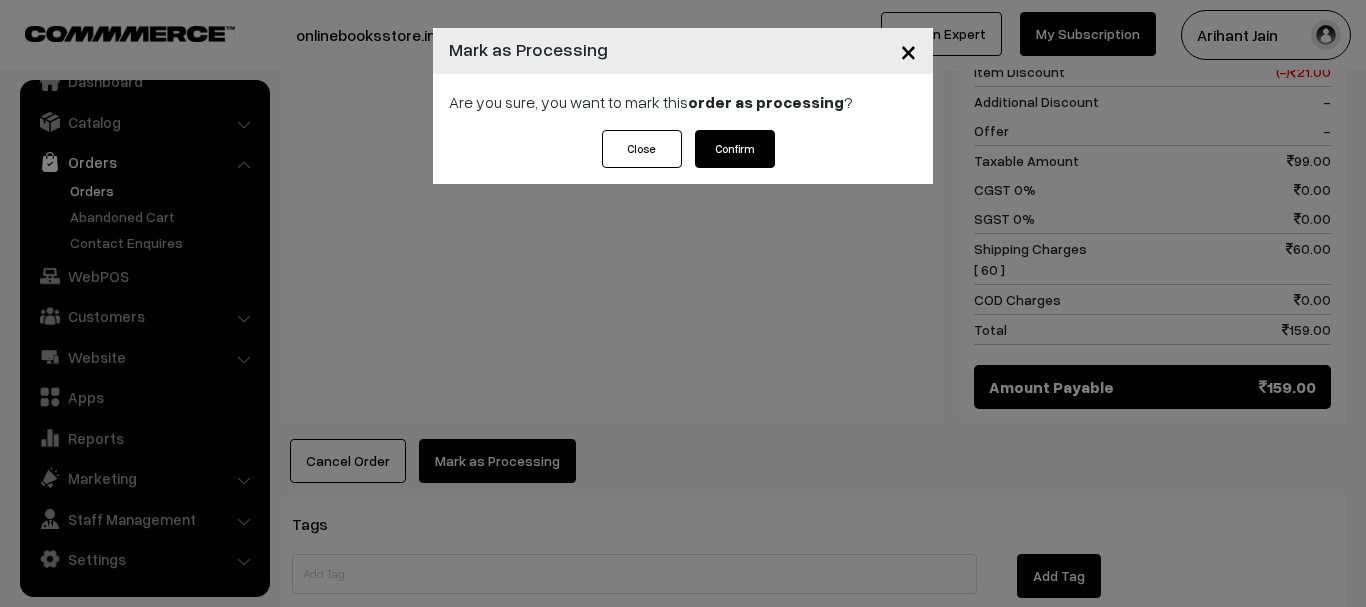drag, startPoint x: 727, startPoint y: 180, endPoint x: 722, endPoint y: 159, distance: 21.587032 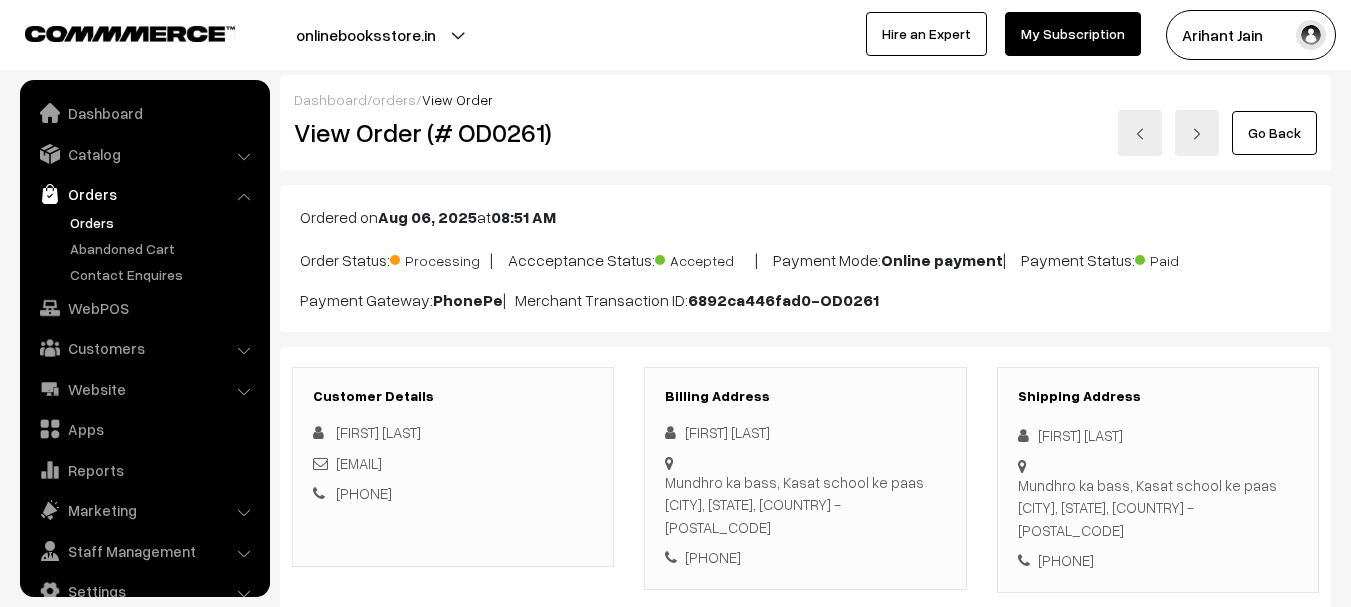 scroll, scrollTop: 556, scrollLeft: 0, axis: vertical 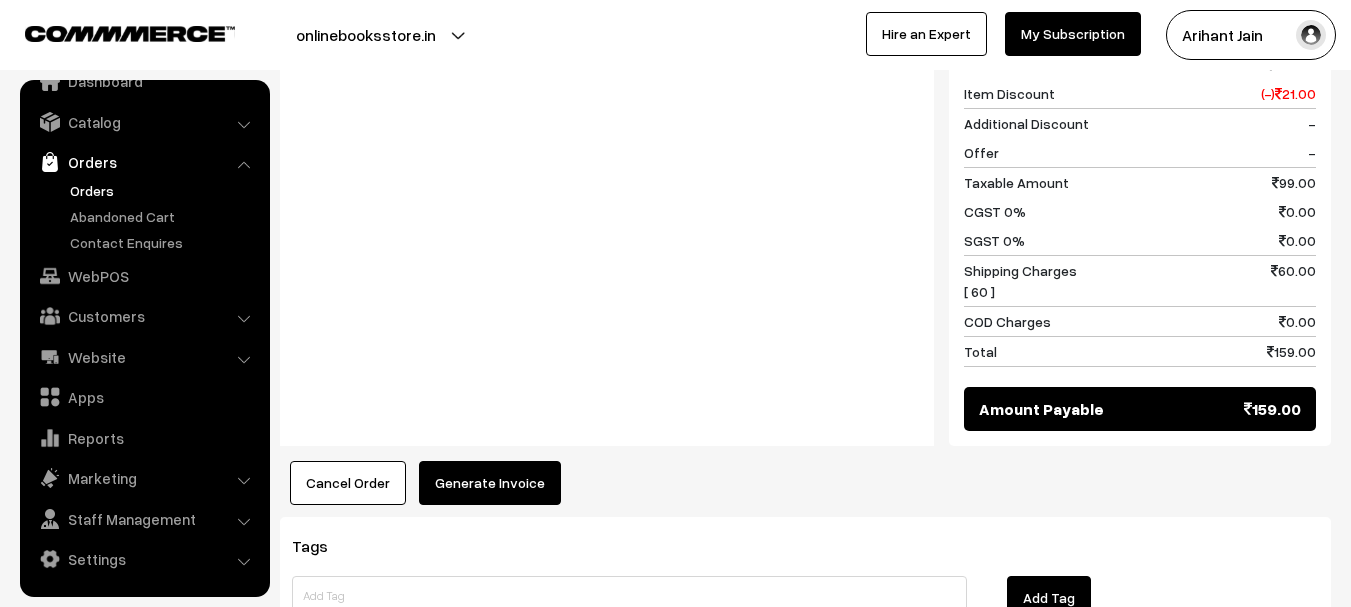 click on "Generate Invoice" at bounding box center [490, 483] 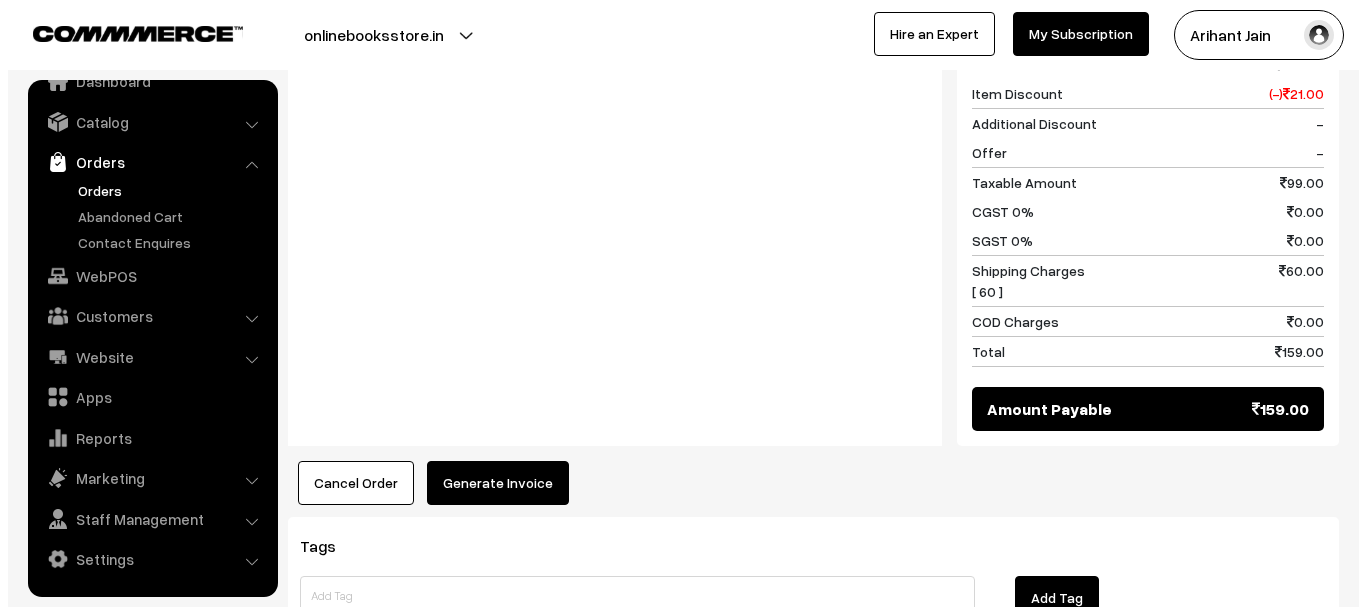 scroll, scrollTop: 902, scrollLeft: 0, axis: vertical 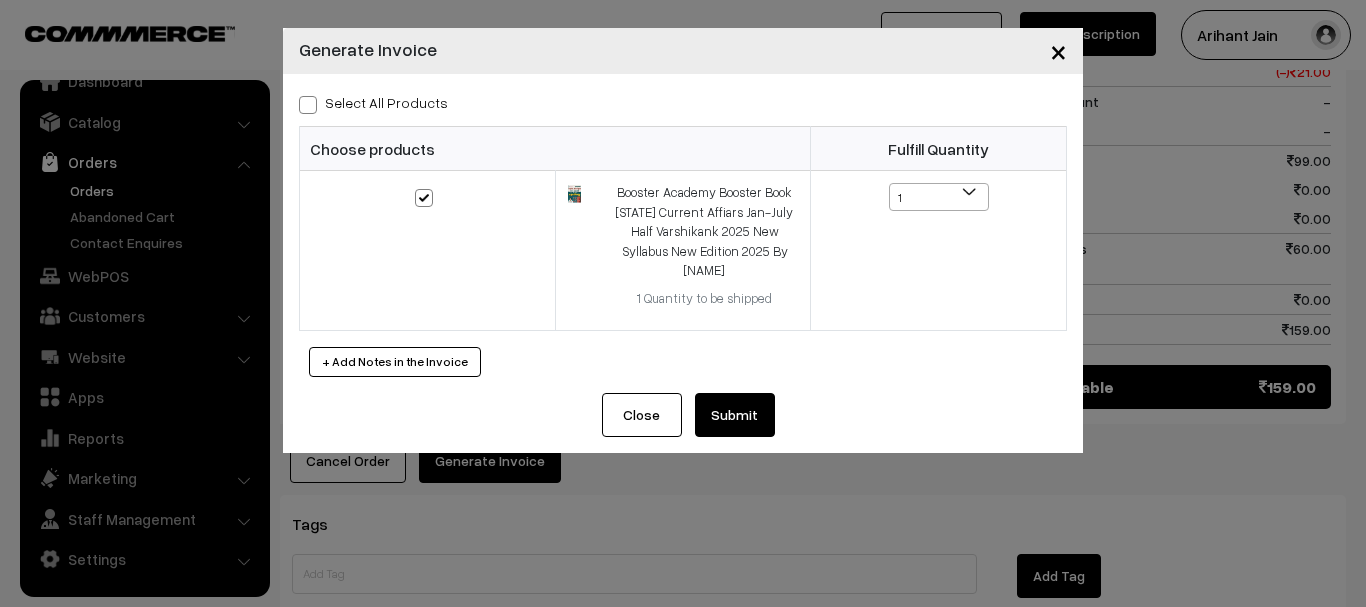 click on "Submit" at bounding box center [735, 415] 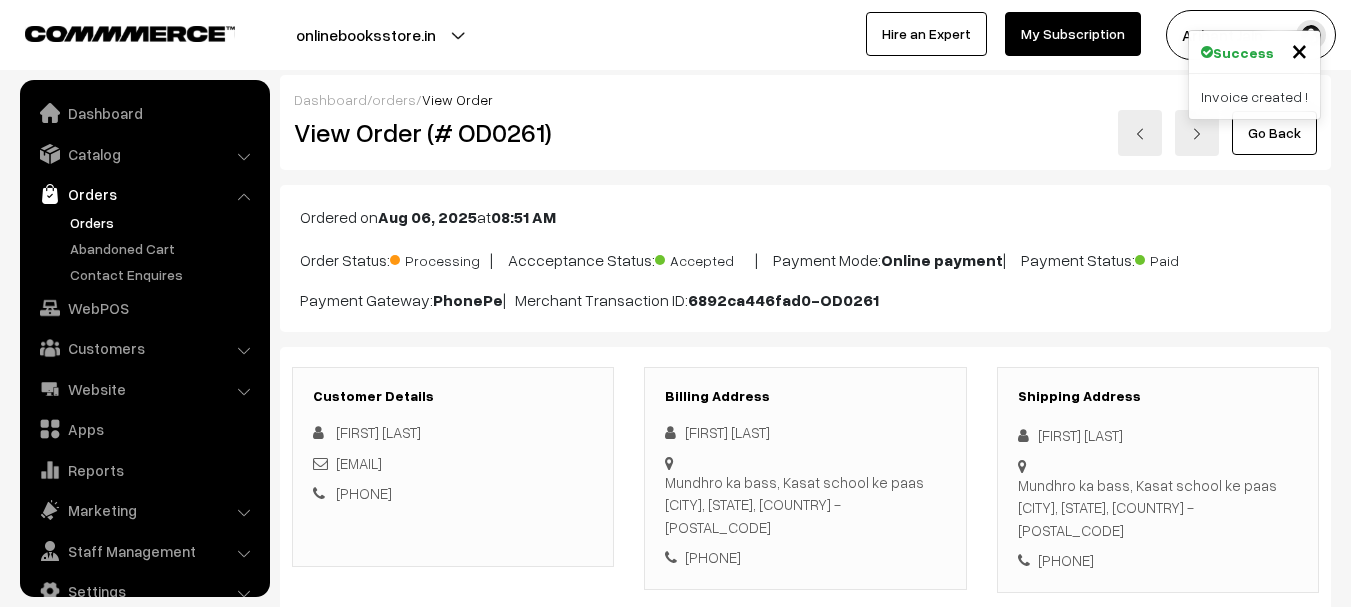 scroll, scrollTop: 901, scrollLeft: 0, axis: vertical 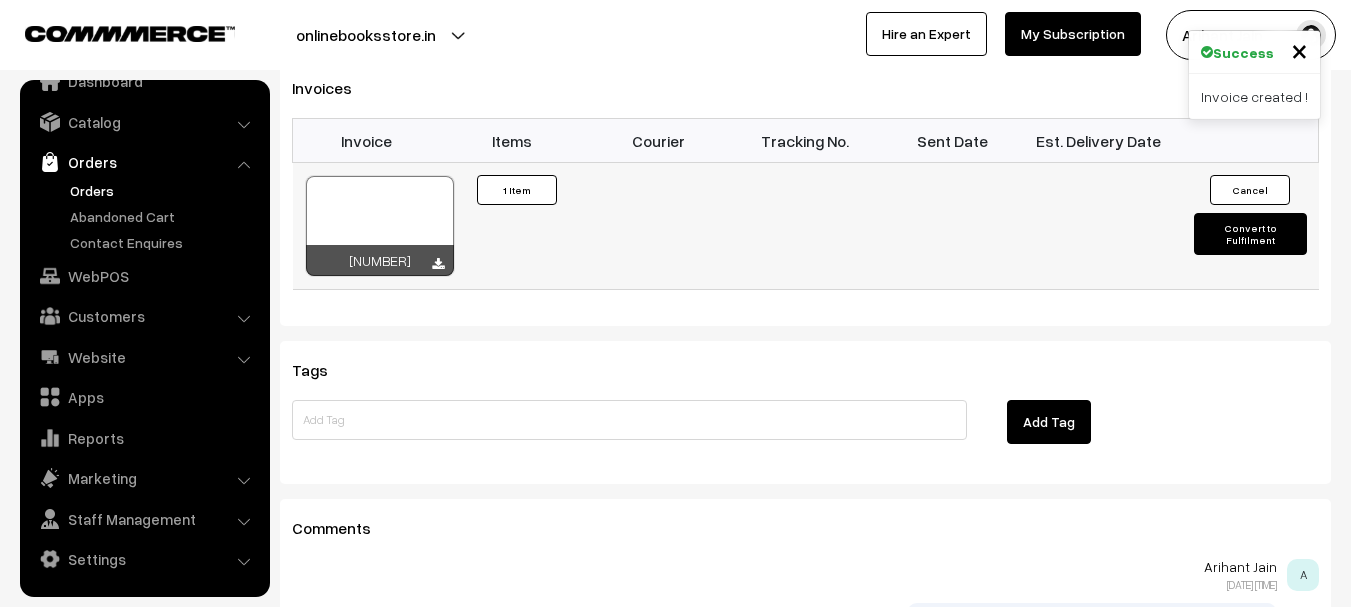 click on "Cancel
Convert to Fulfilment" at bounding box center (1245, 226) 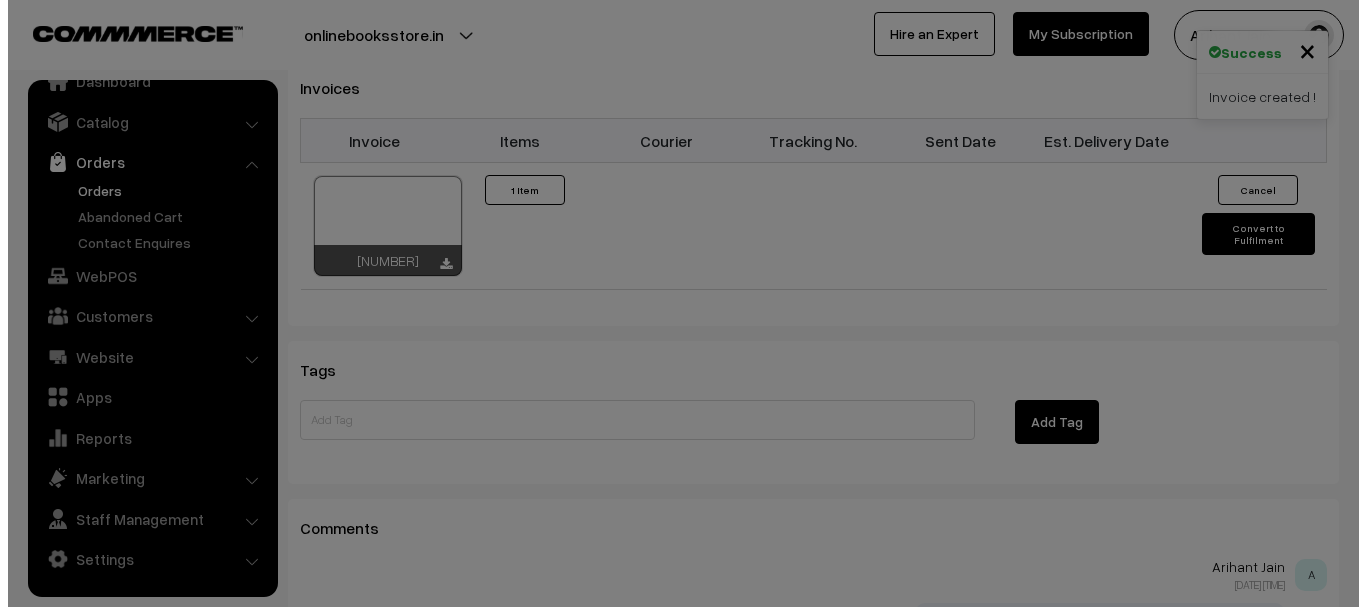 scroll, scrollTop: 1360, scrollLeft: 0, axis: vertical 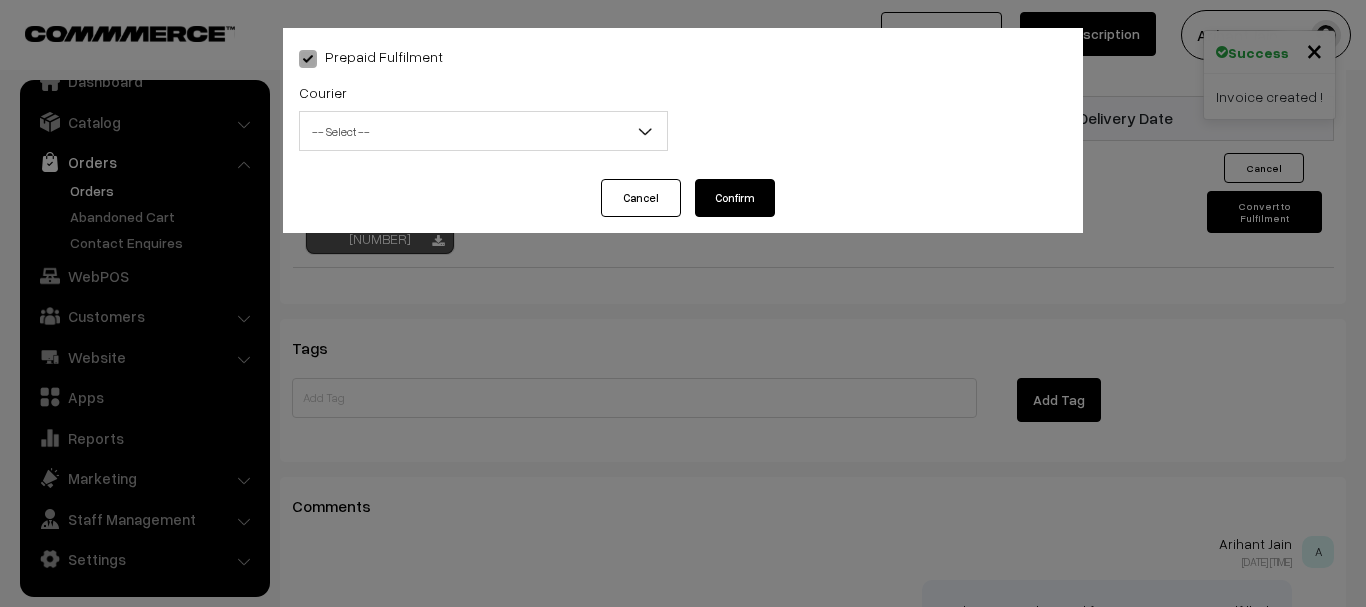 drag, startPoint x: 720, startPoint y: 186, endPoint x: 379, endPoint y: 122, distance: 346.9539 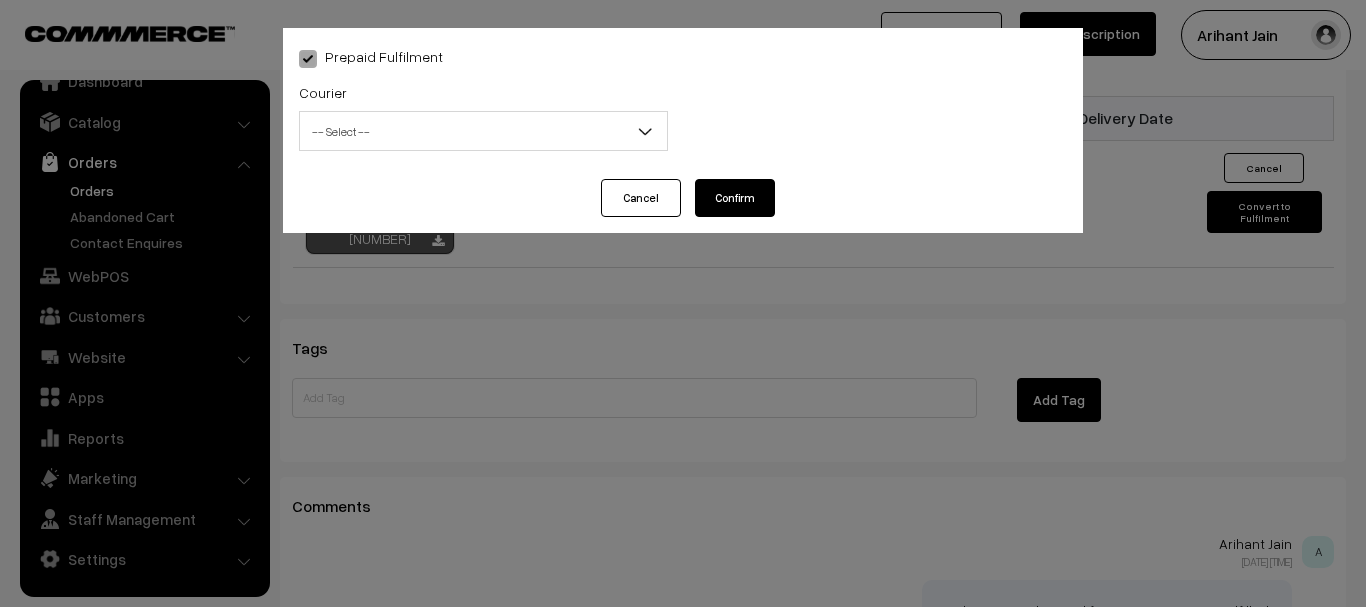 drag, startPoint x: 1038, startPoint y: 258, endPoint x: 1029, endPoint y: 165, distance: 93.43447 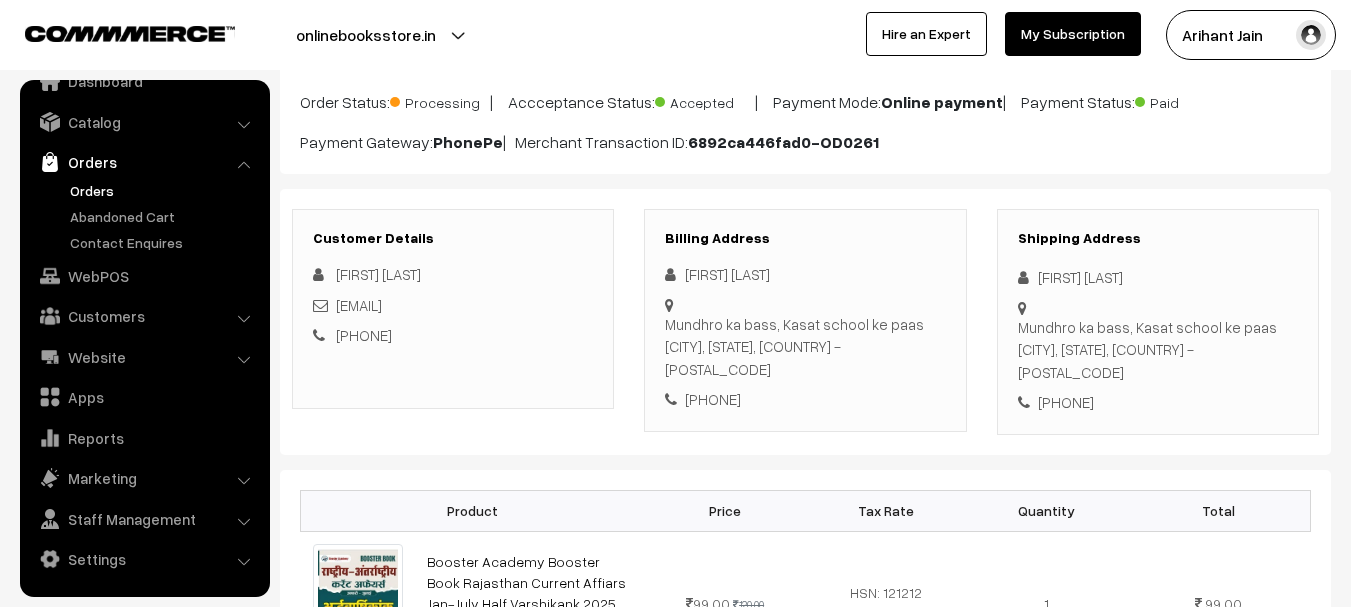 scroll, scrollTop: 0, scrollLeft: 0, axis: both 